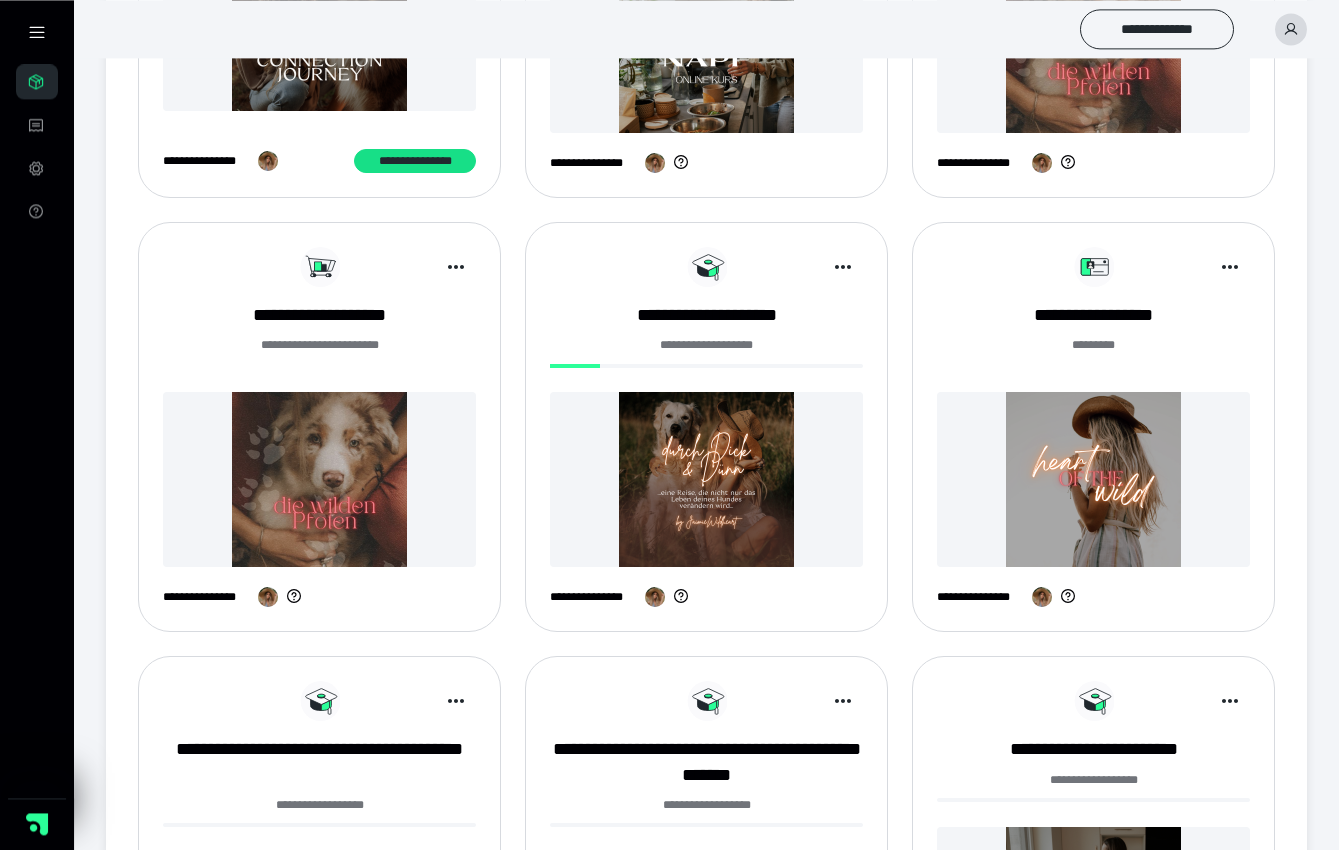 scroll, scrollTop: 576, scrollLeft: 0, axis: vertical 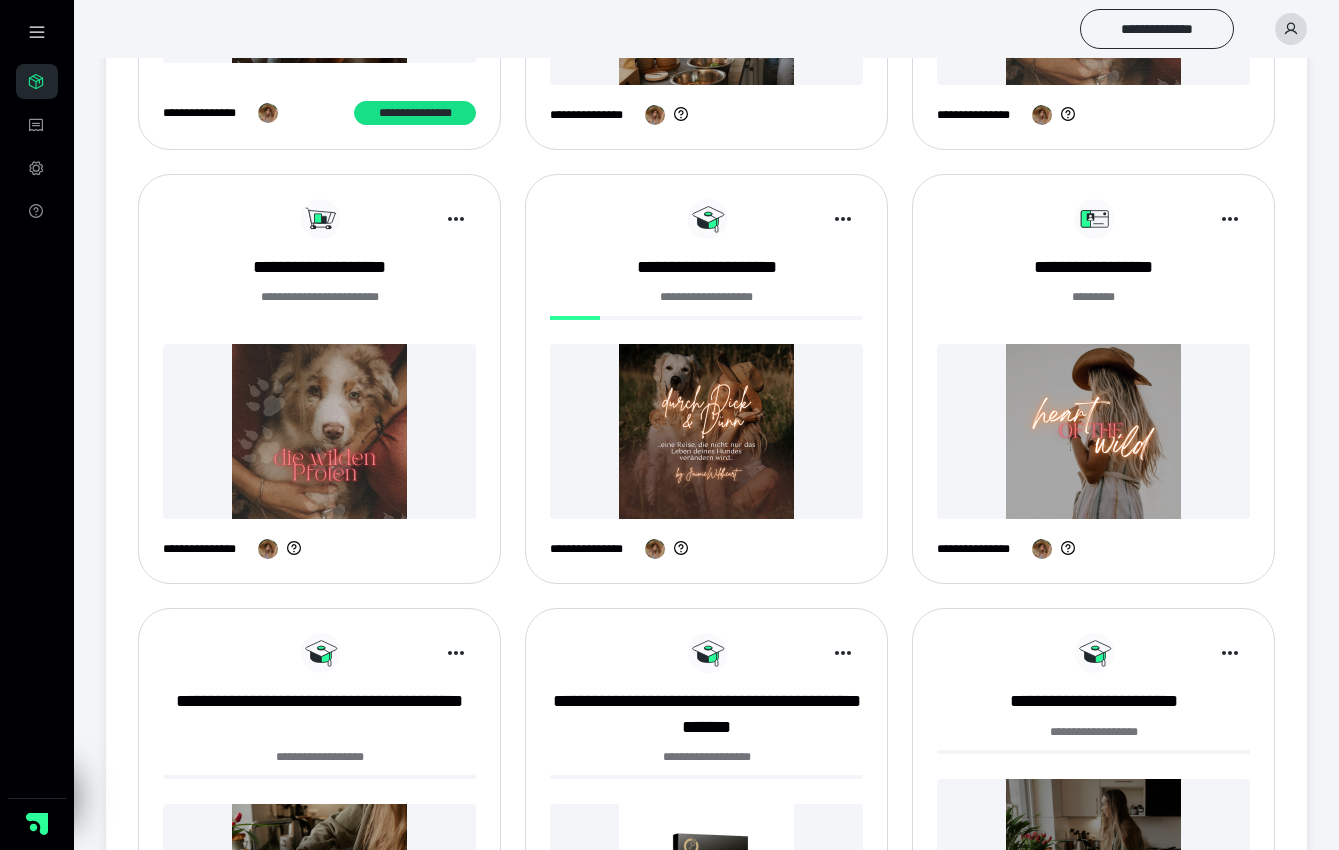 click at bounding box center (319, 431) 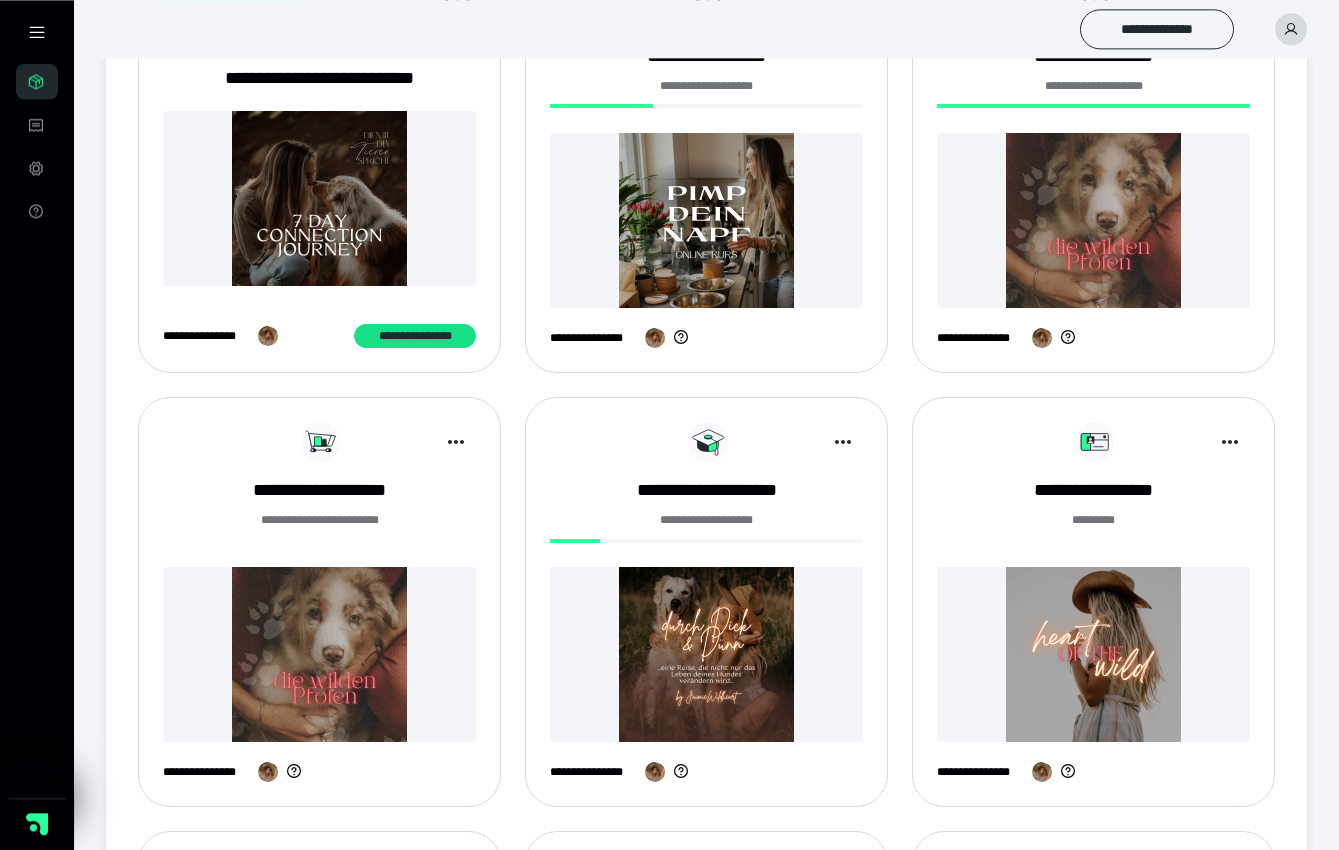 scroll, scrollTop: 464, scrollLeft: 0, axis: vertical 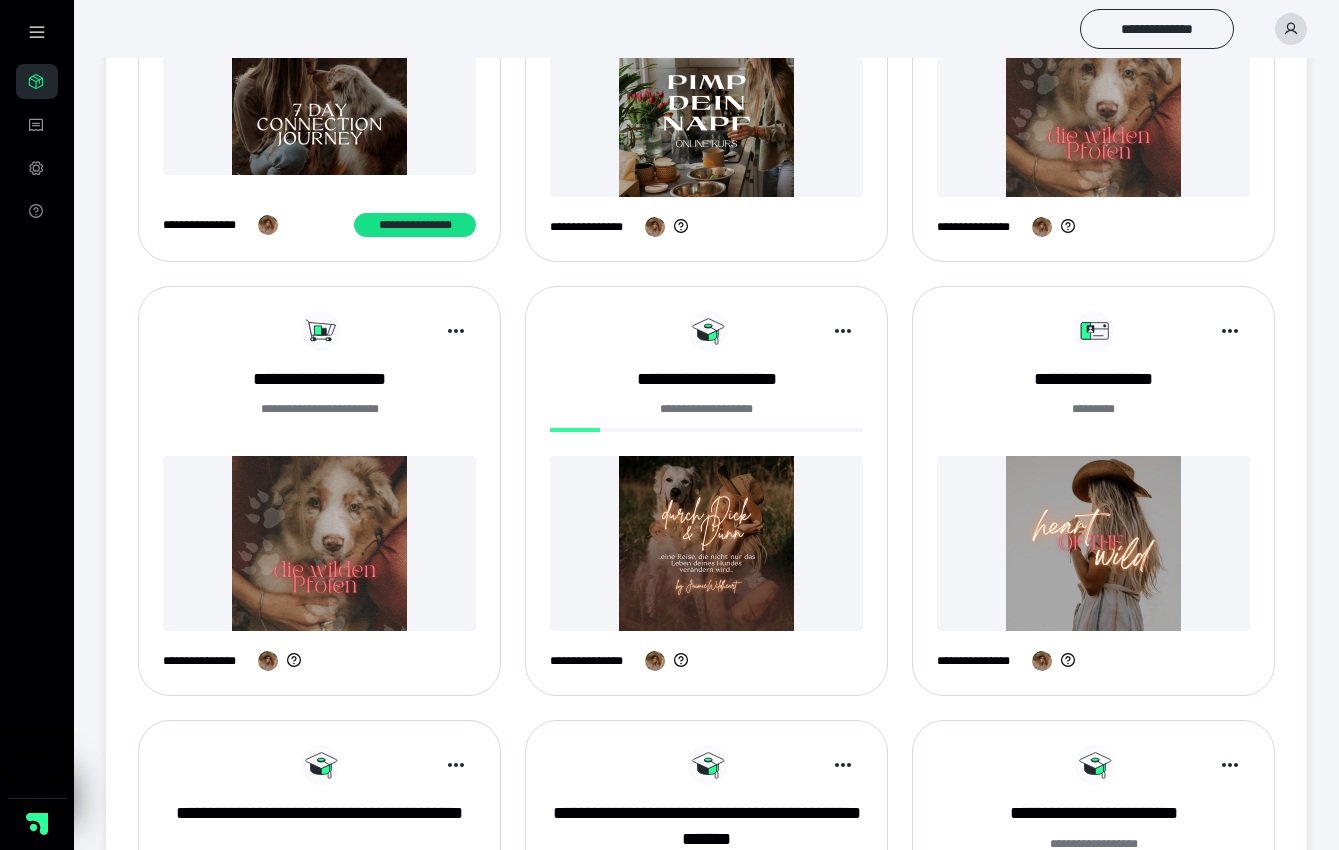 click at bounding box center (1093, 543) 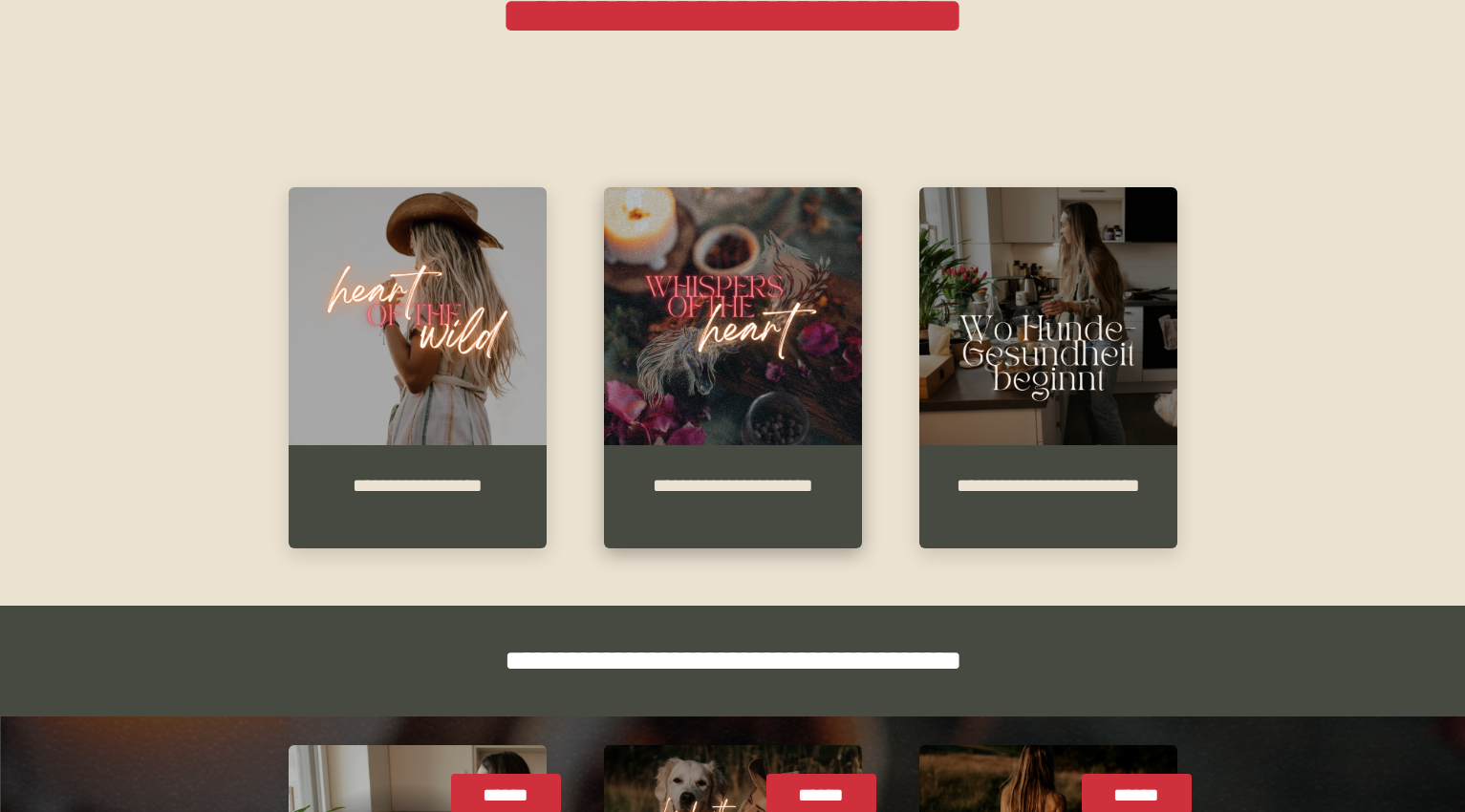 scroll, scrollTop: 810, scrollLeft: 0, axis: vertical 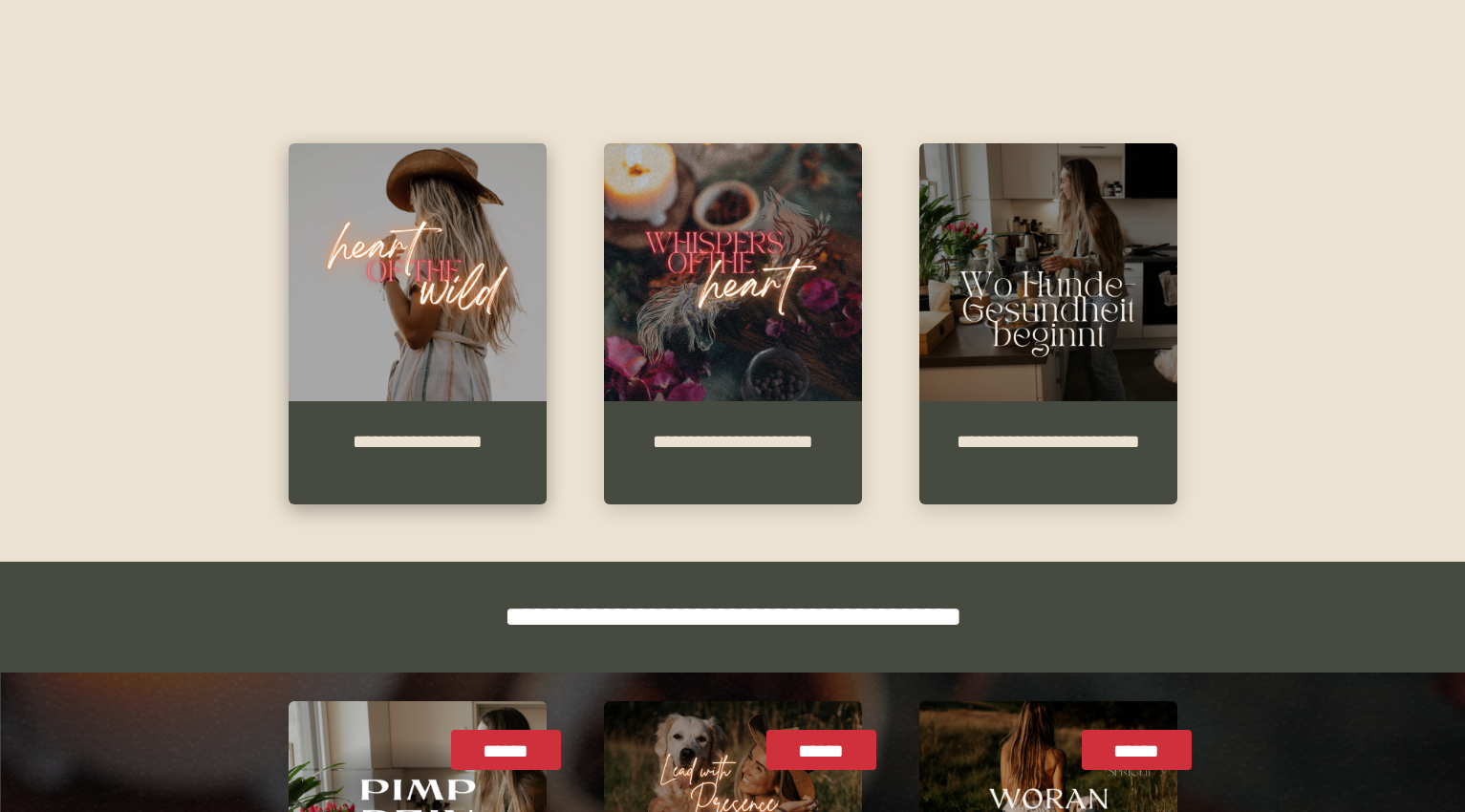 click at bounding box center (418, 272) 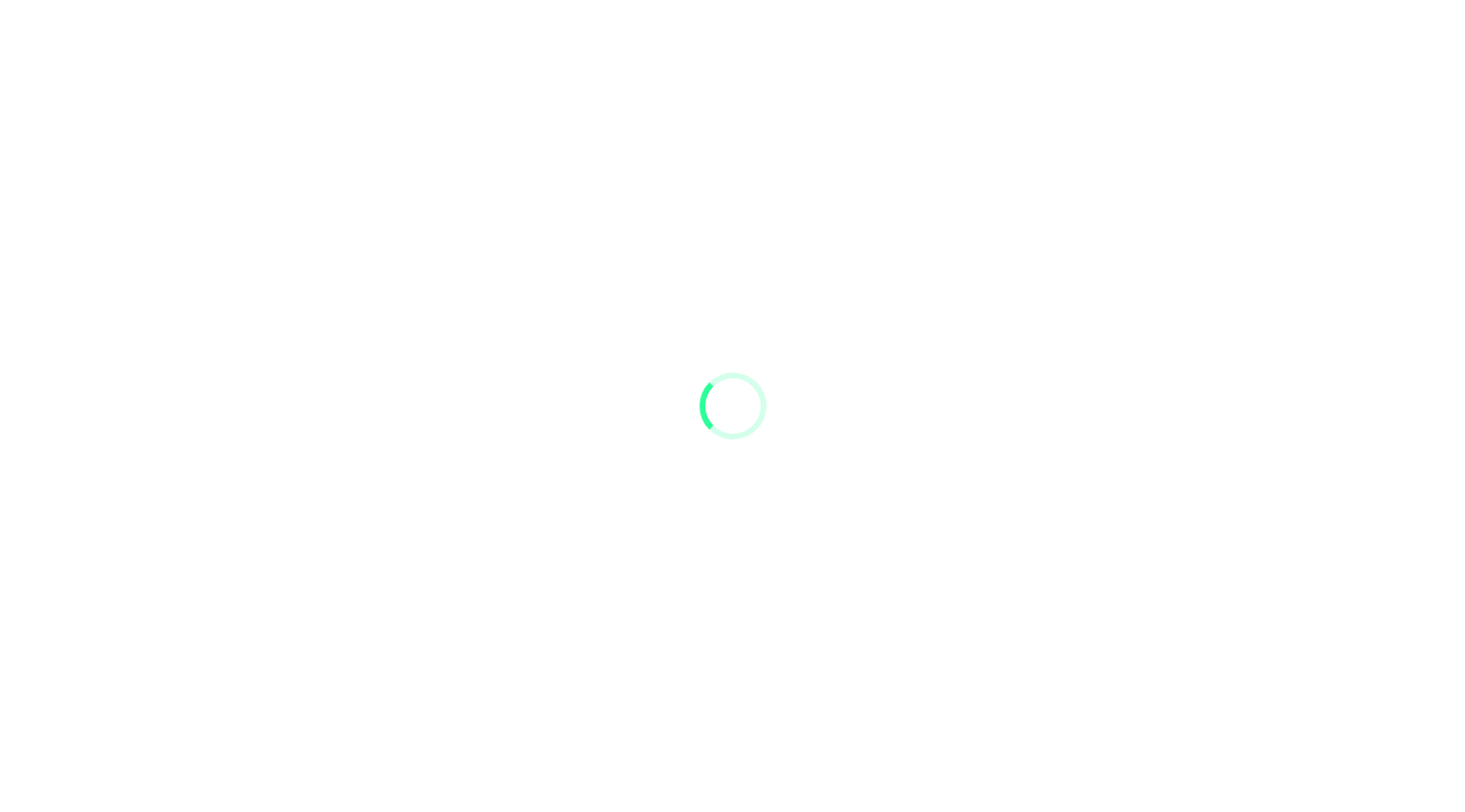 scroll, scrollTop: 0, scrollLeft: 0, axis: both 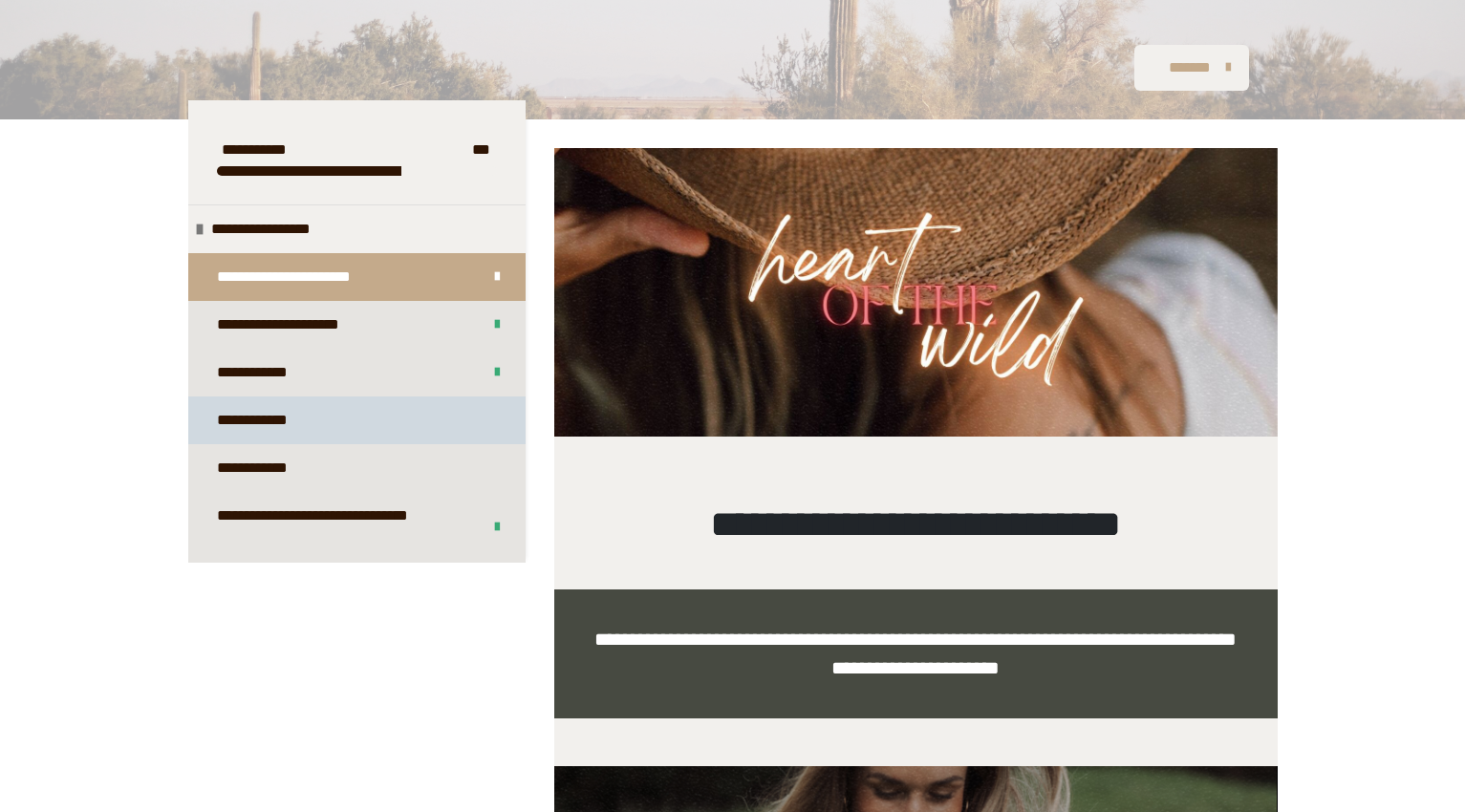 click on "**********" at bounding box center [268, 420] 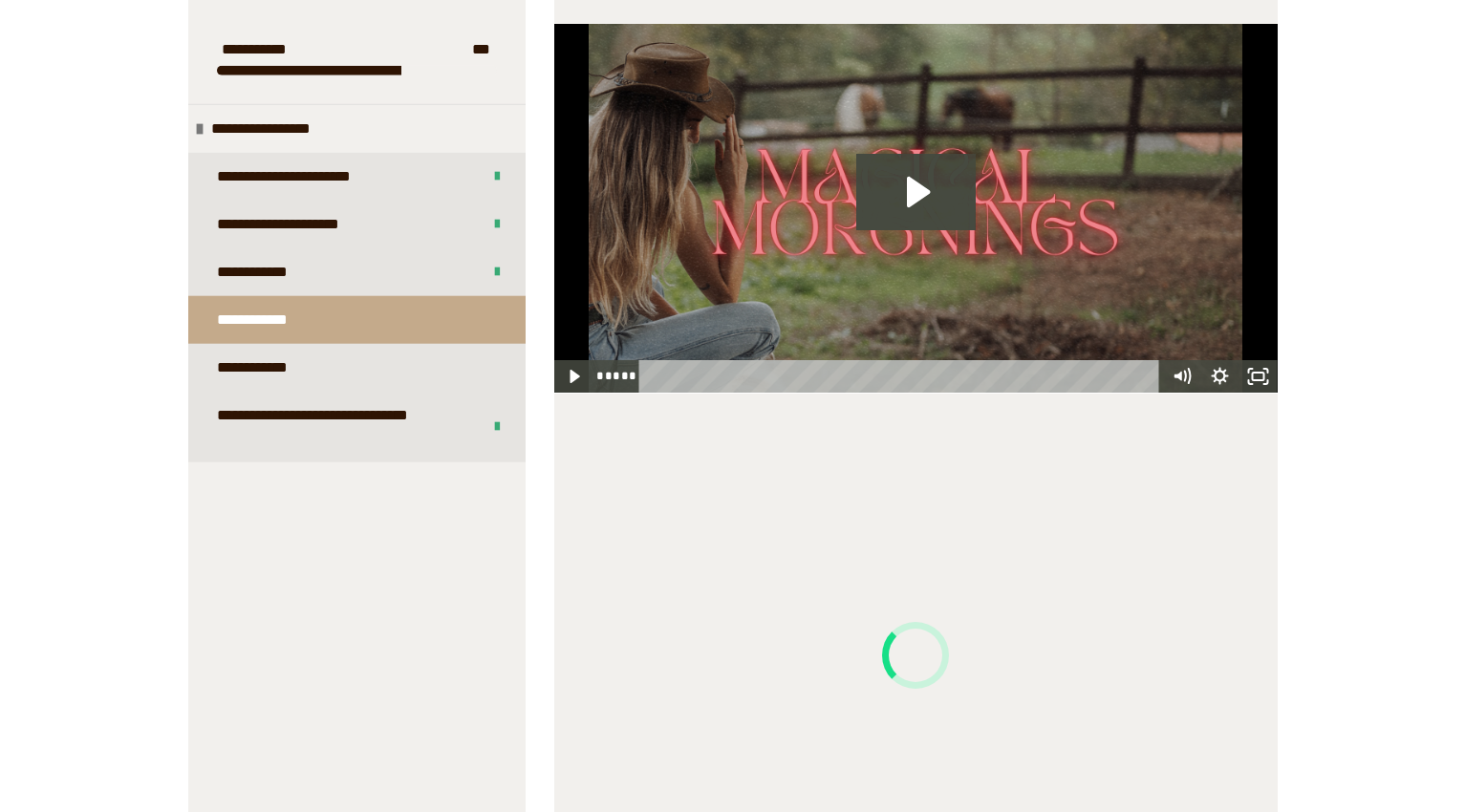 scroll, scrollTop: 1467, scrollLeft: 0, axis: vertical 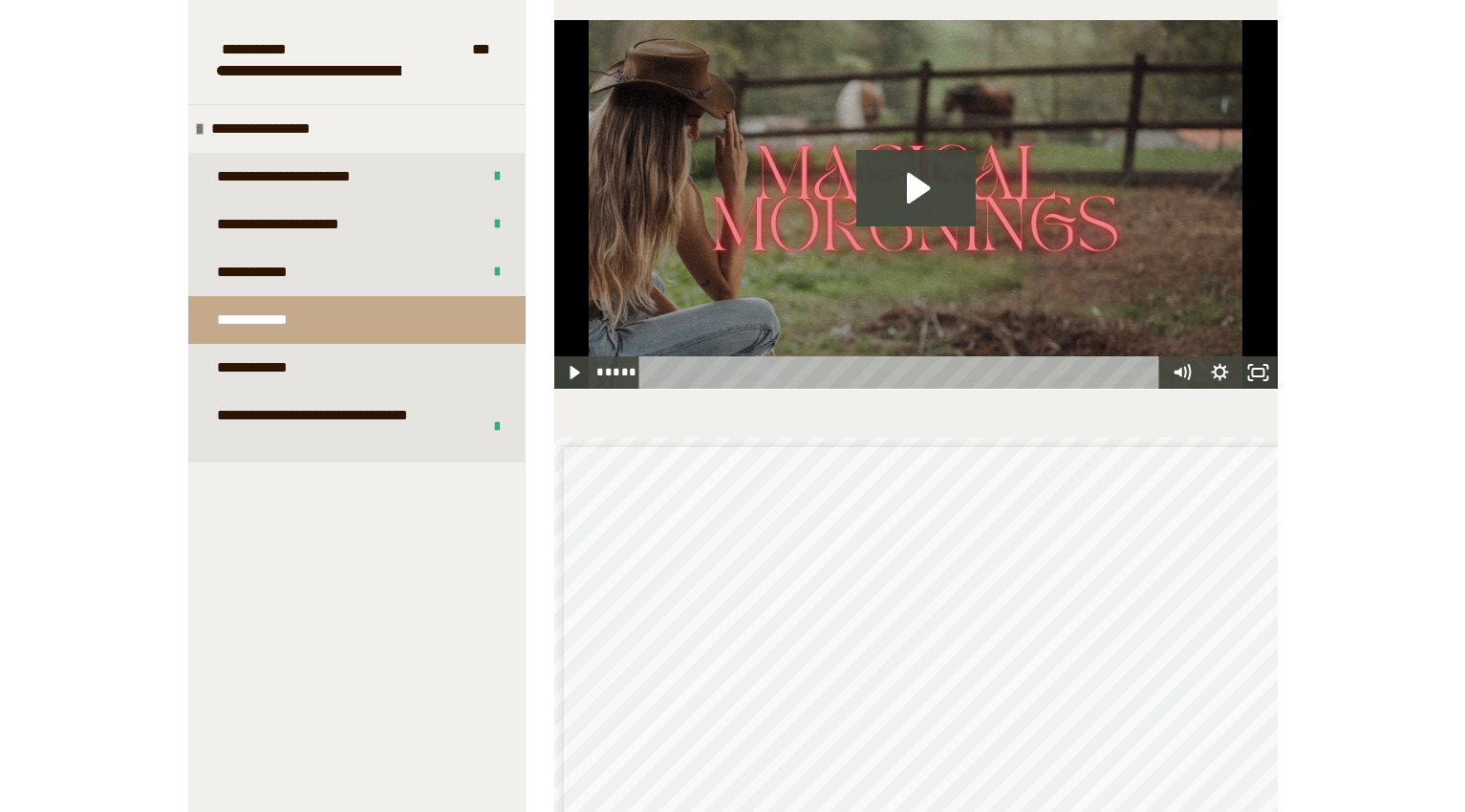 click at bounding box center (916, 414) 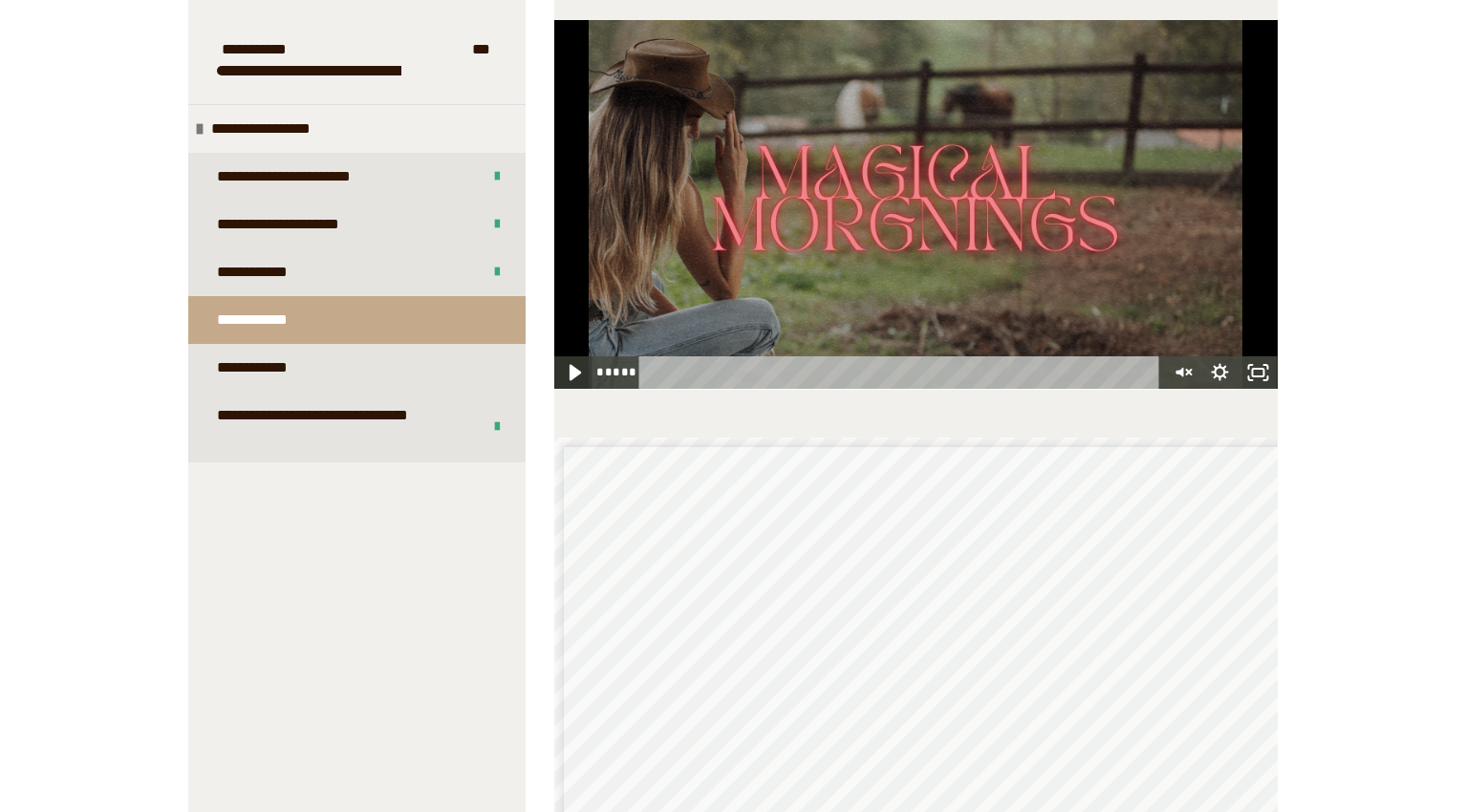 click 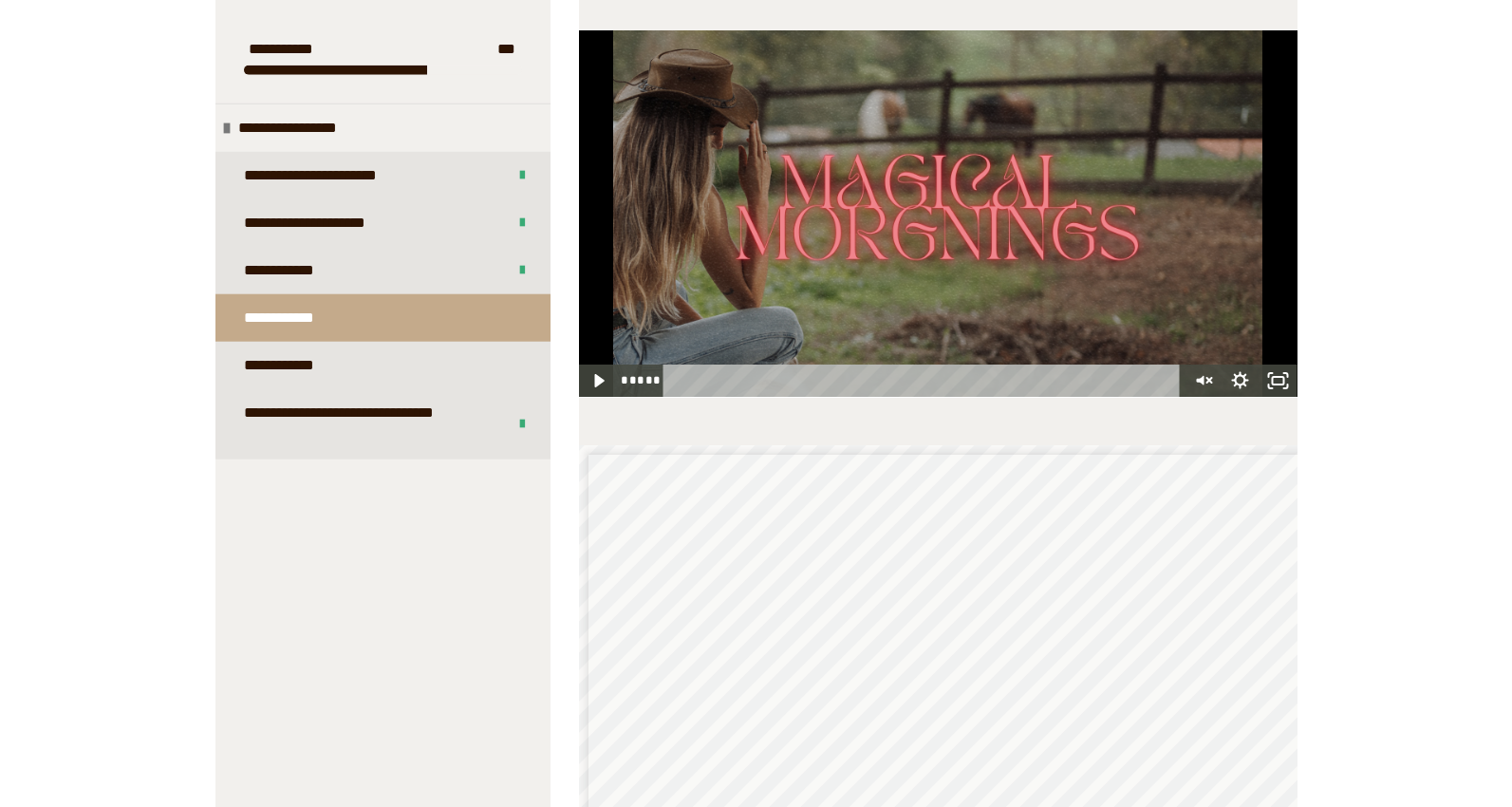 scroll, scrollTop: 1443, scrollLeft: 0, axis: vertical 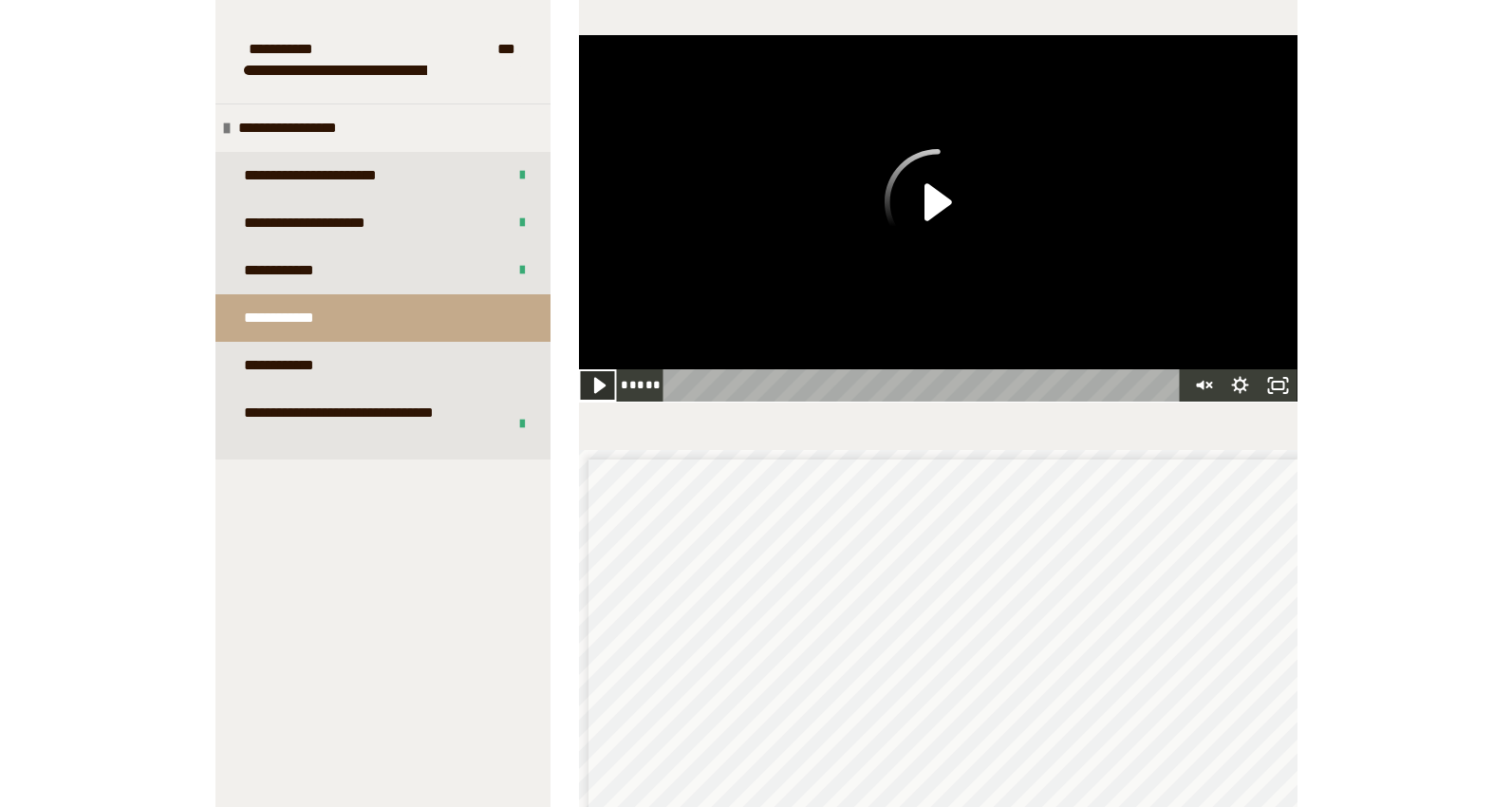 click 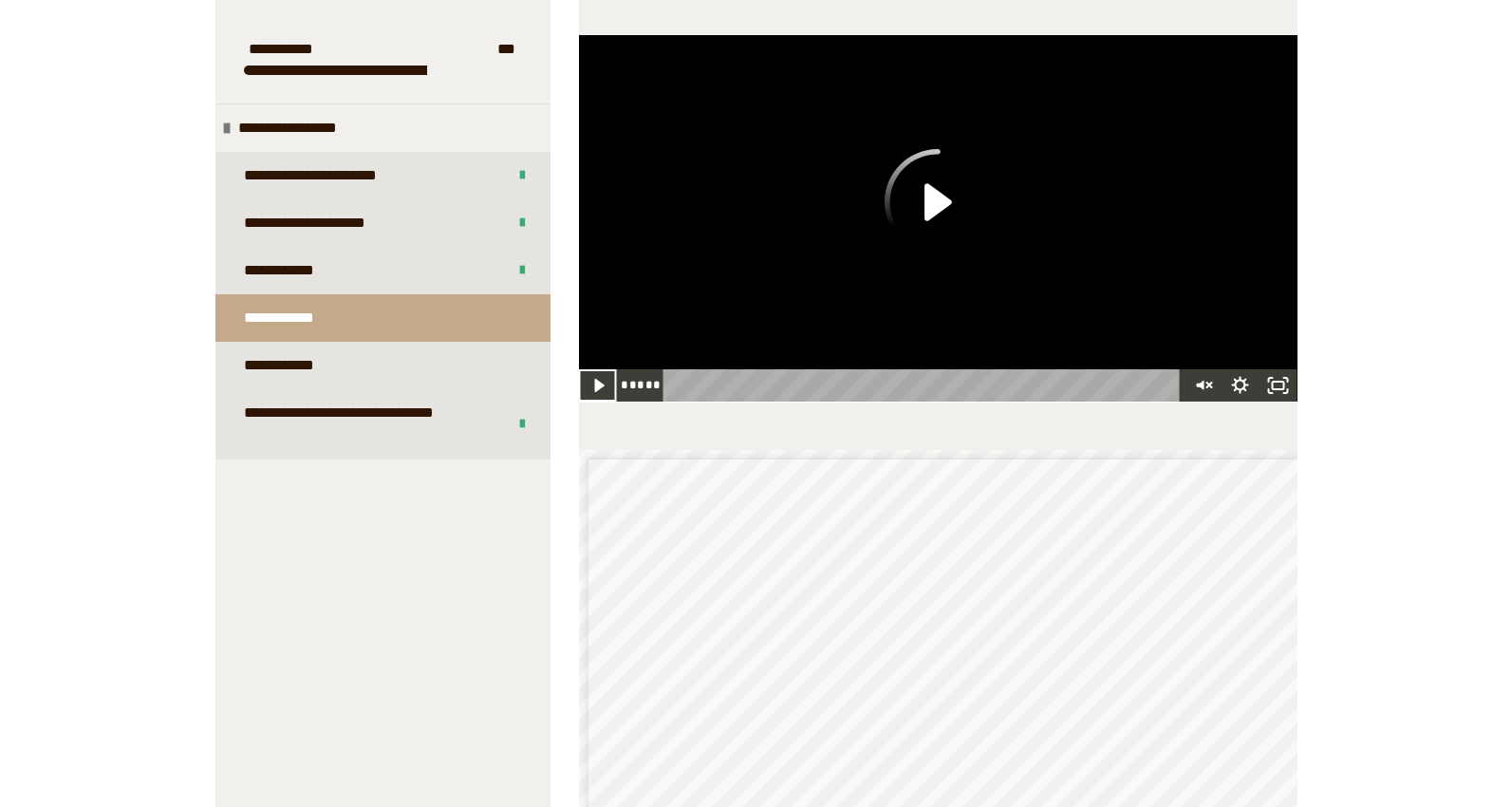 click 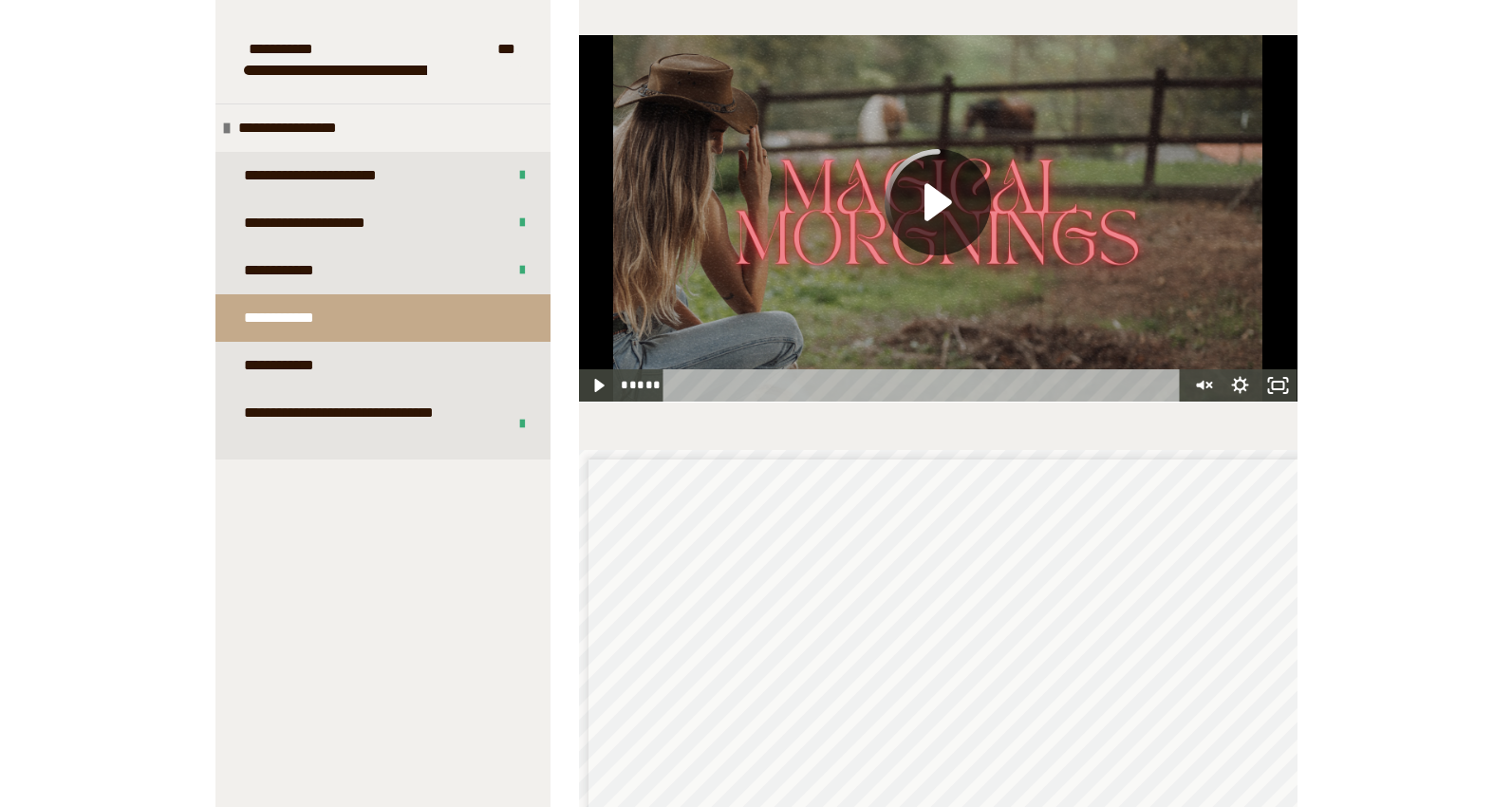 click 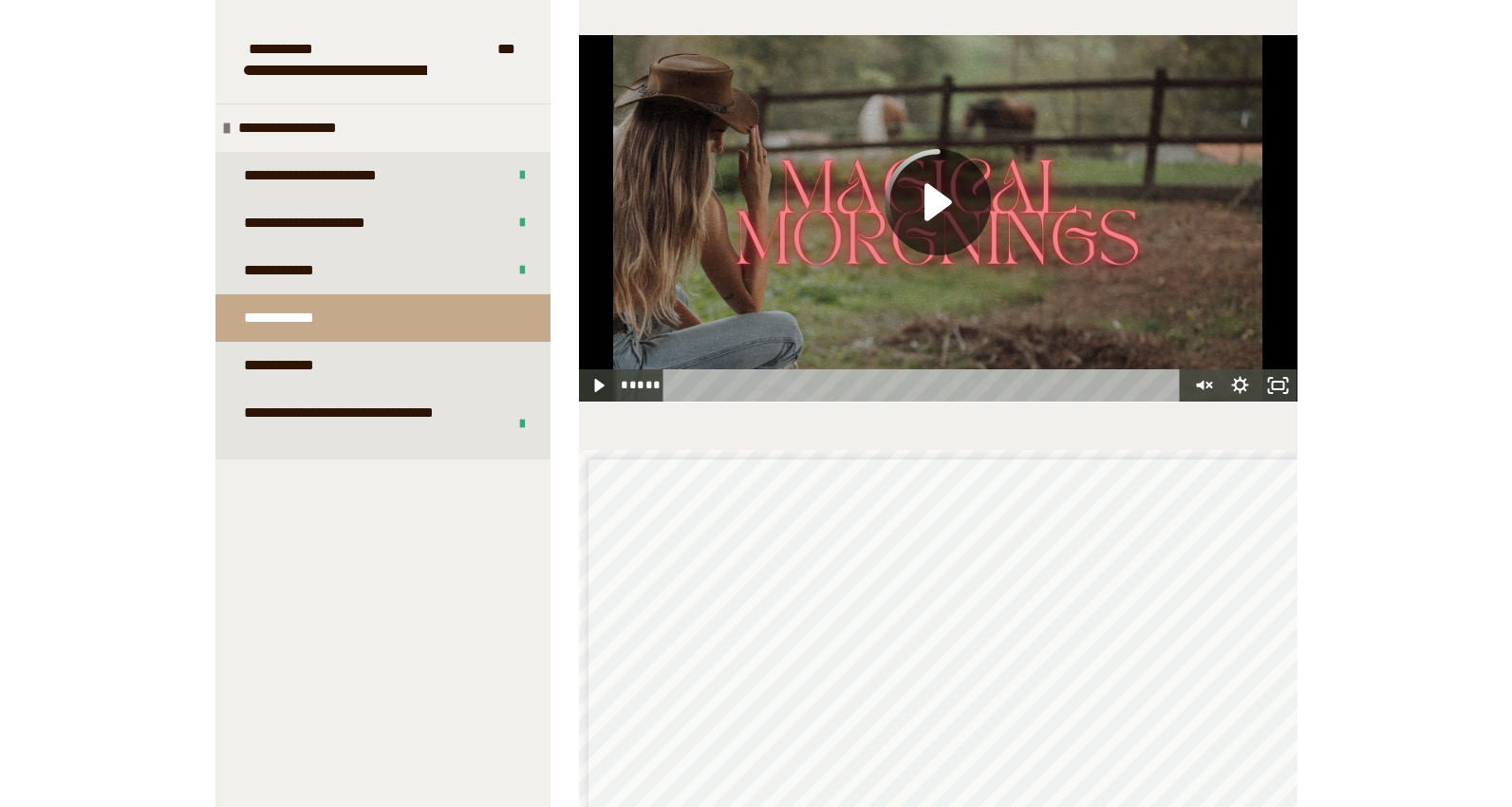 click 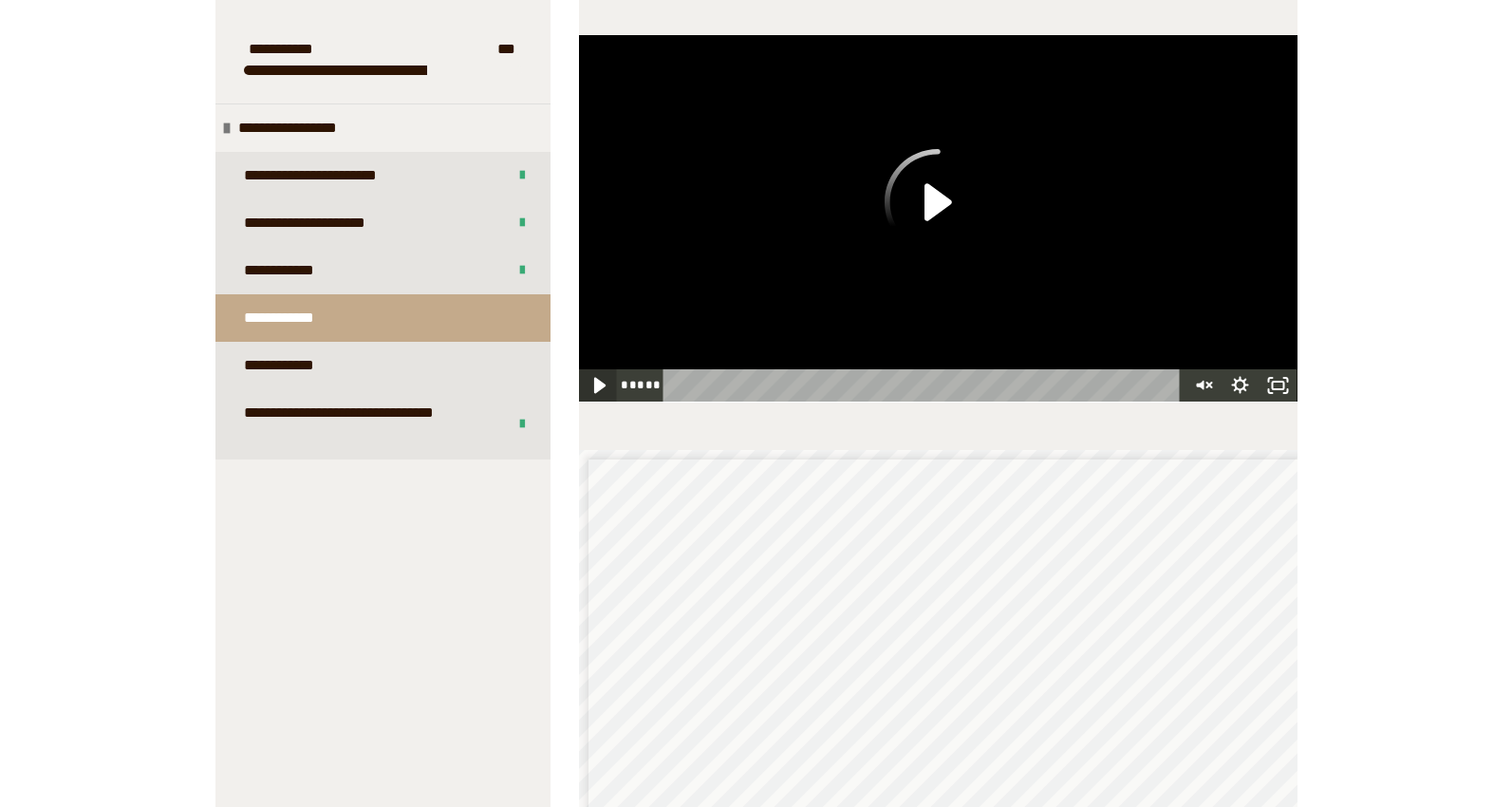 click 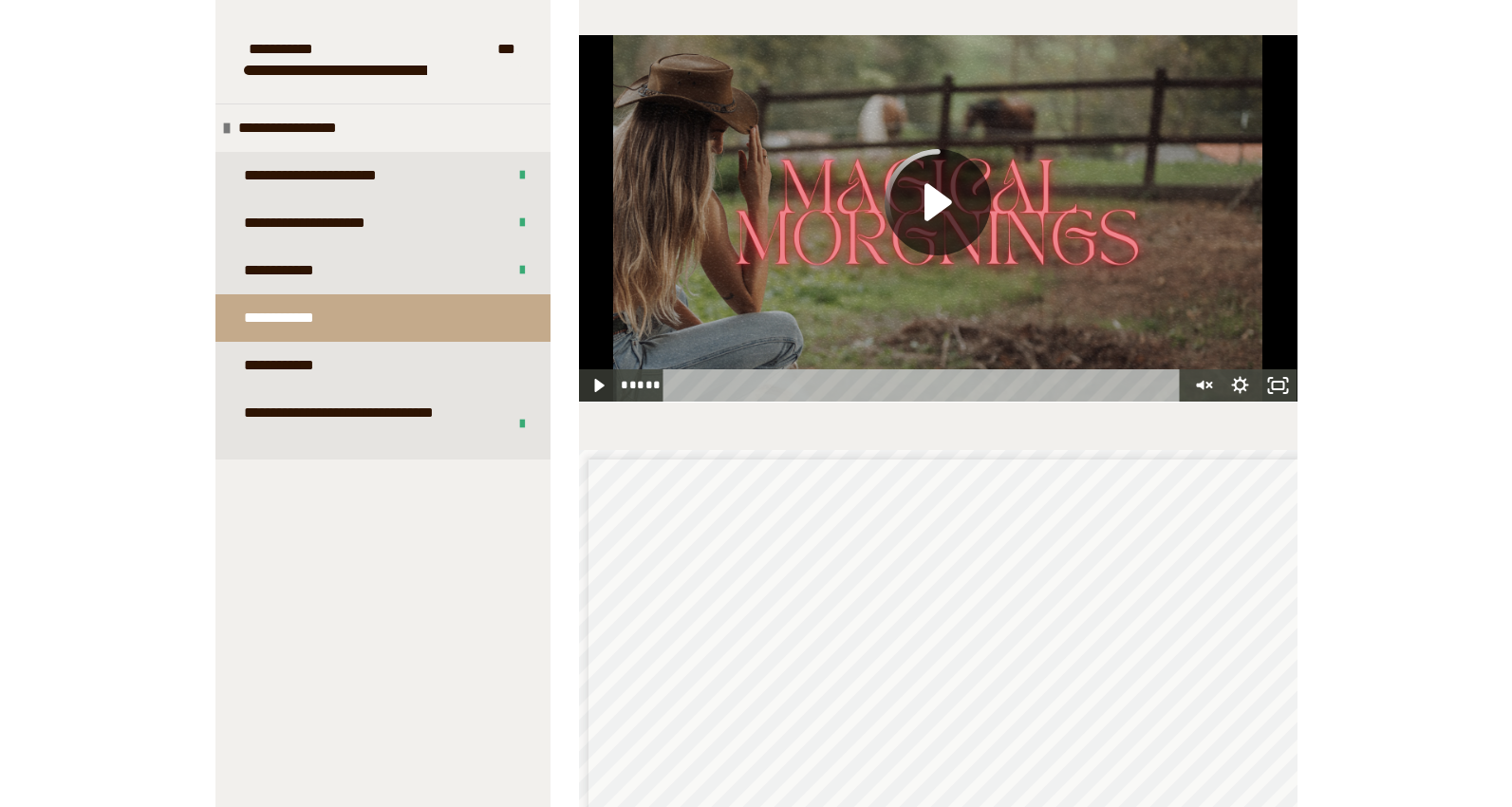 click 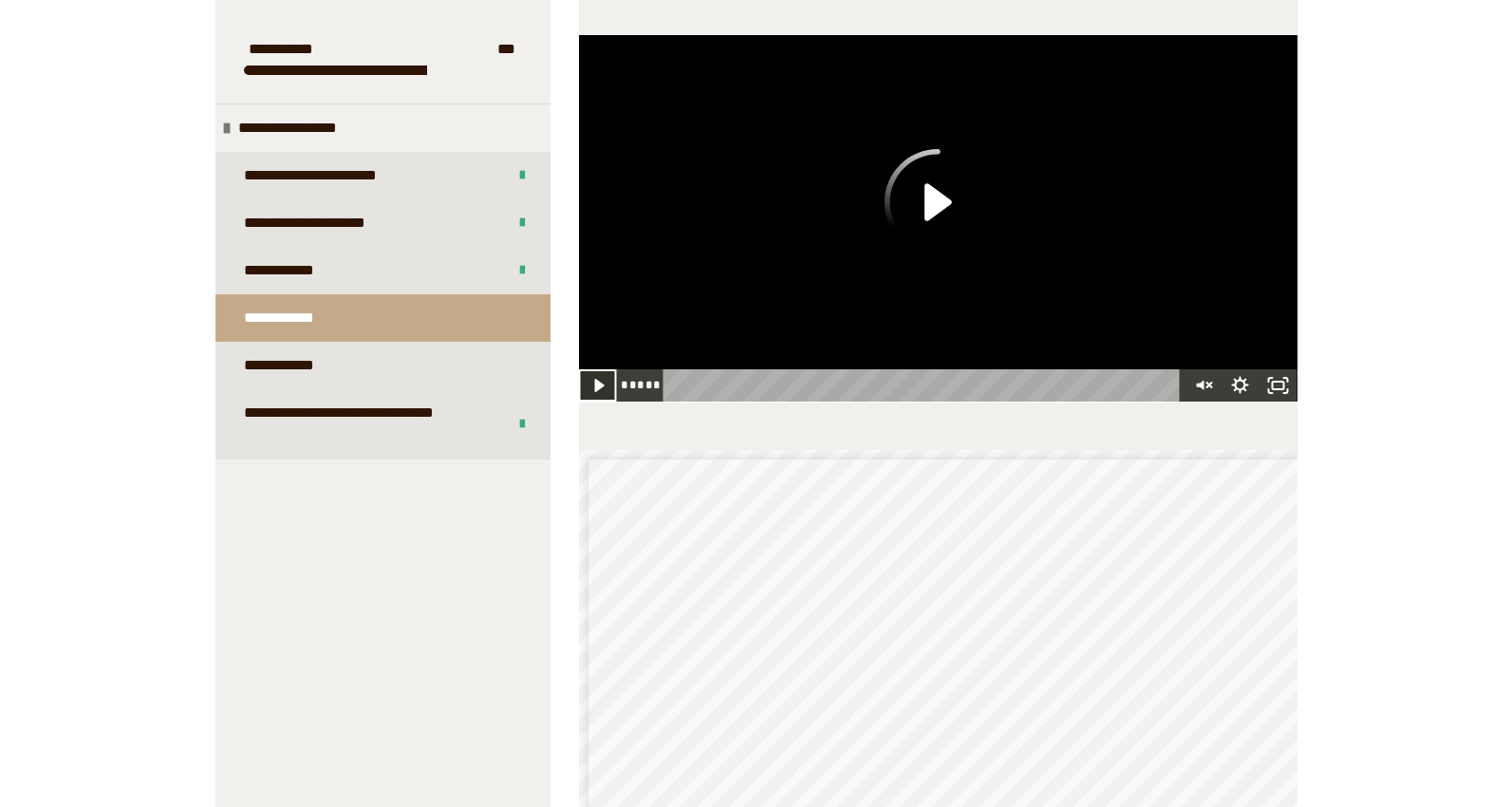 click 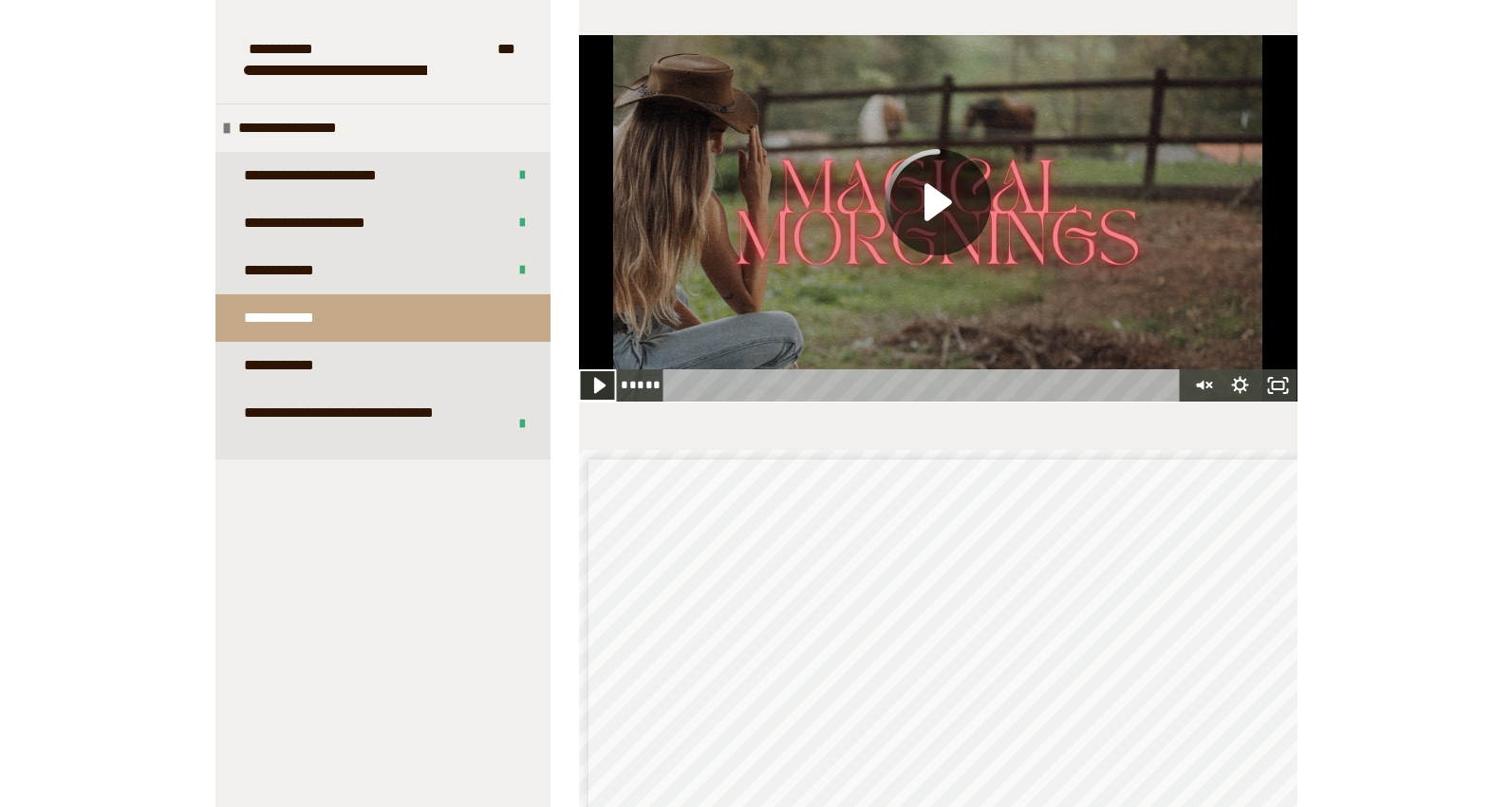 click 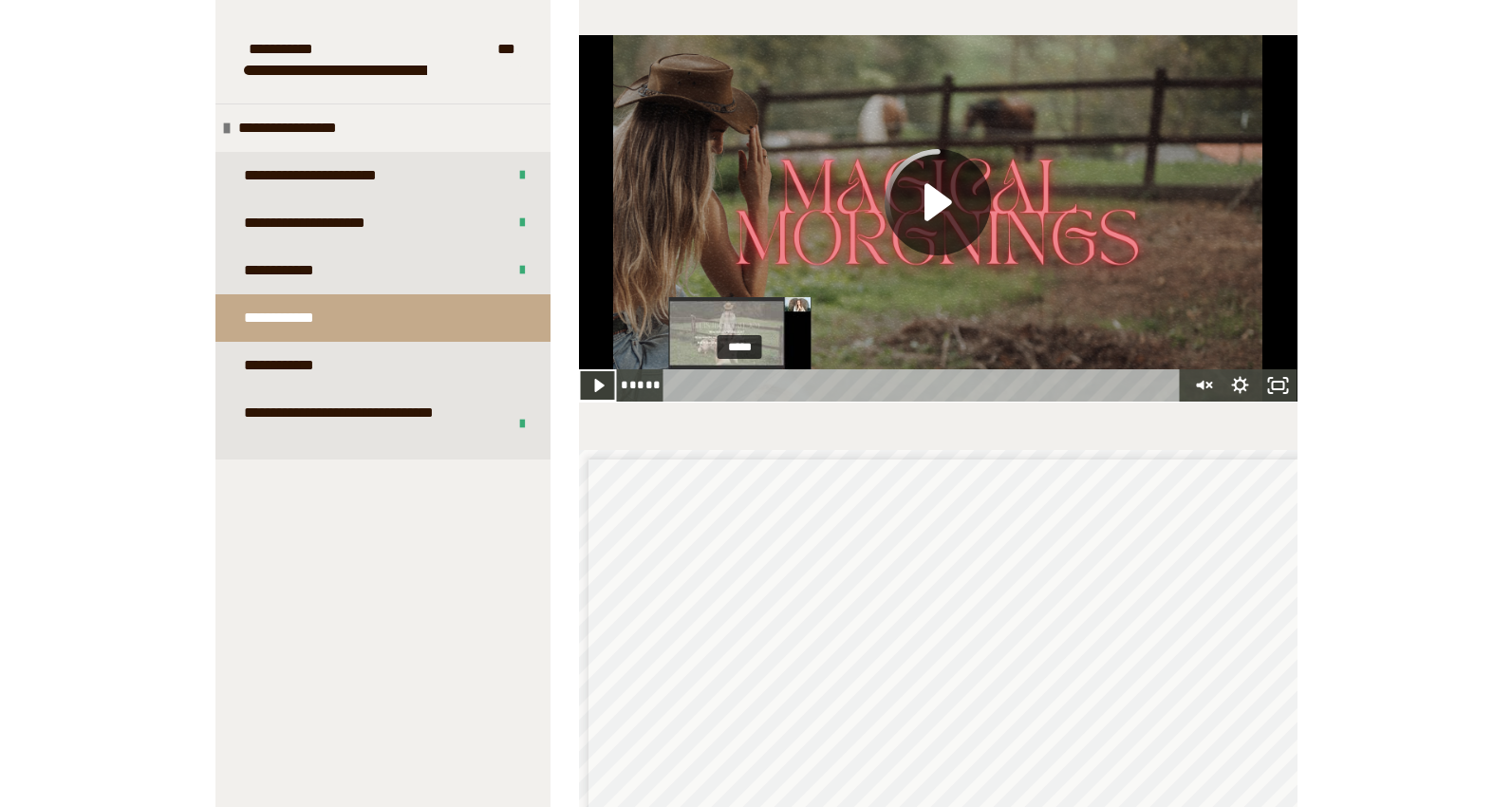 click on "*****" at bounding box center (924, 385) 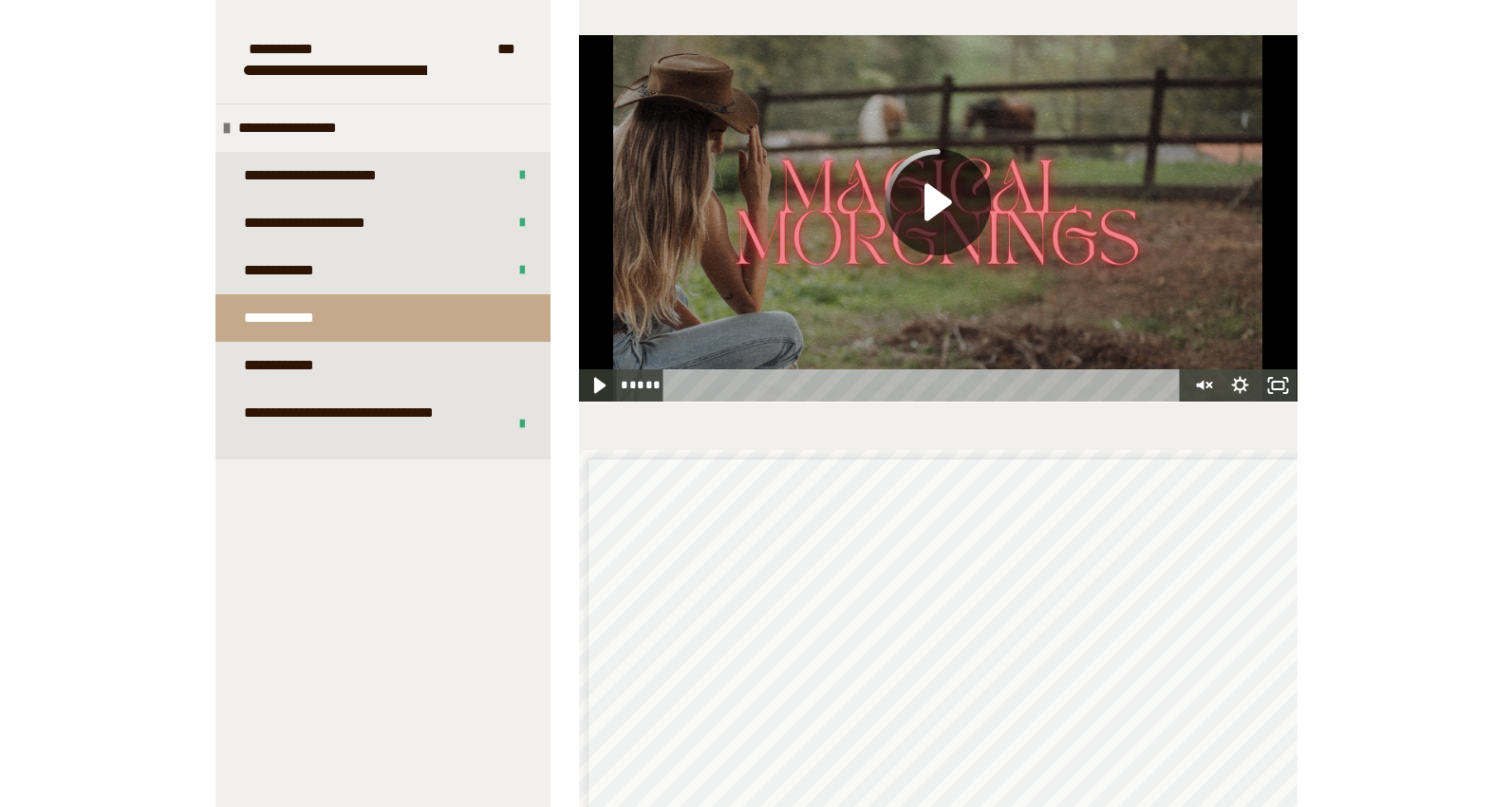 click 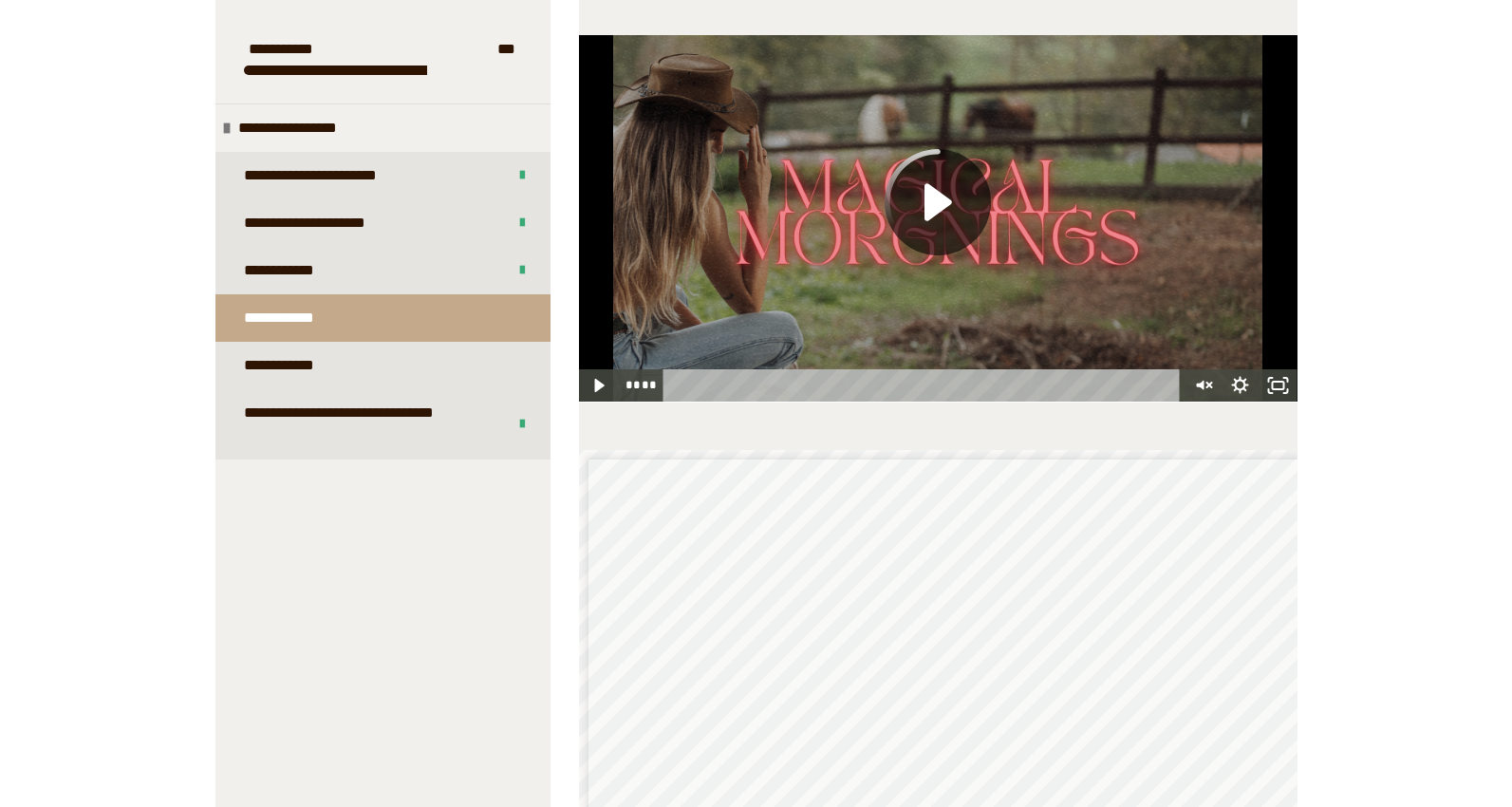 click on "**** ****" at bounding box center [900, 385] 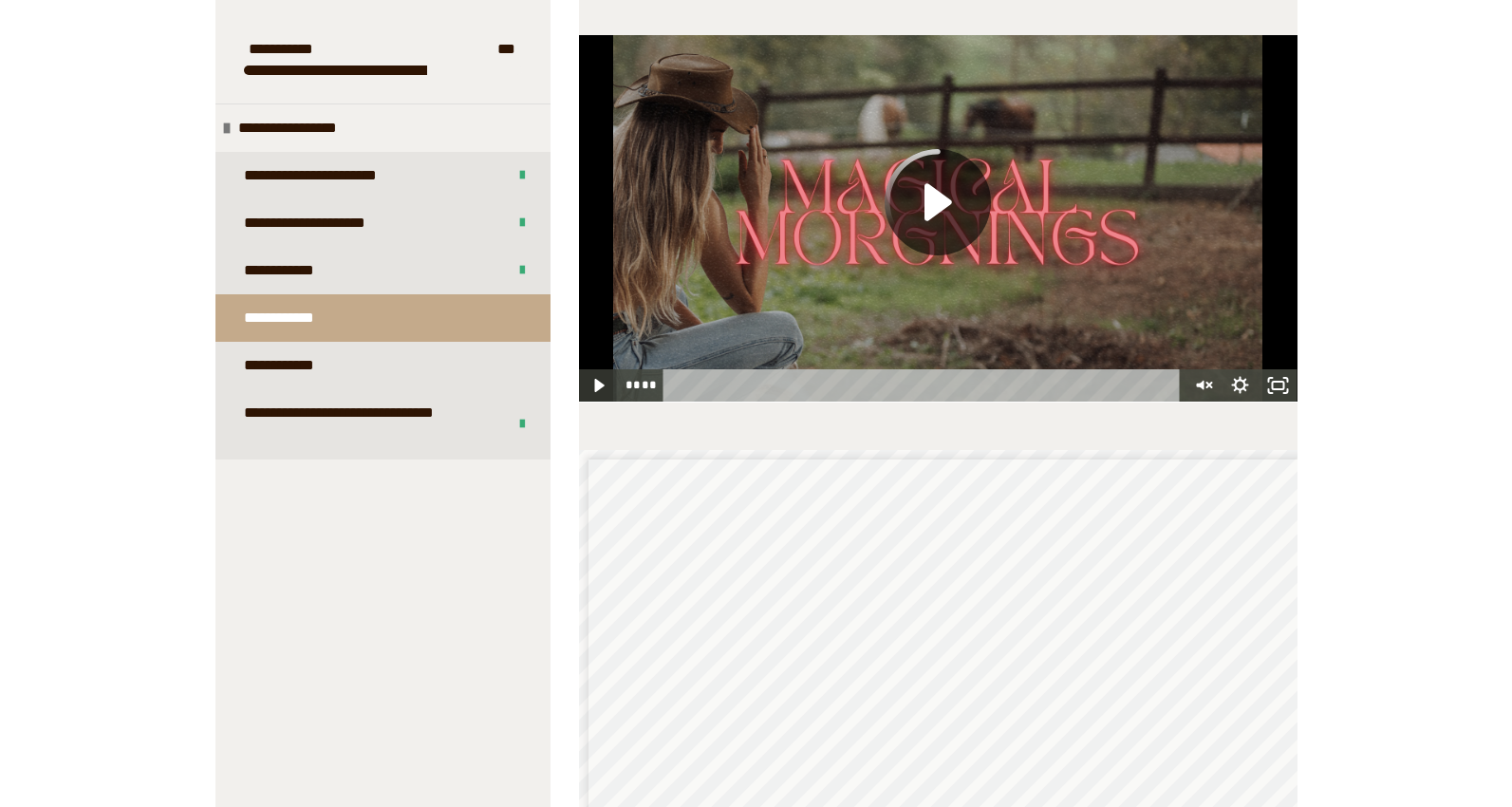 click 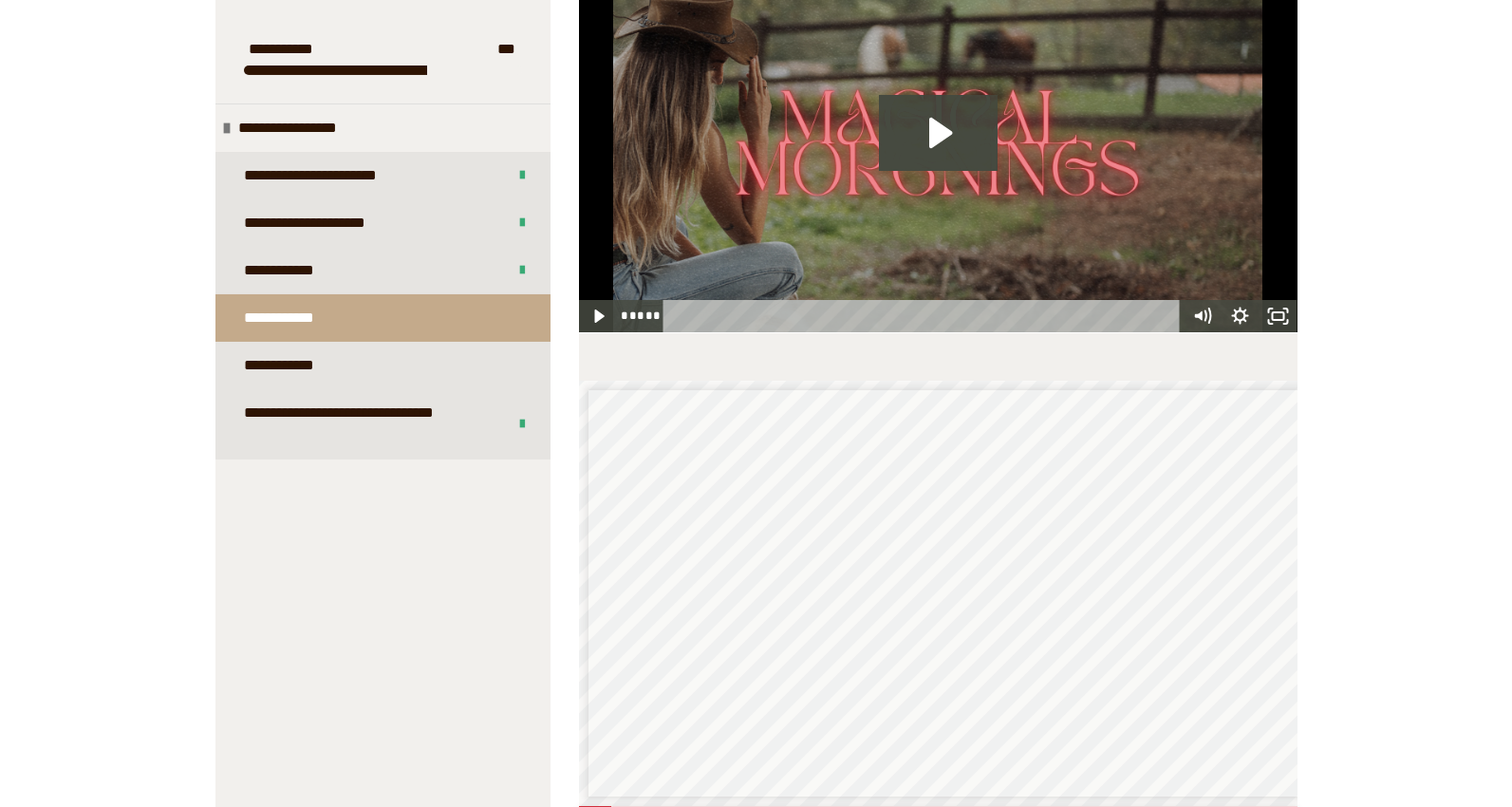 scroll, scrollTop: 1549, scrollLeft: 0, axis: vertical 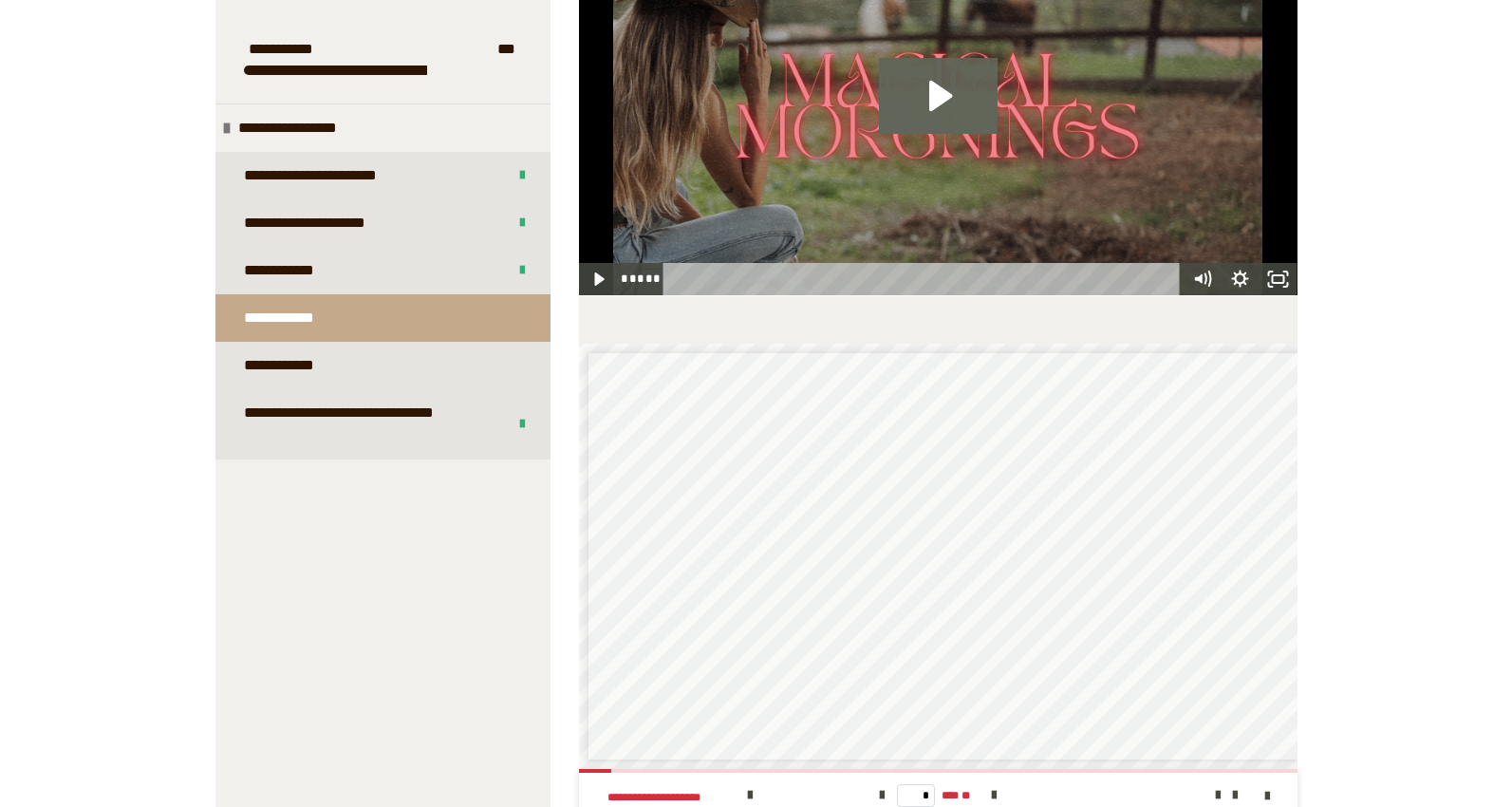 click 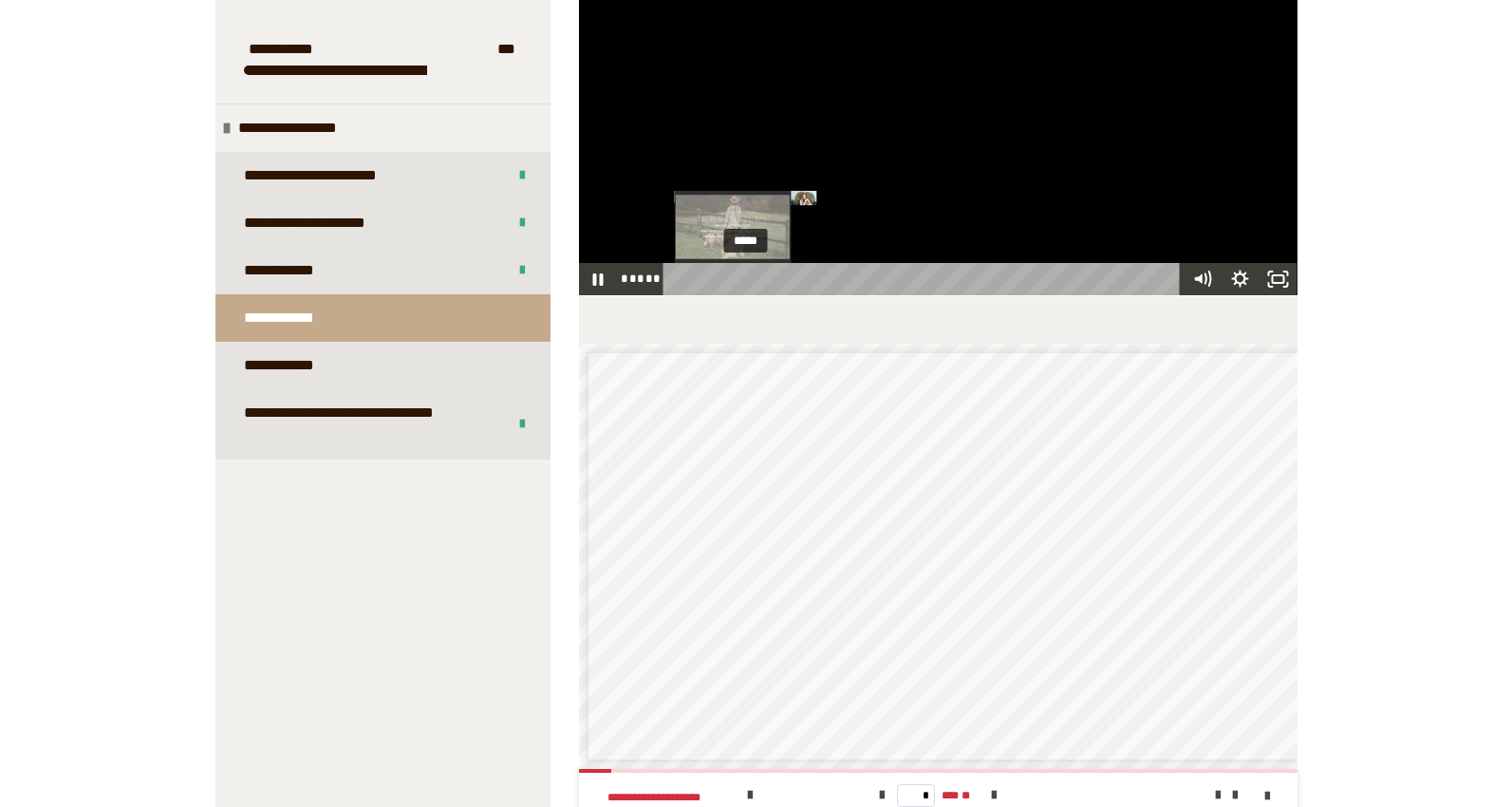 click at bounding box center (745, 278) 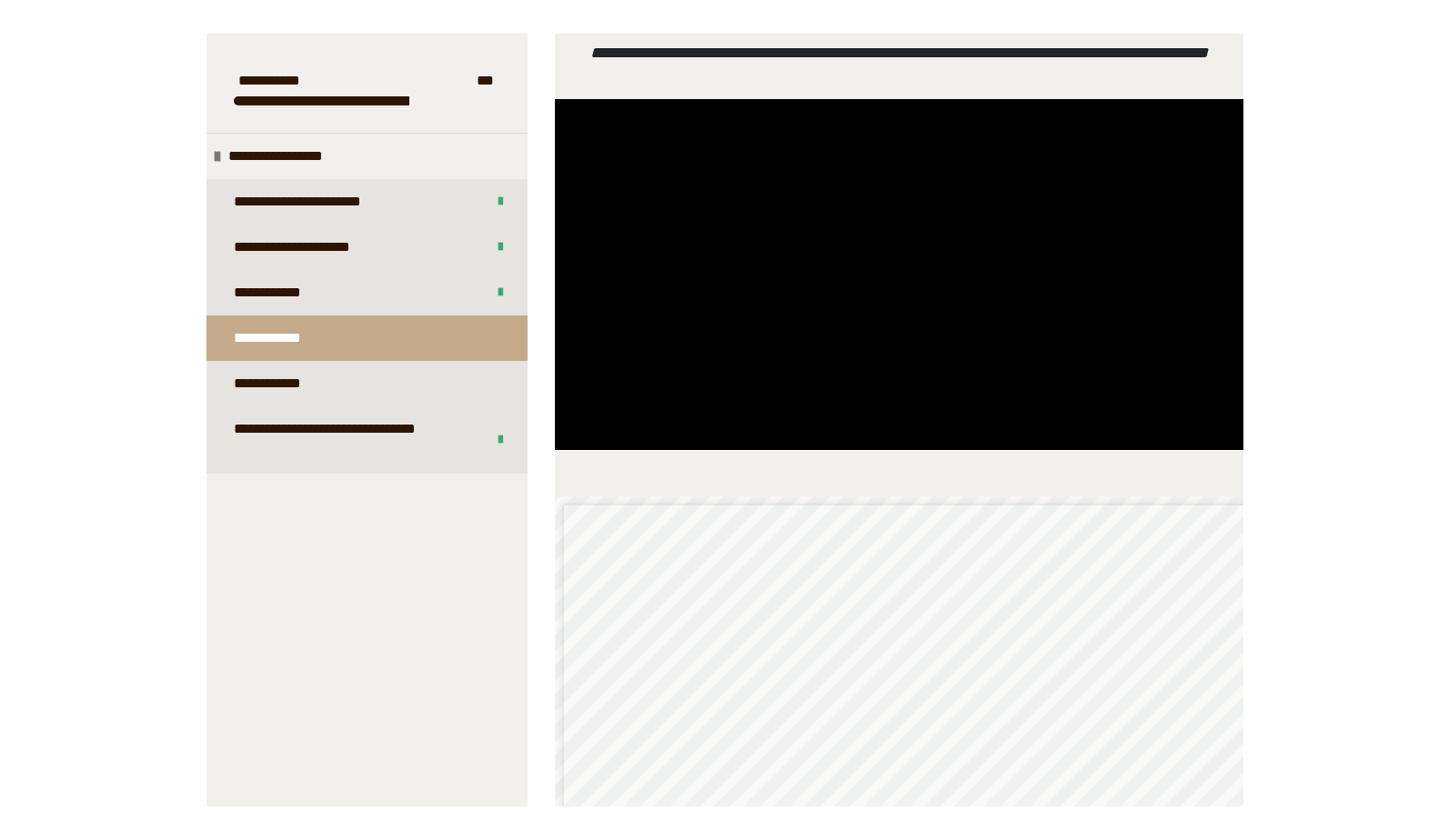 scroll, scrollTop: 1367, scrollLeft: 0, axis: vertical 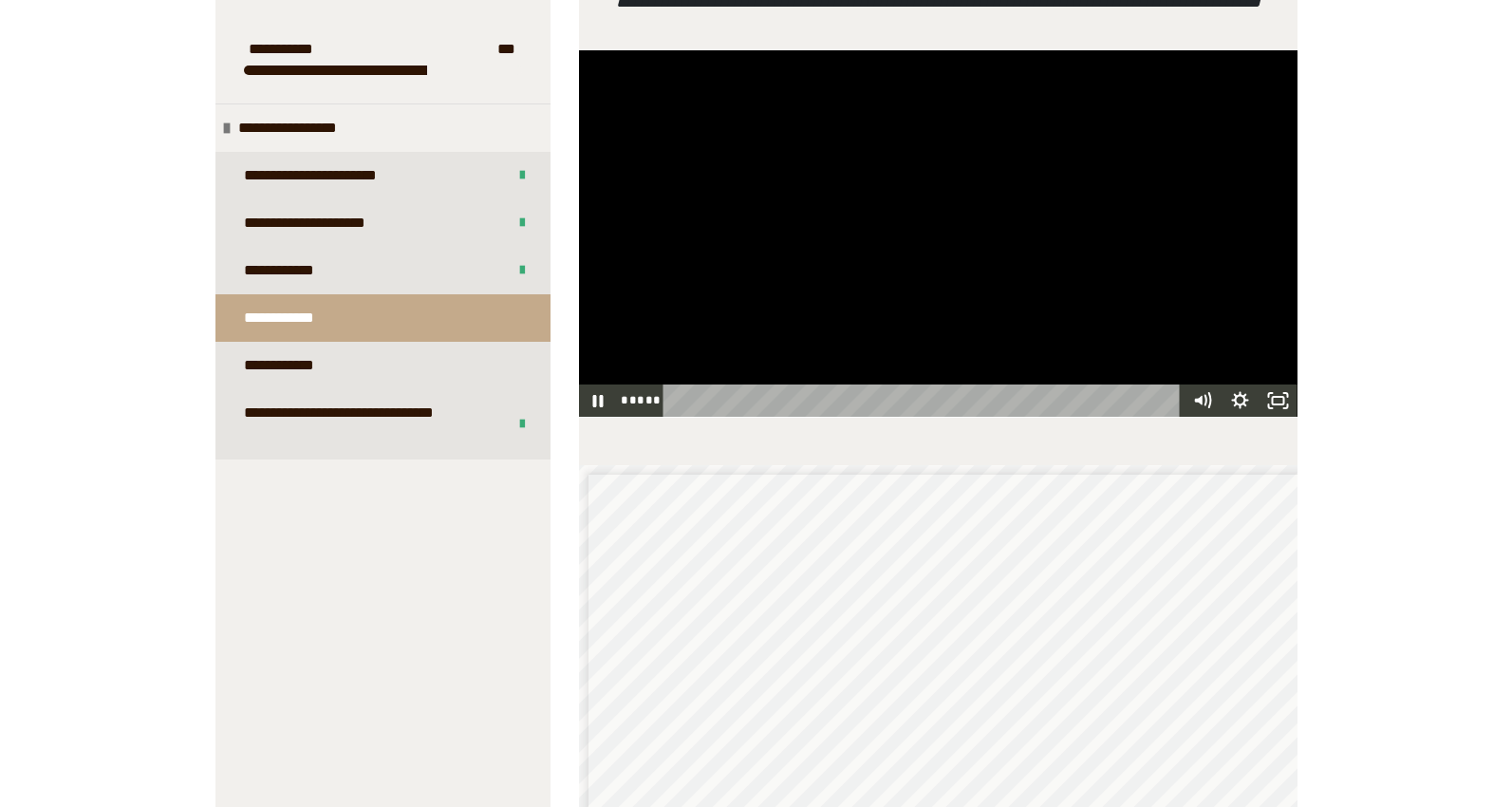 click on "**********" at bounding box center [756, 704] 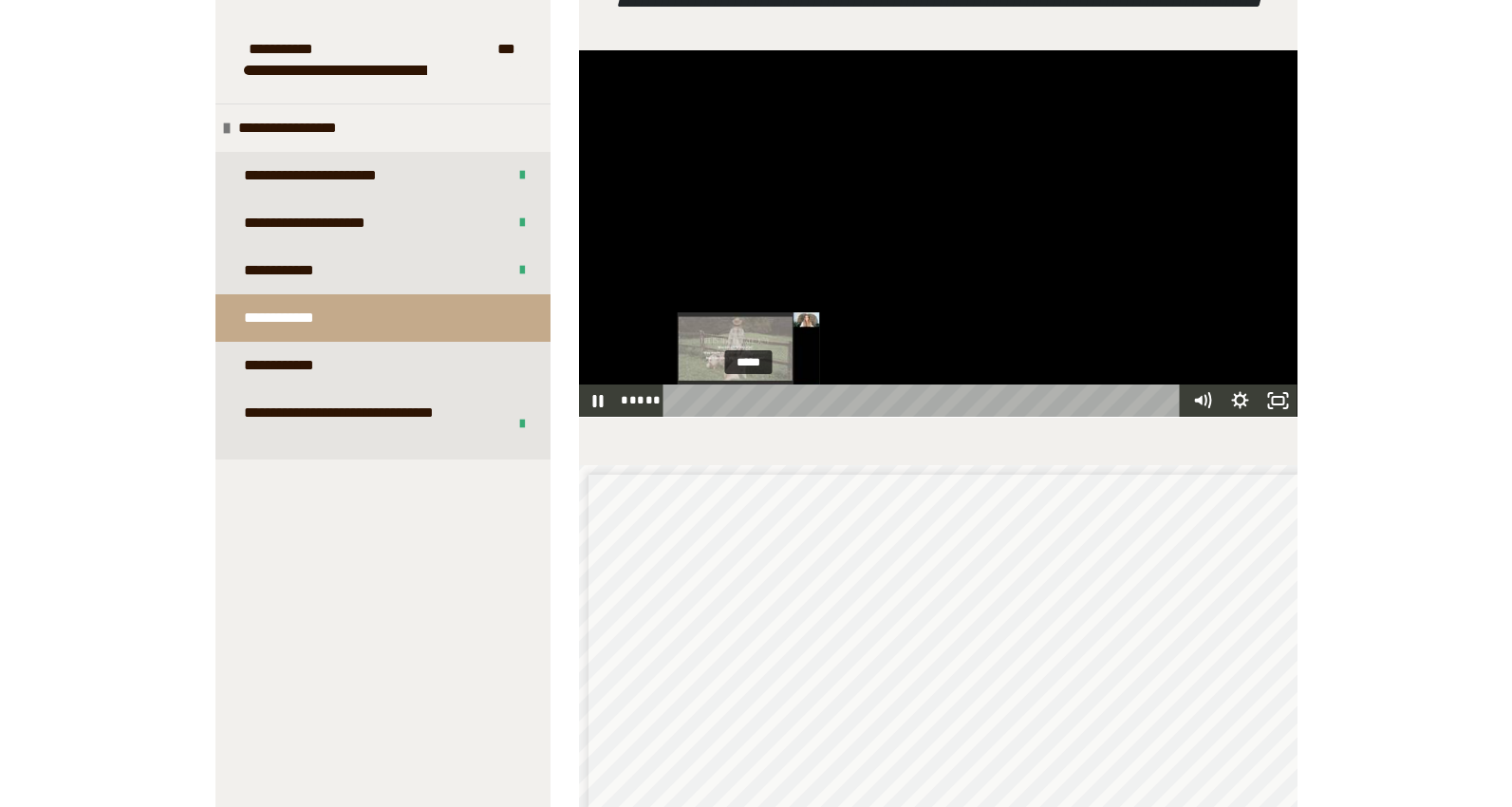 click at bounding box center [745, 400] 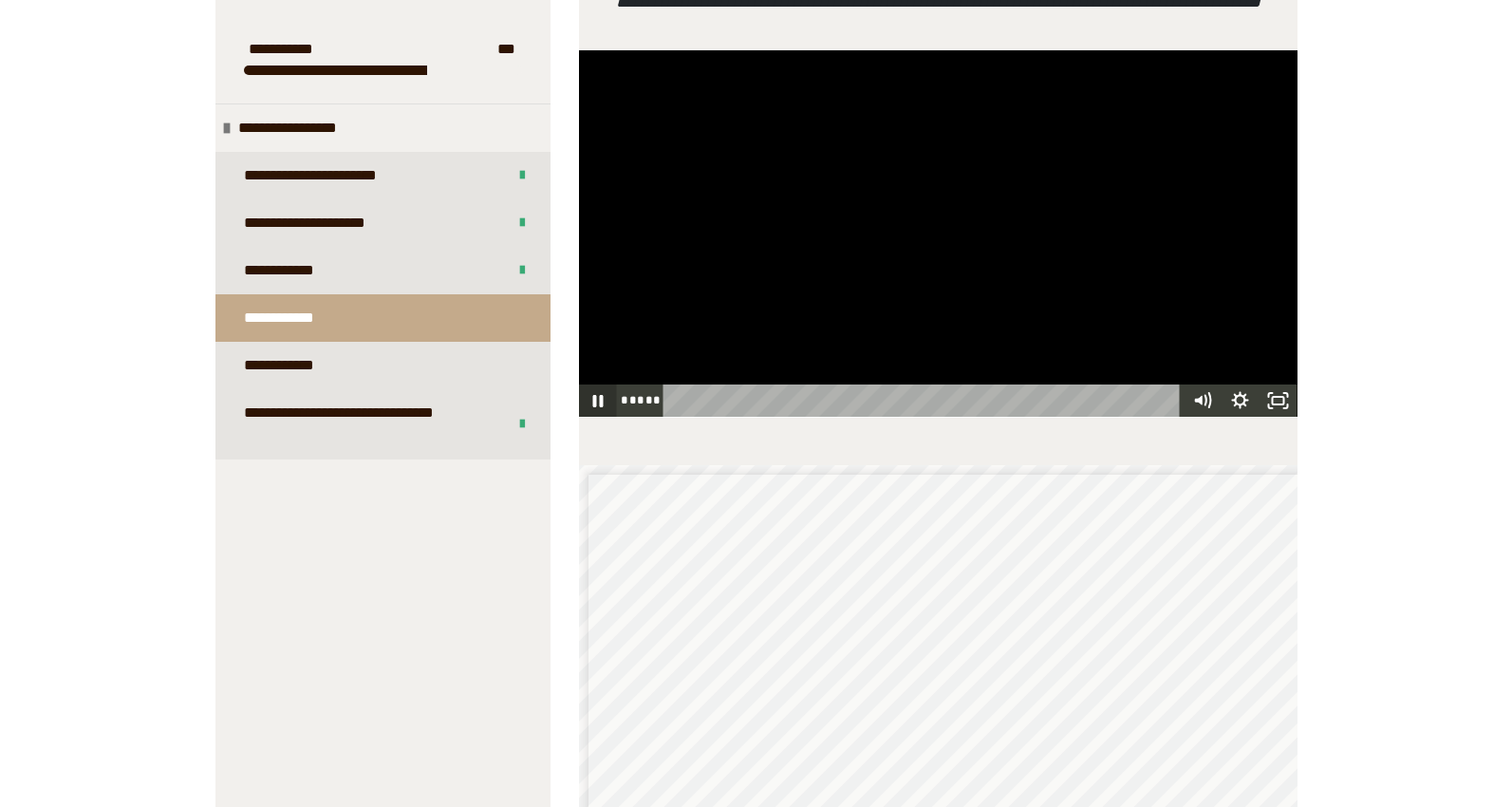 click 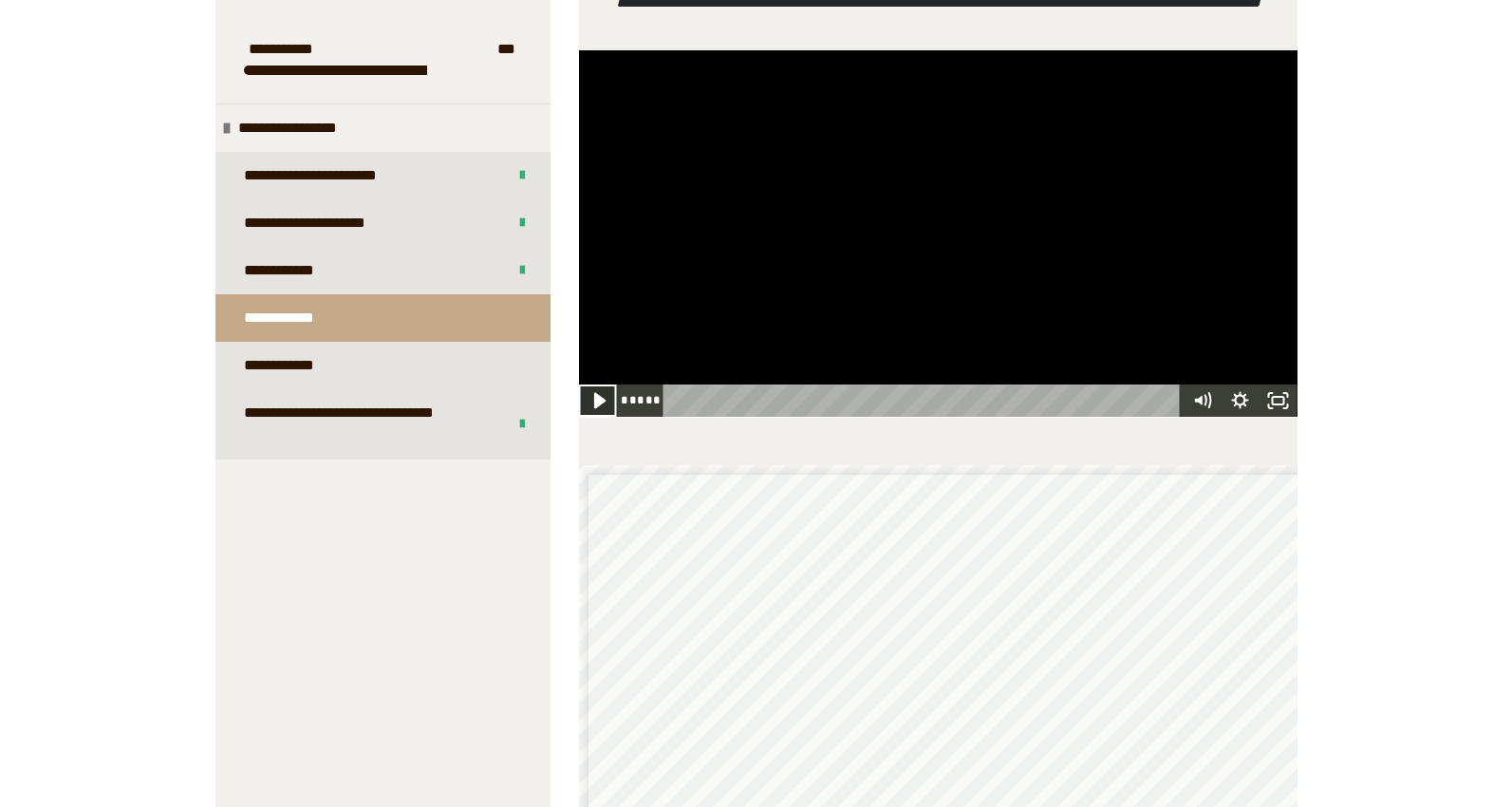 click 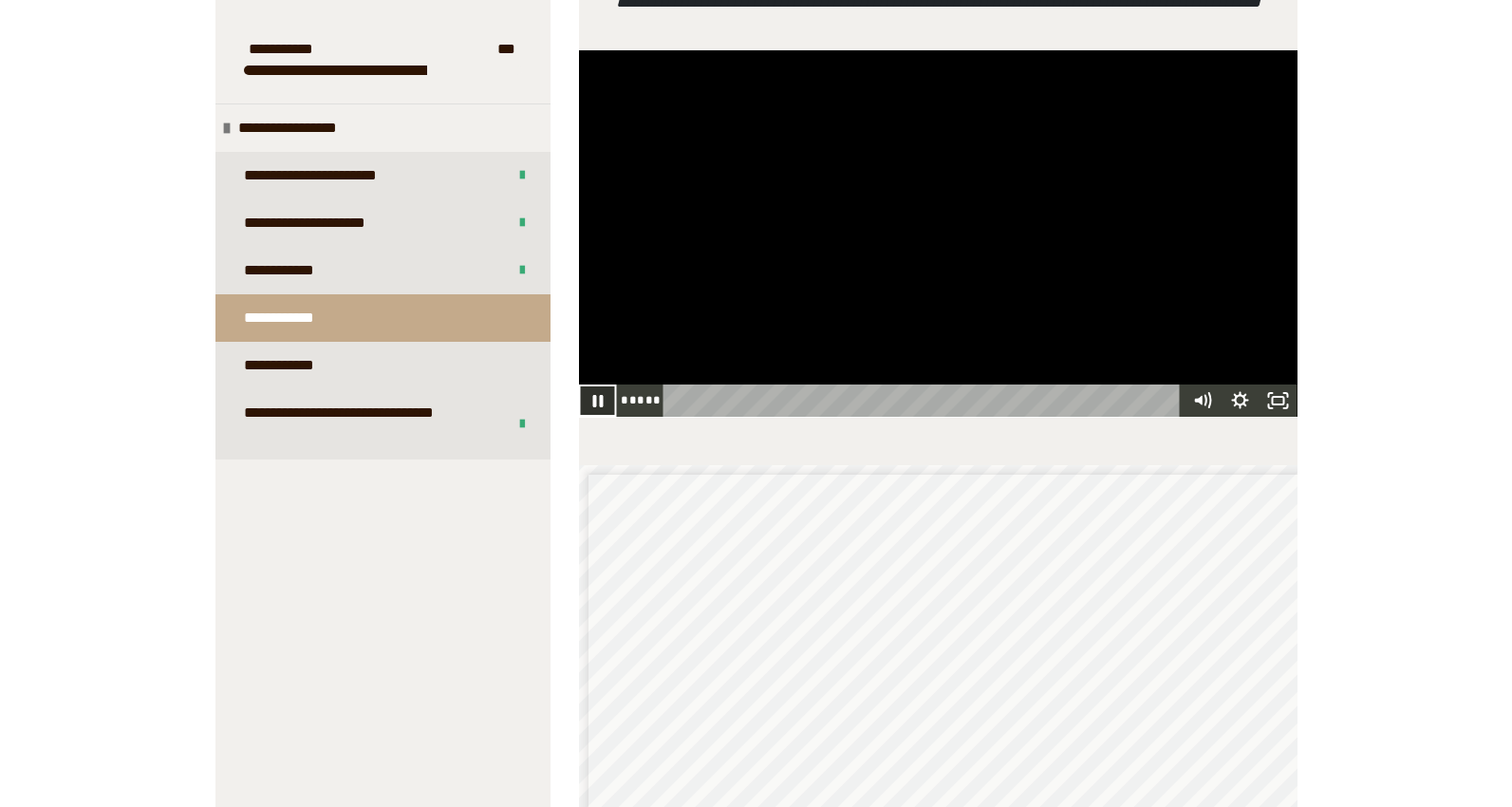 click 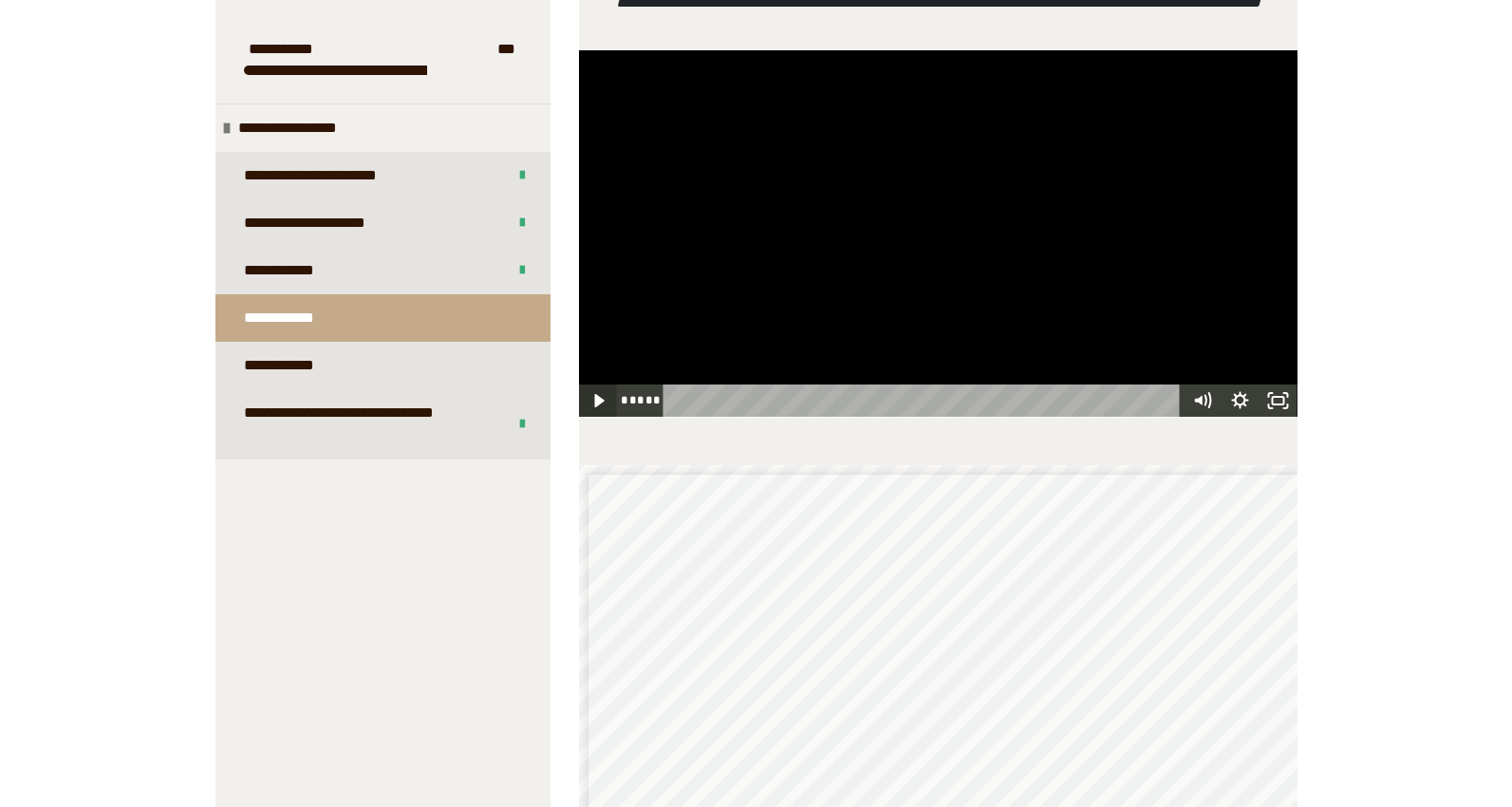 click 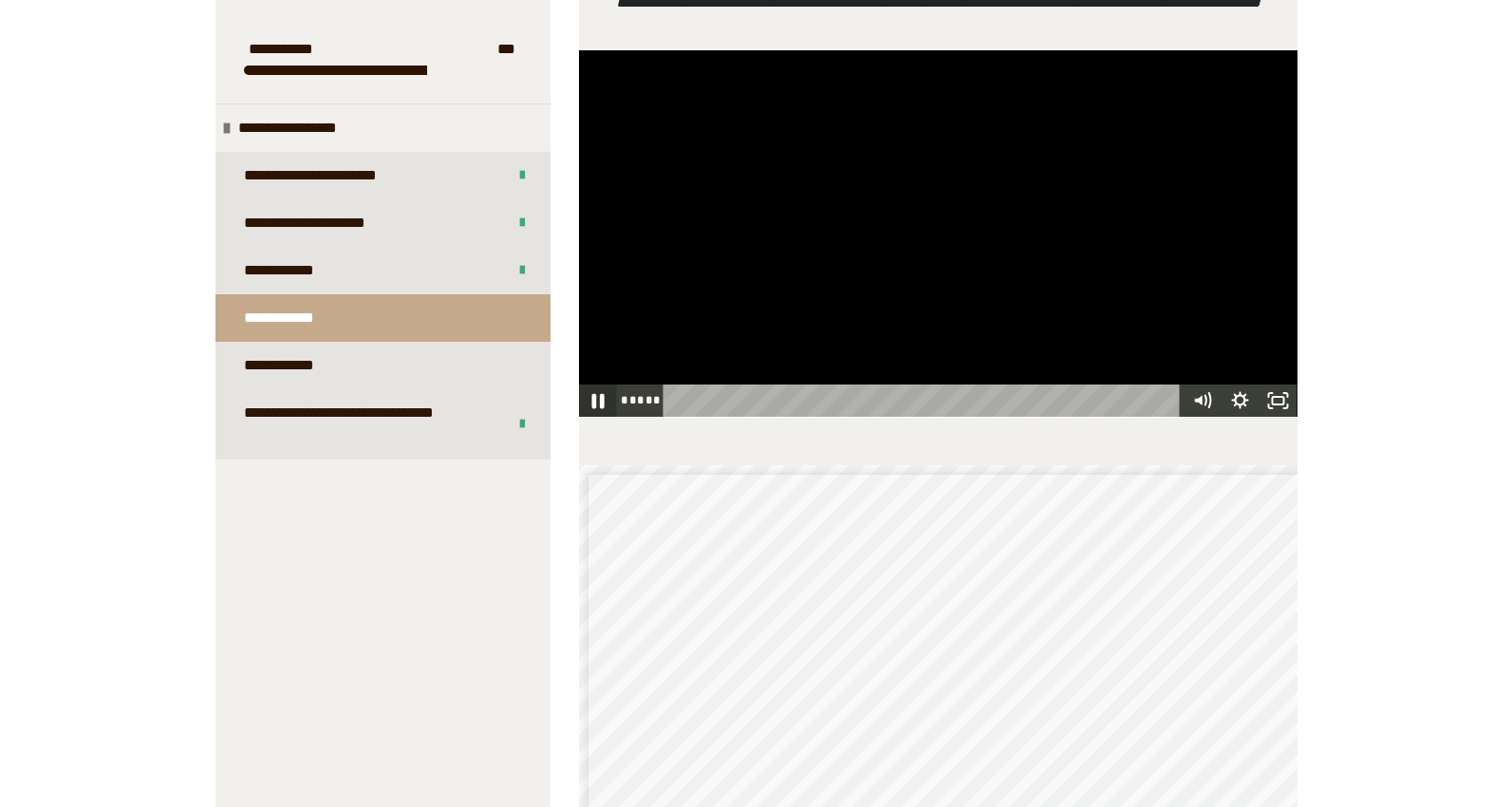 click 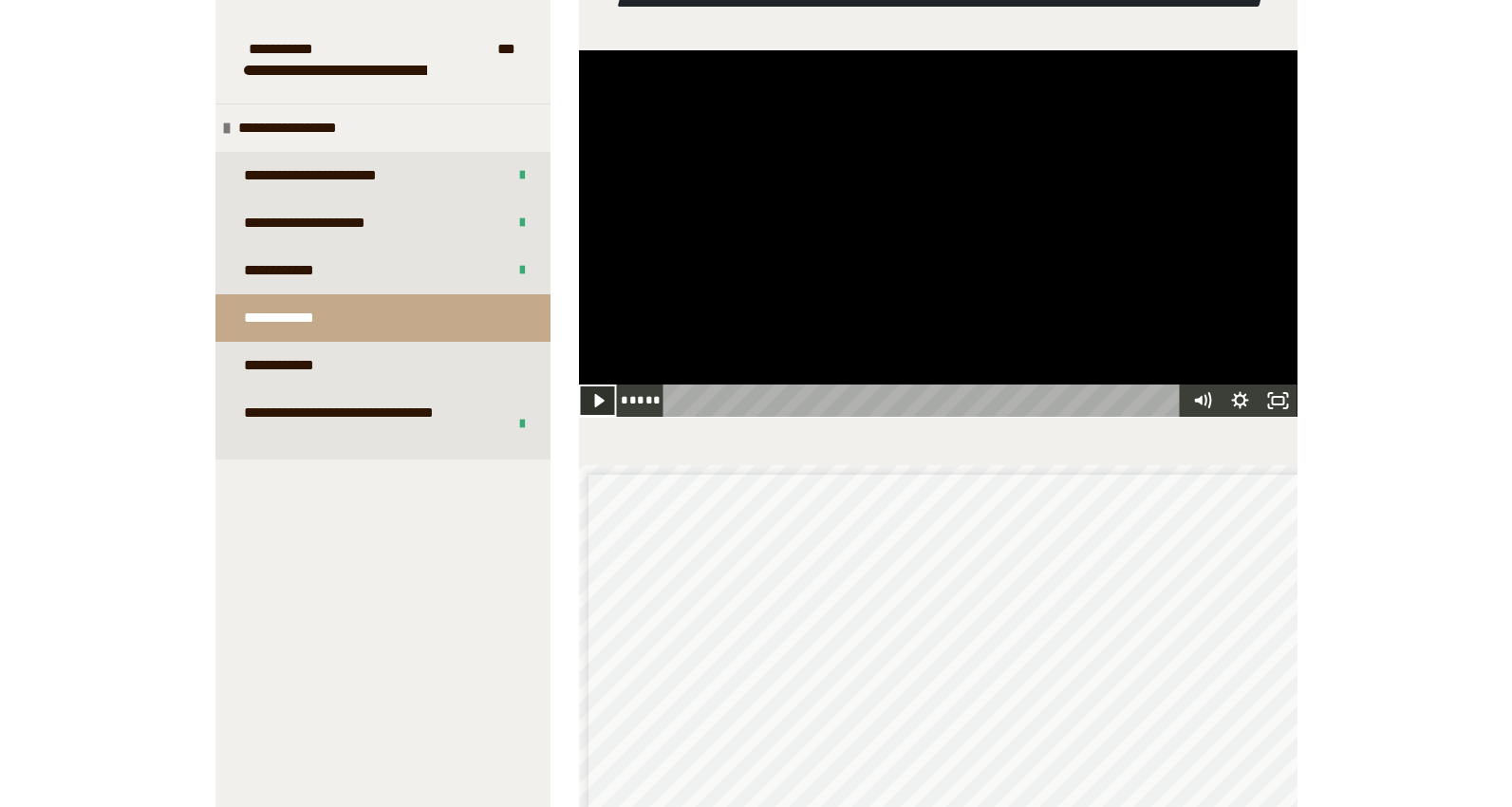 click 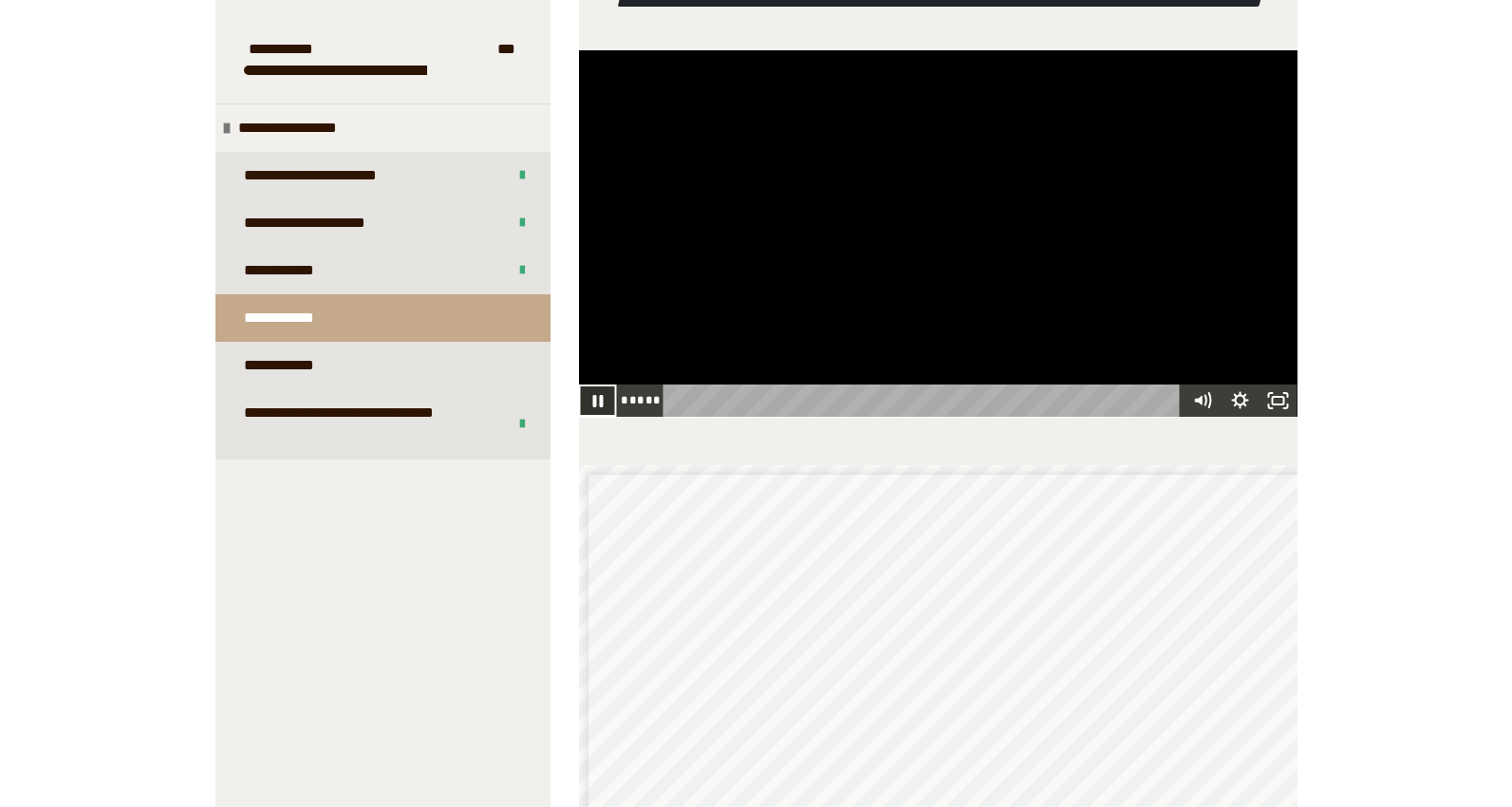 click 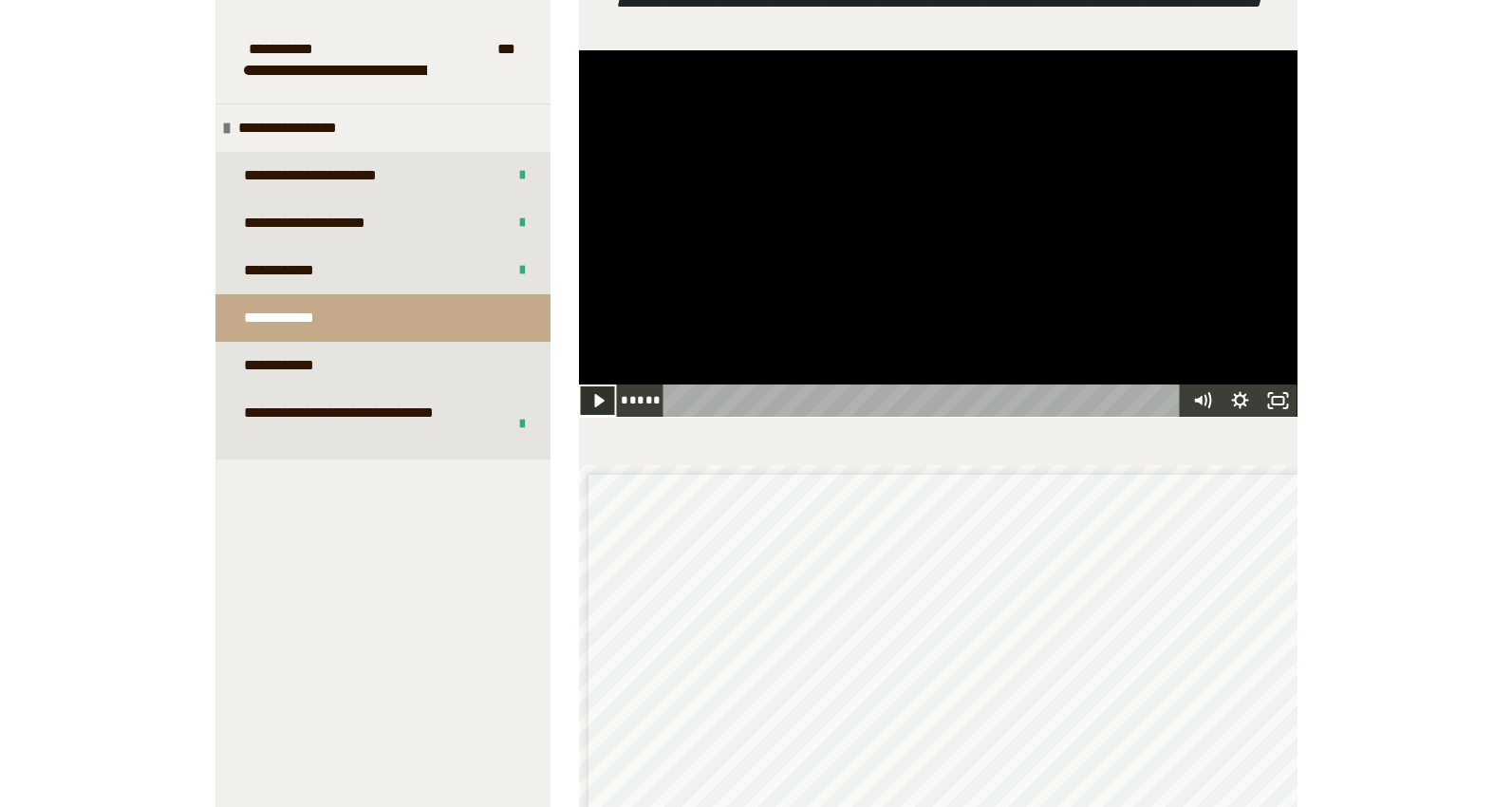 click 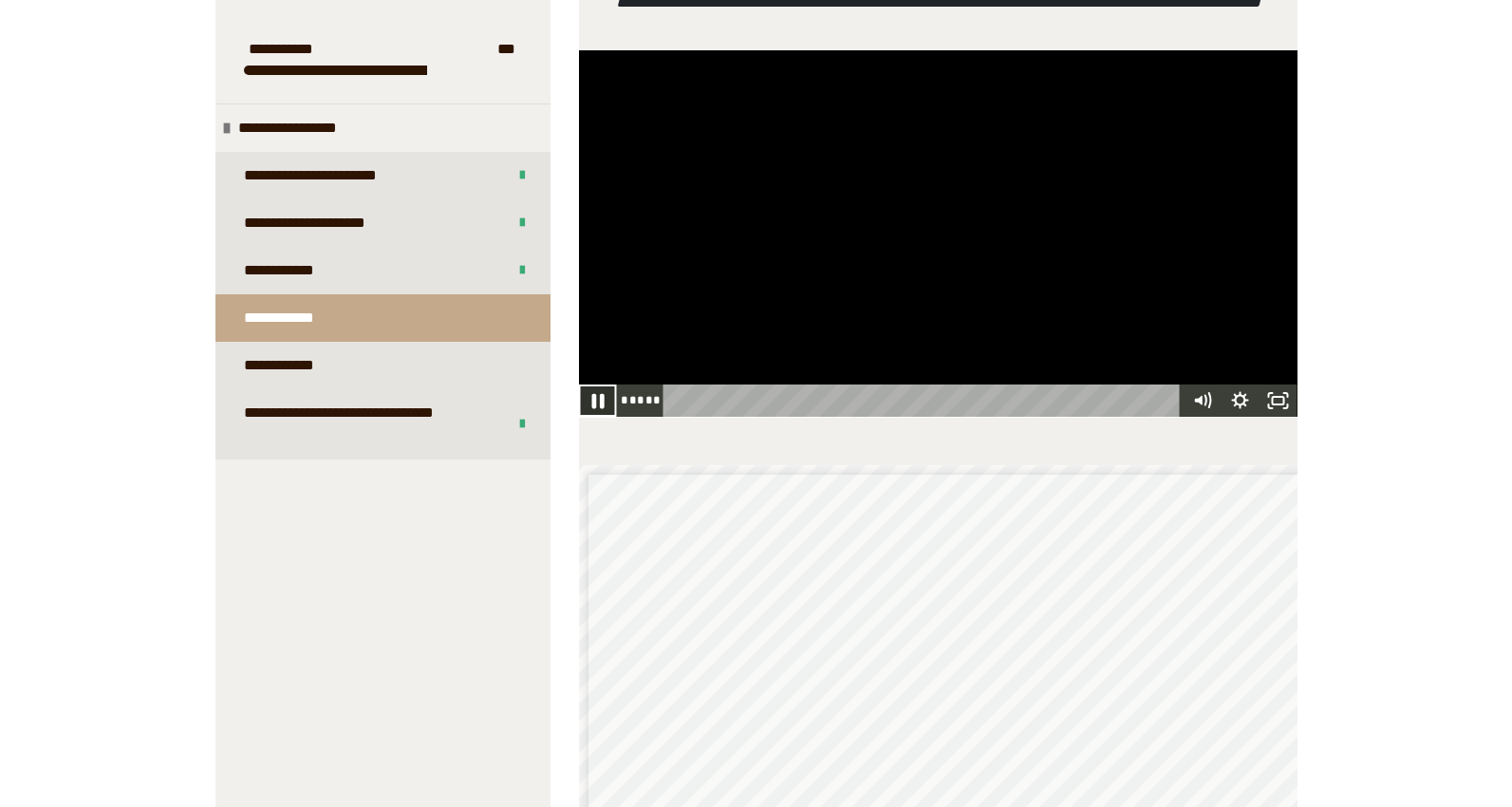 click 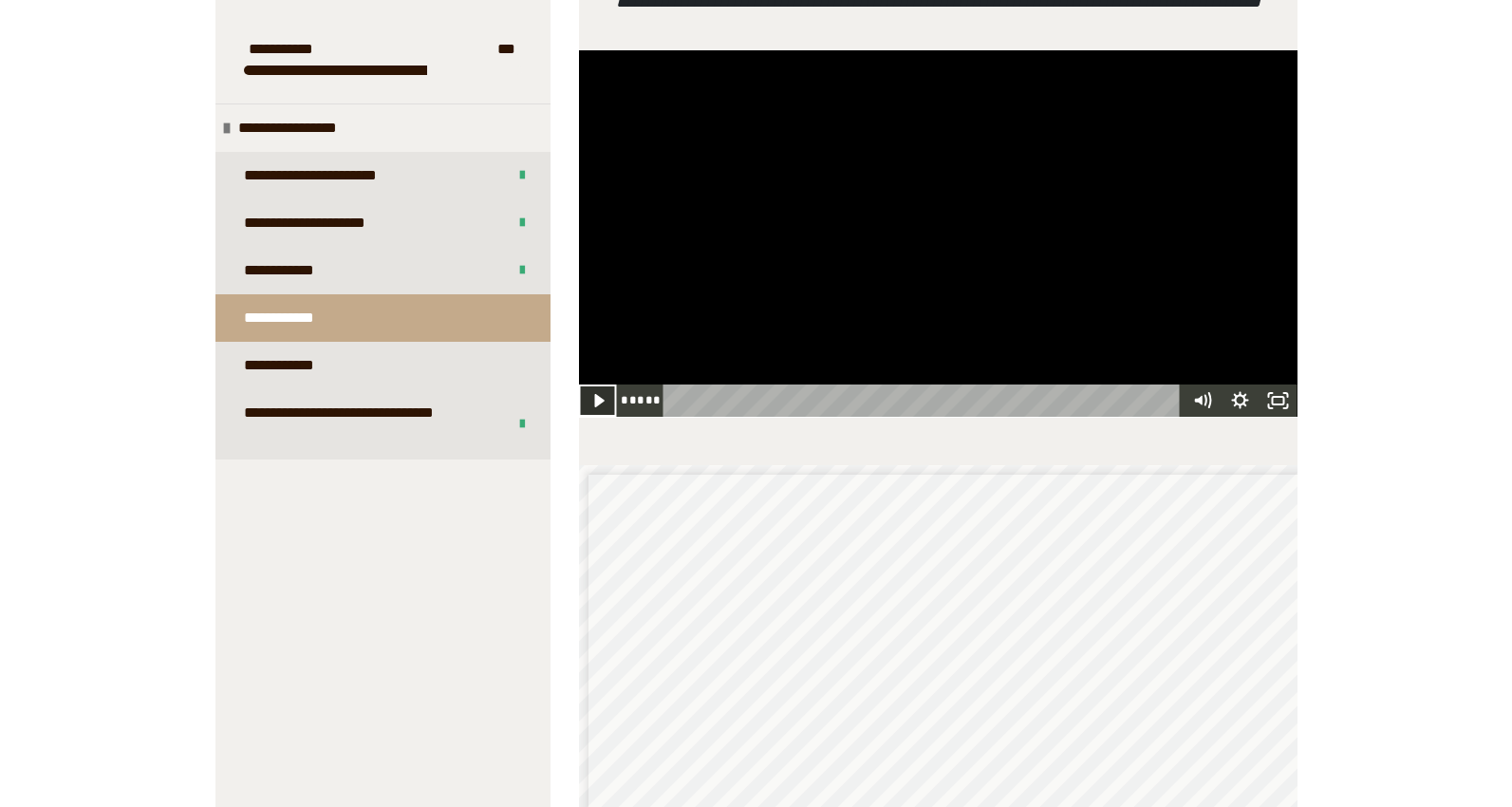 click 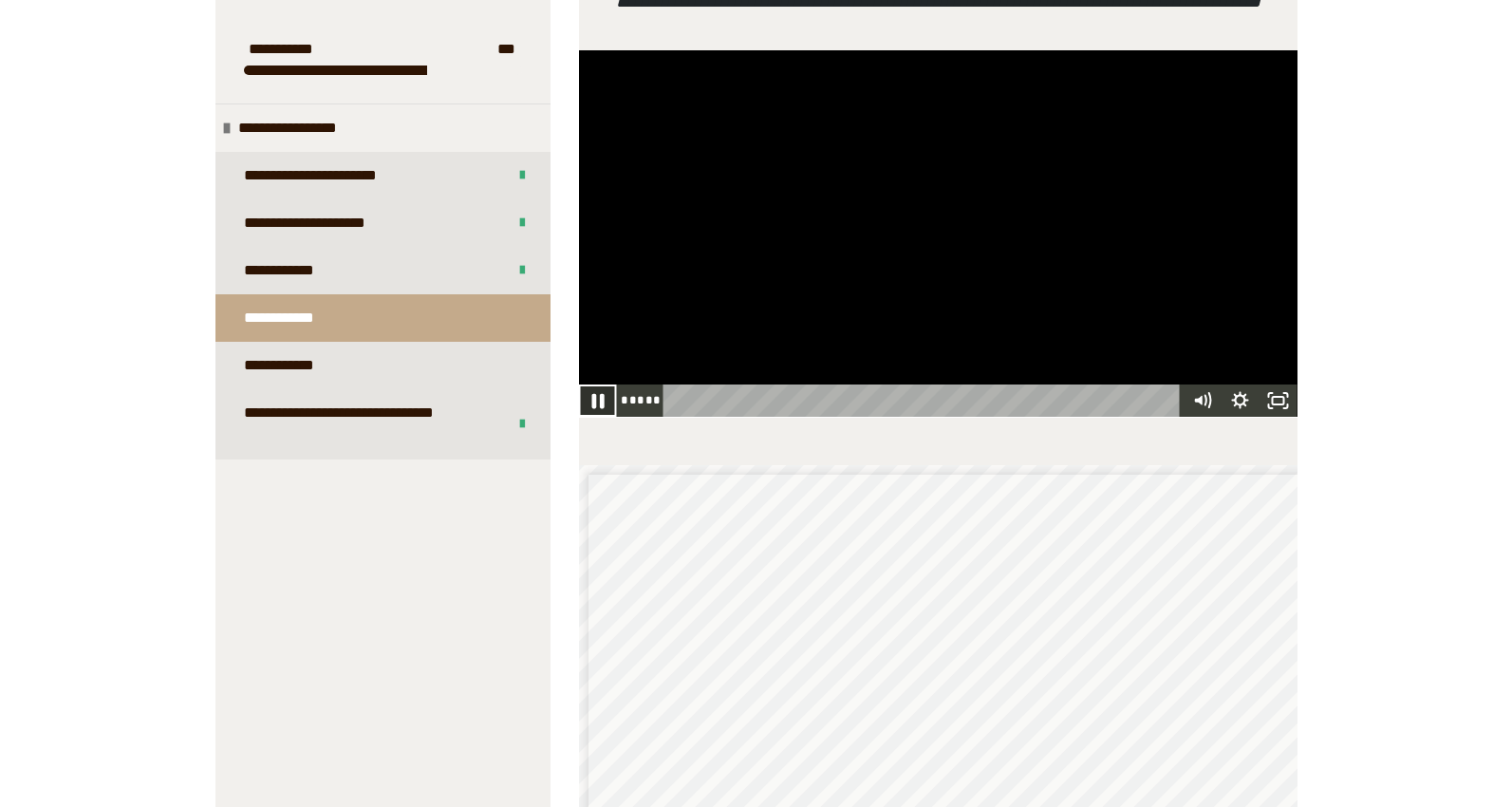 click 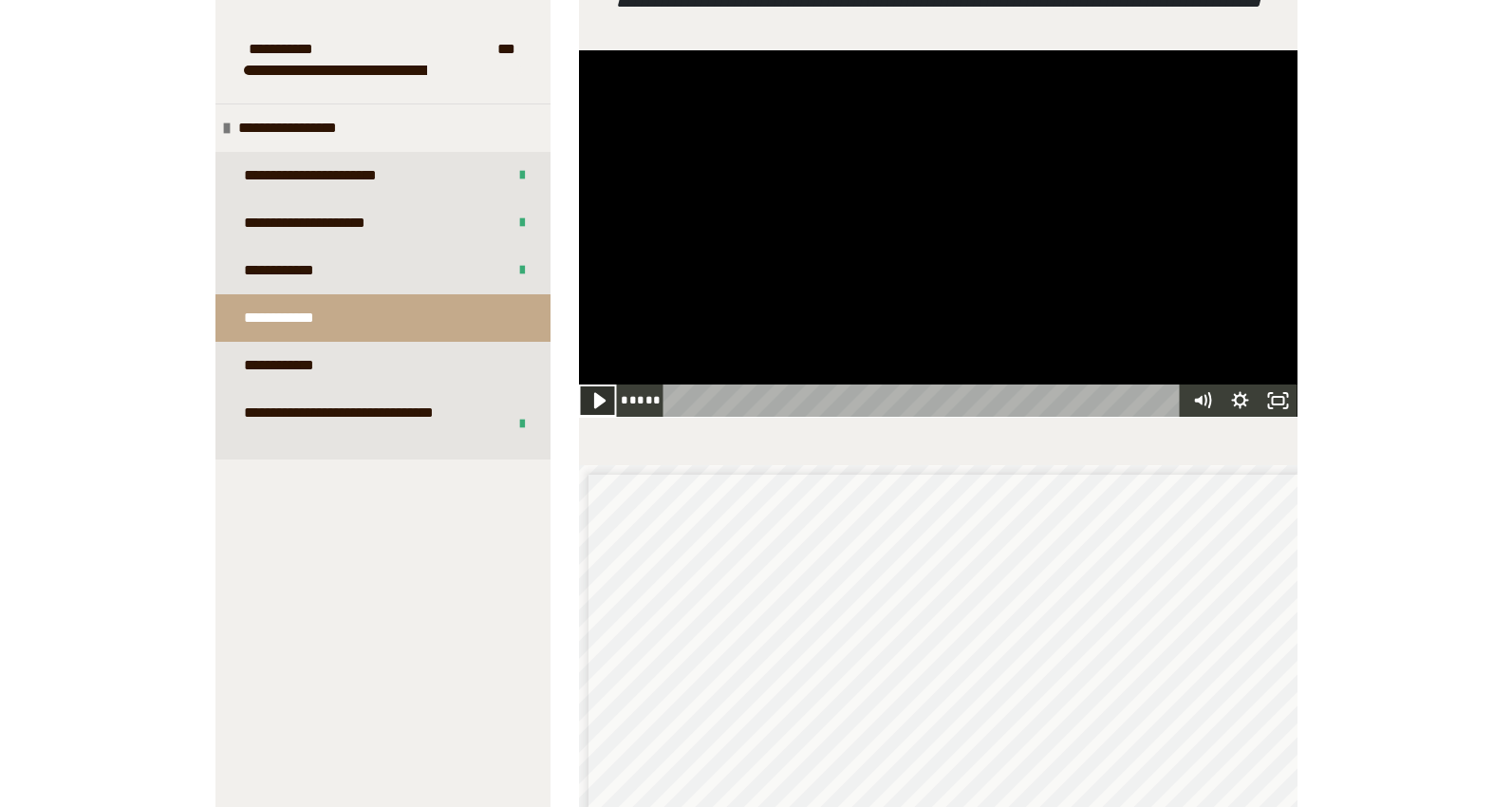 click 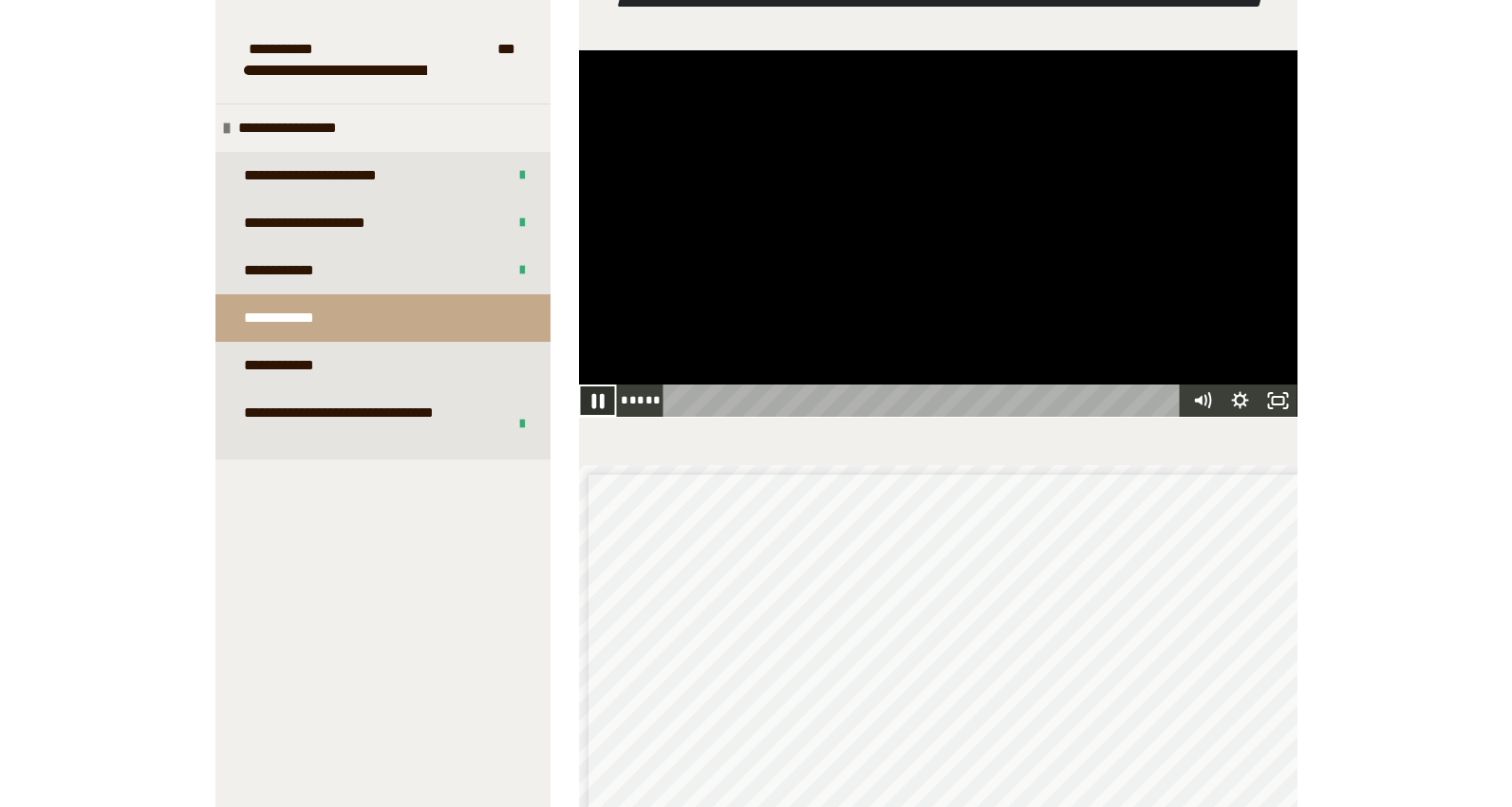 click 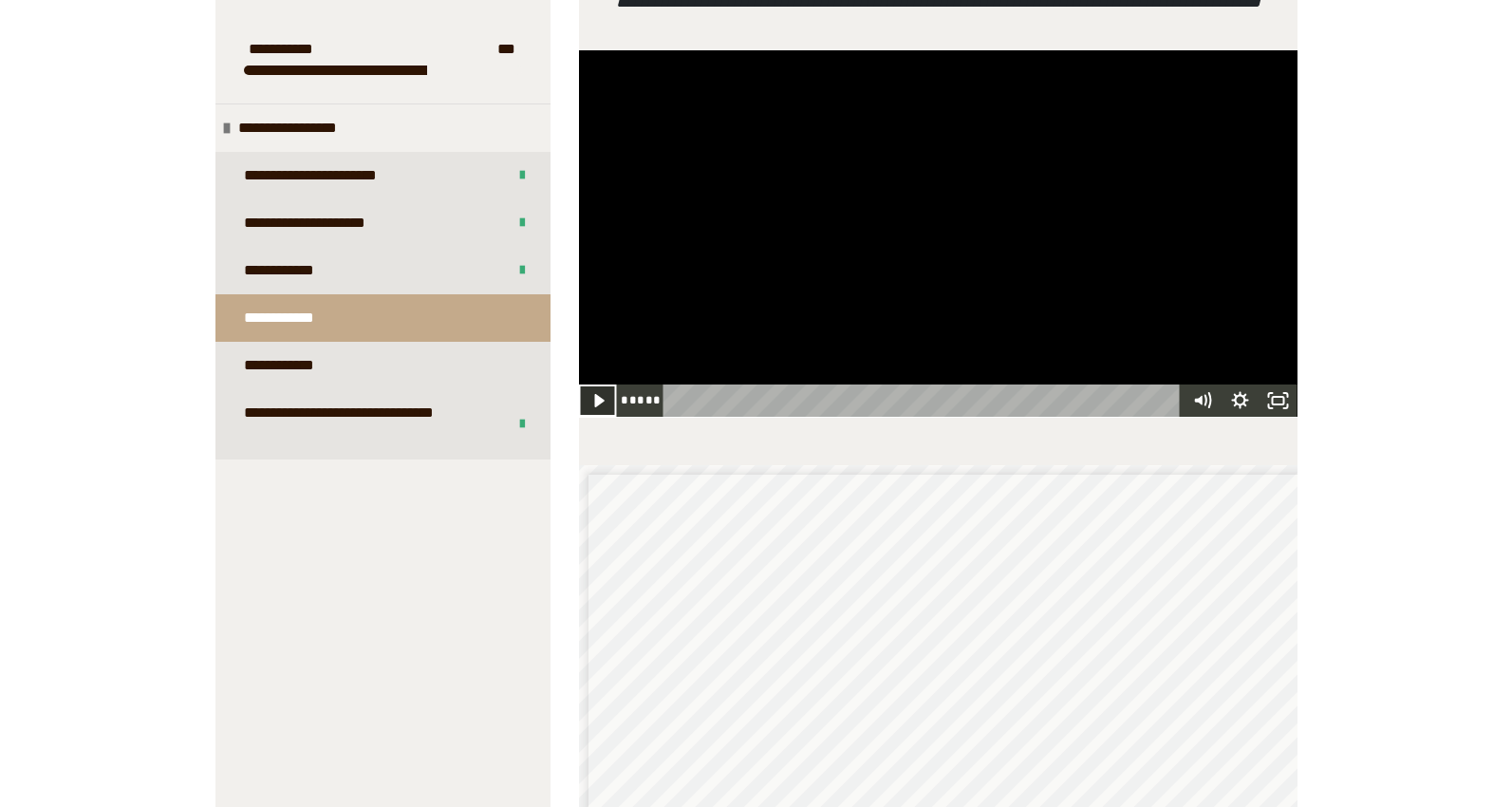 click 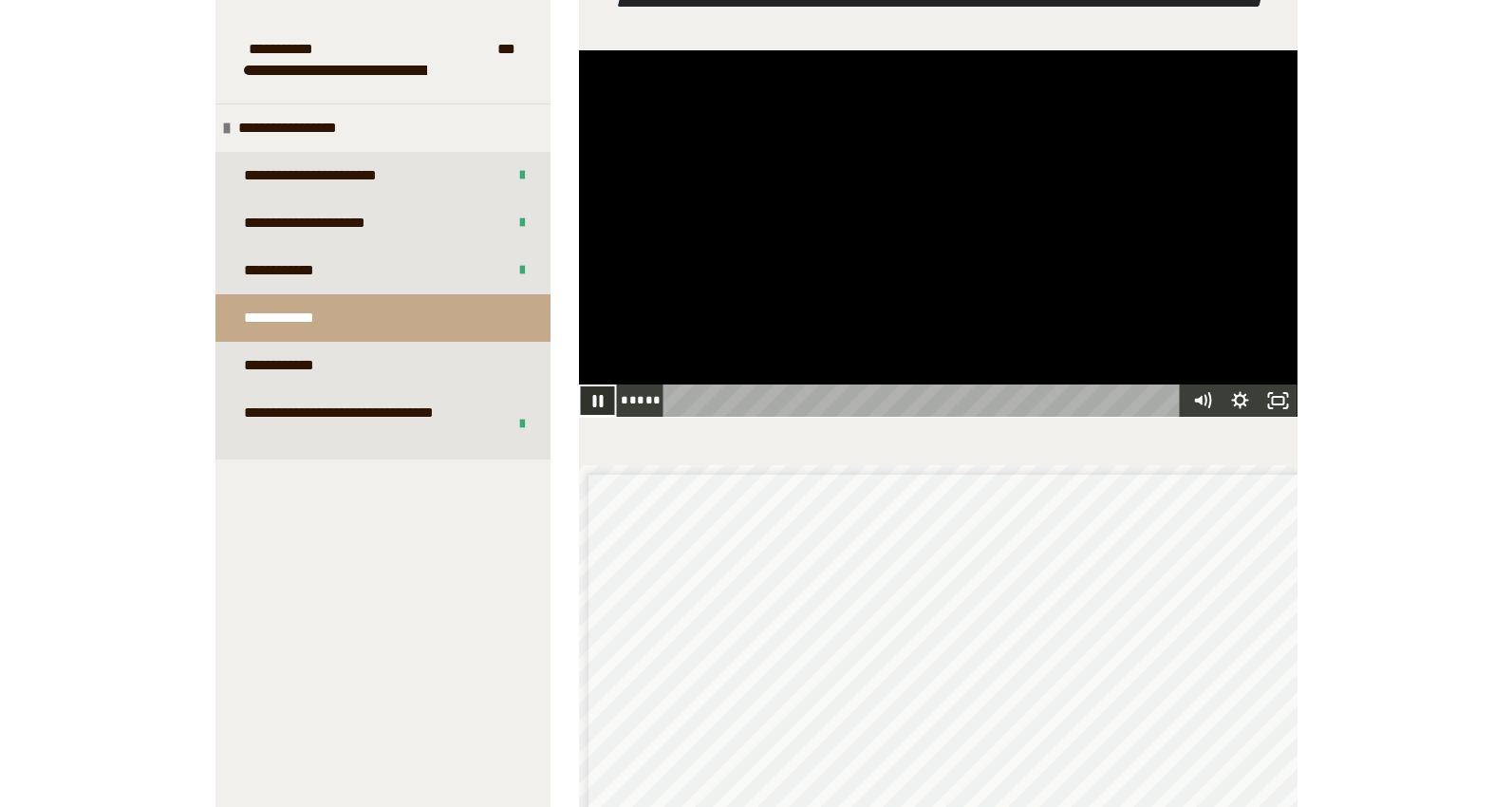 click 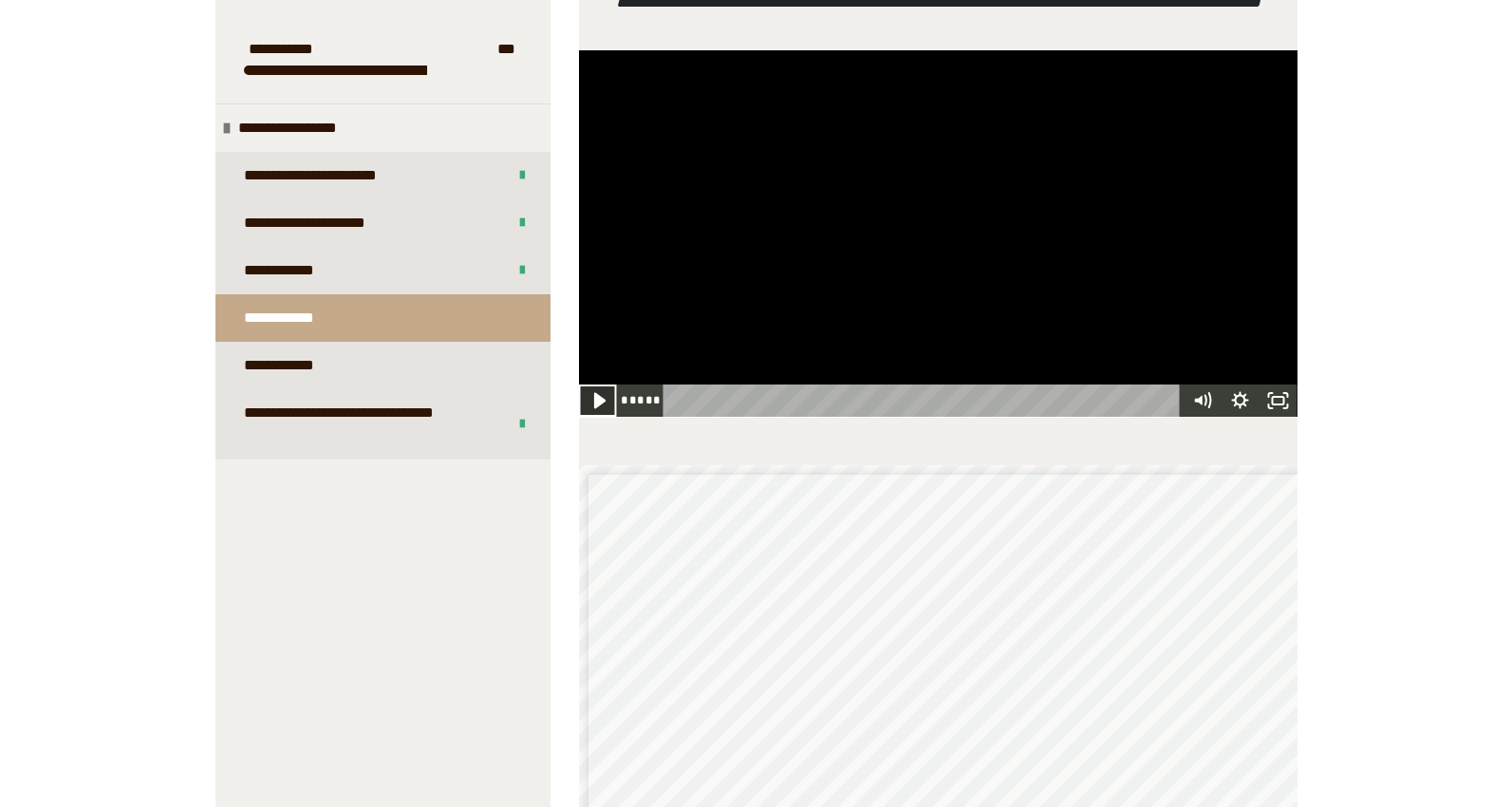 click 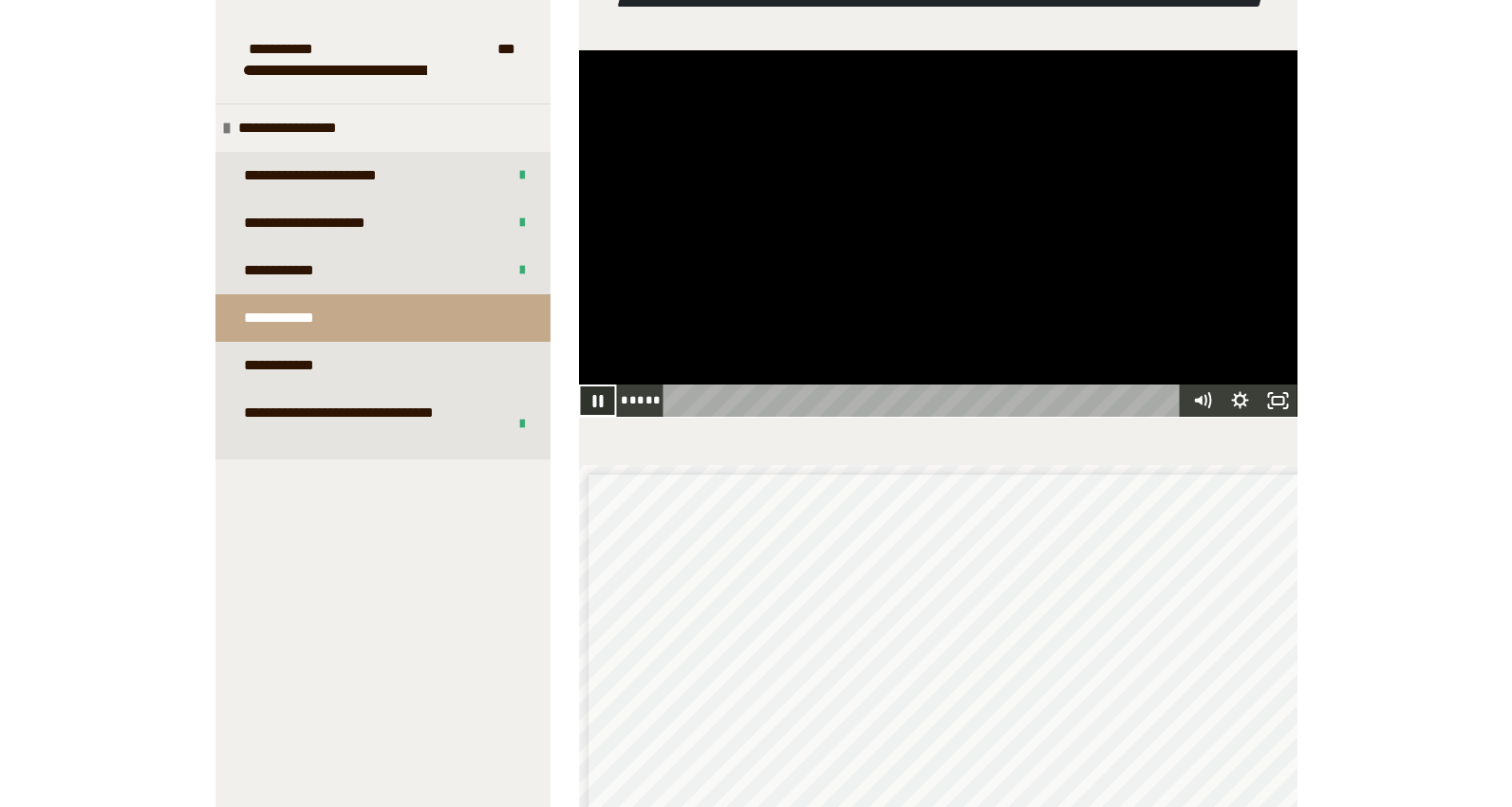 click 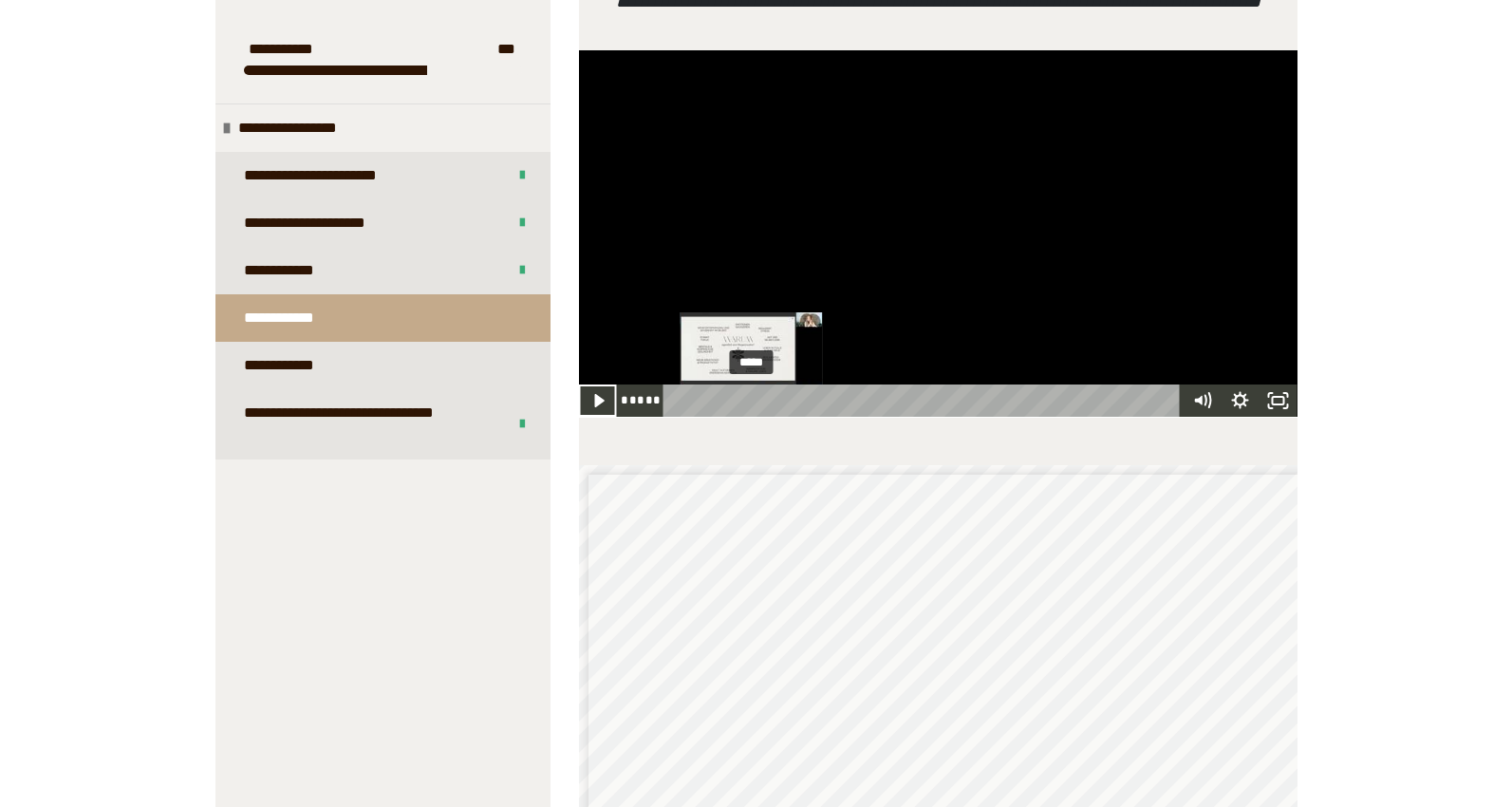 click at bounding box center [752, 400] 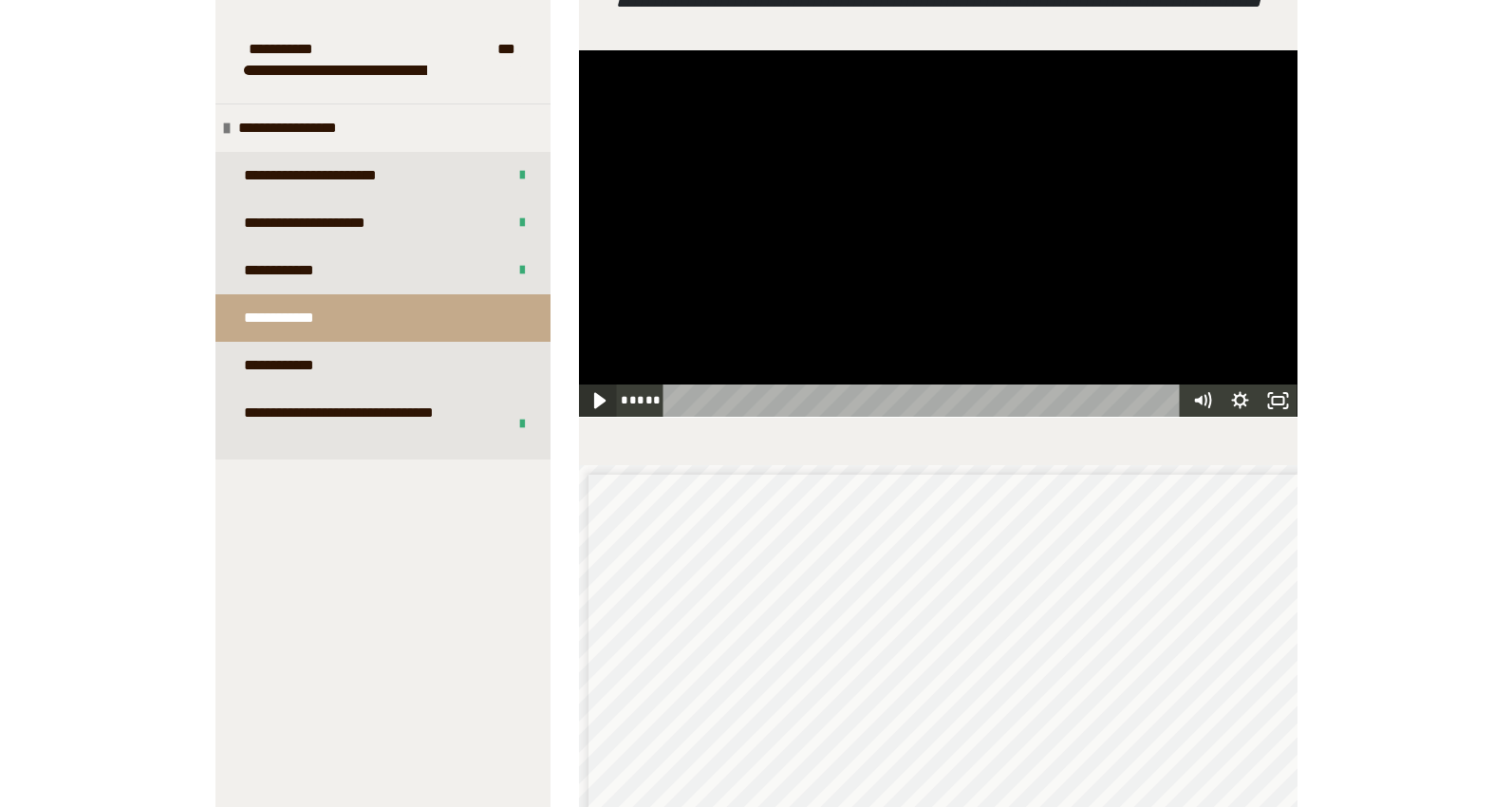 click 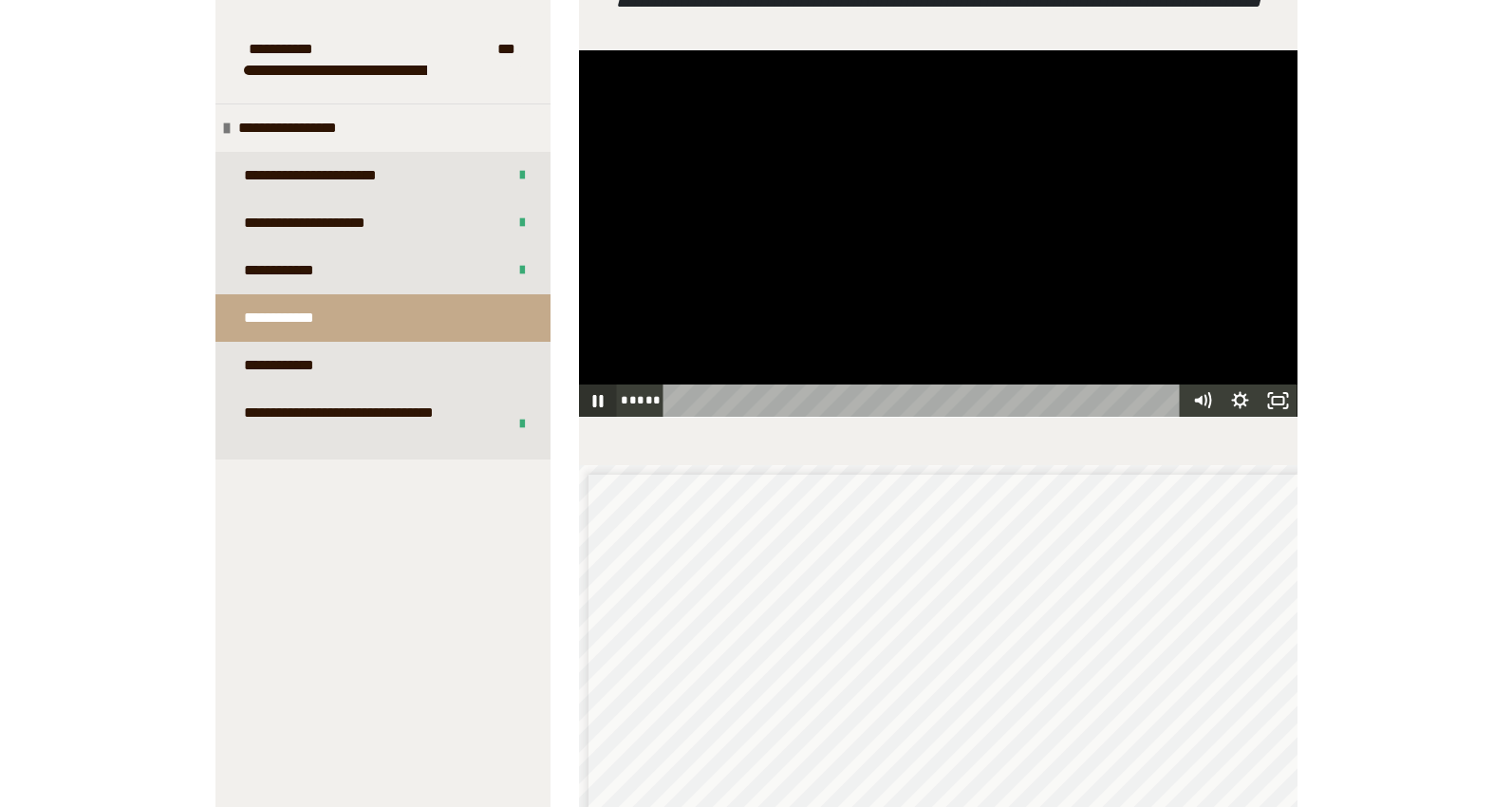 click 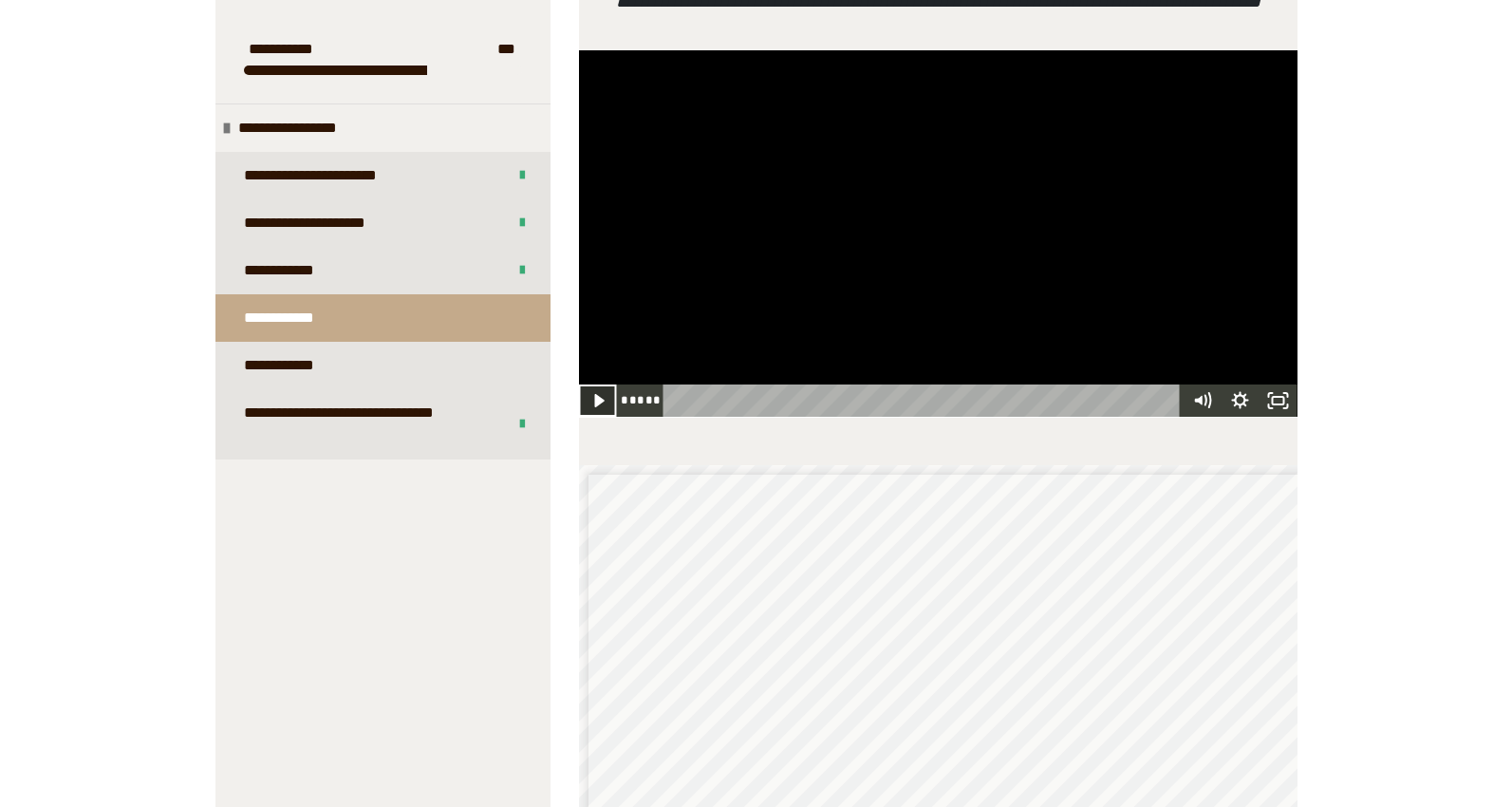 click 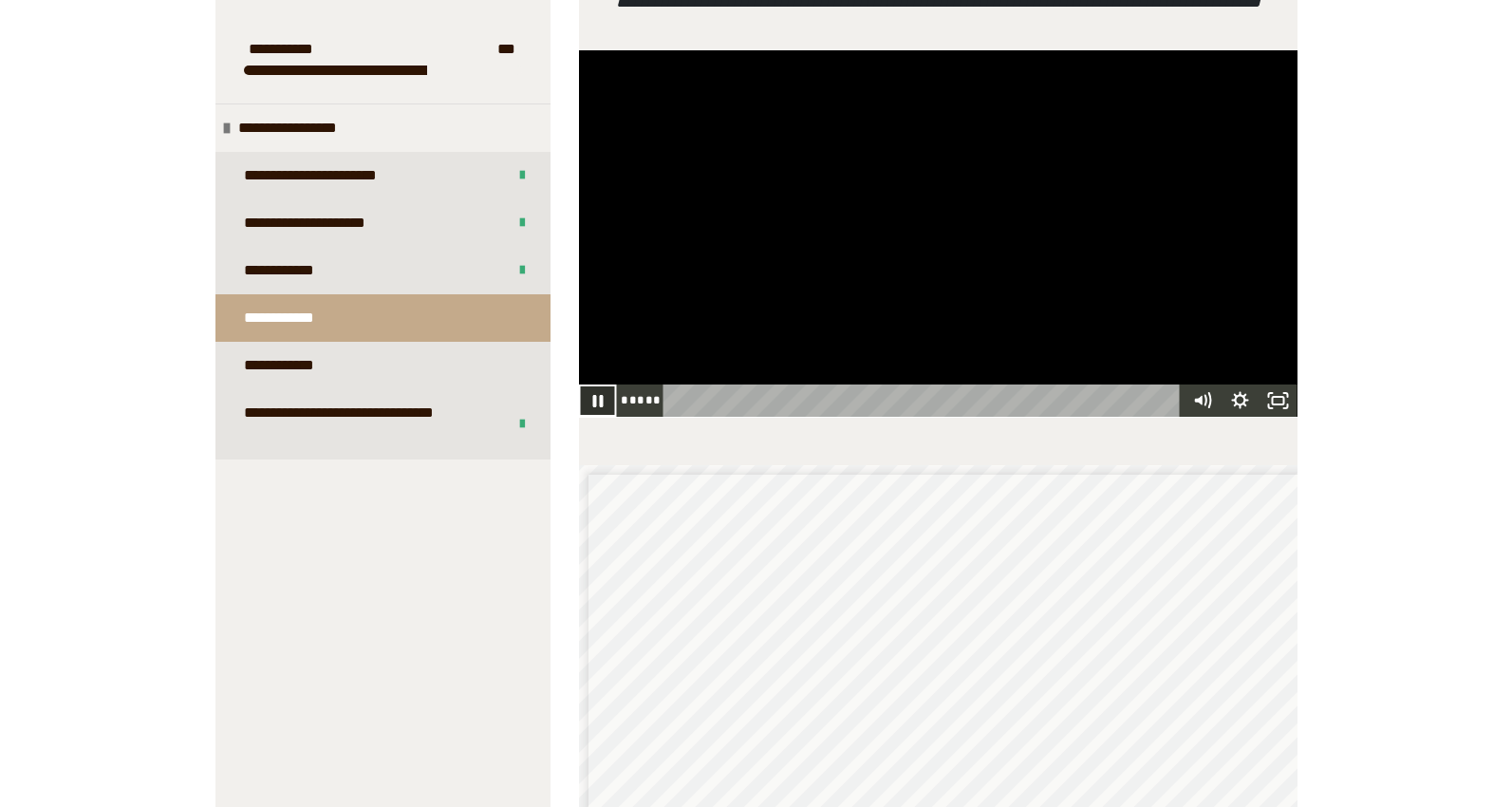 click 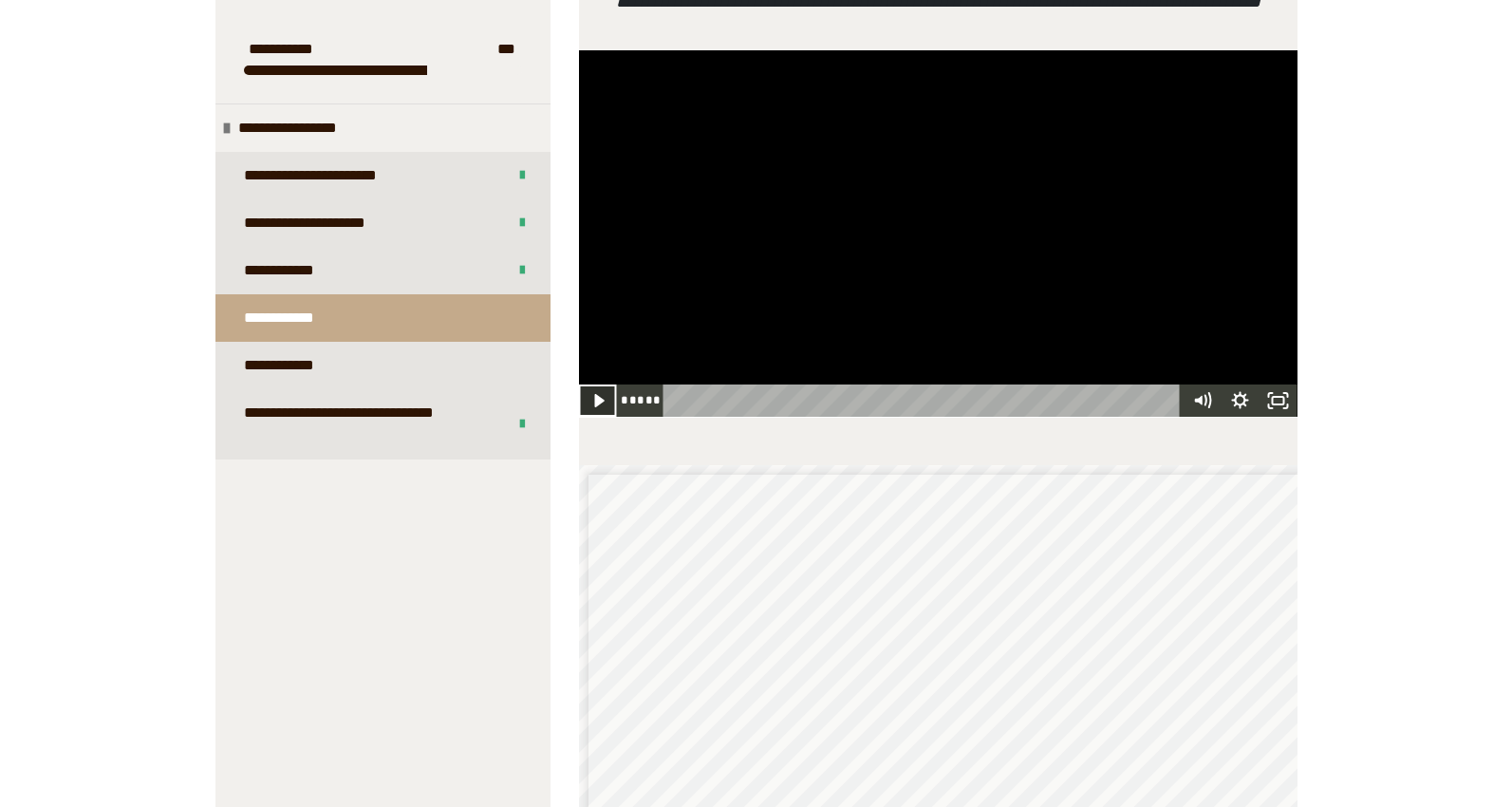 click 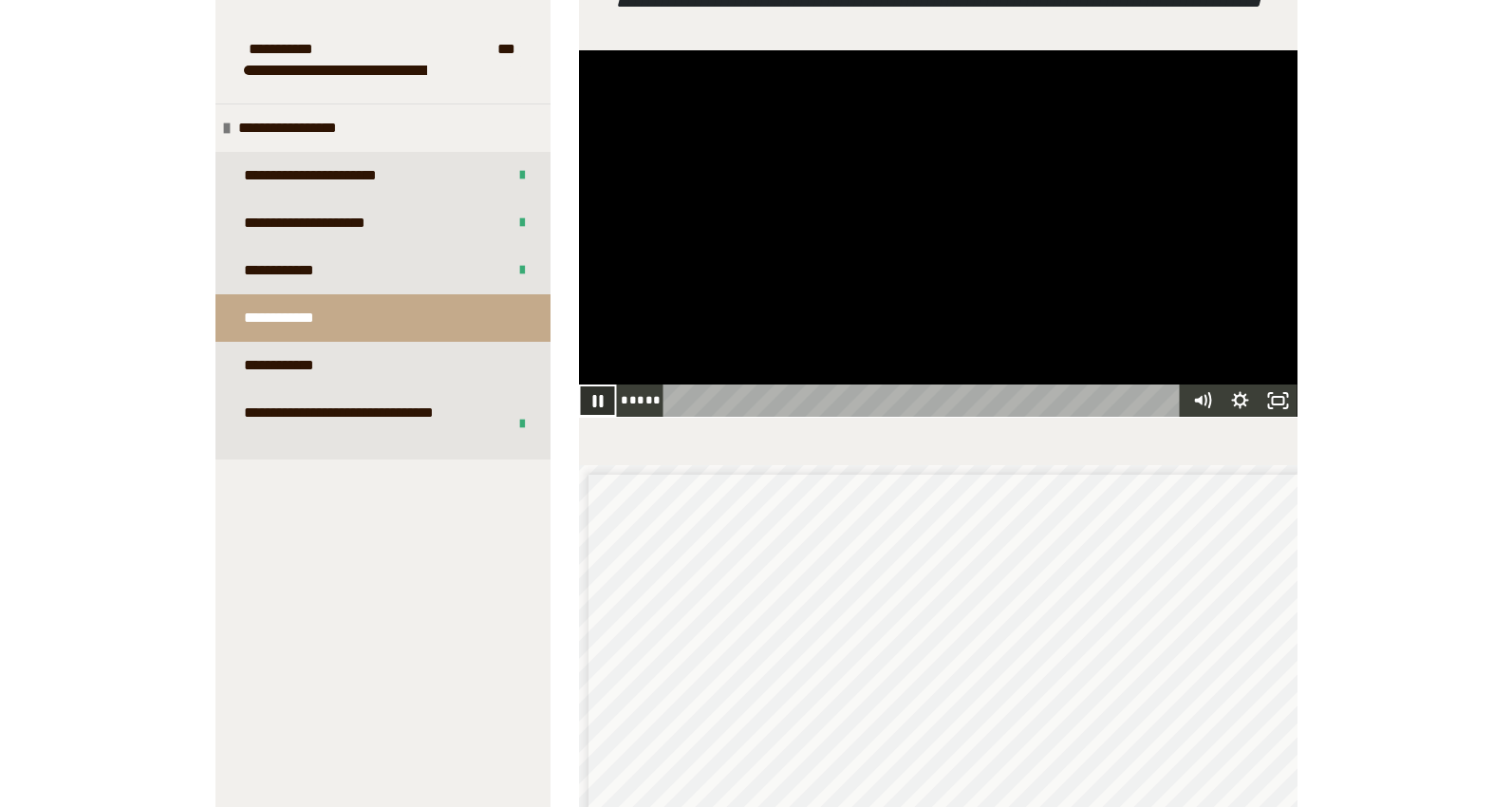 click 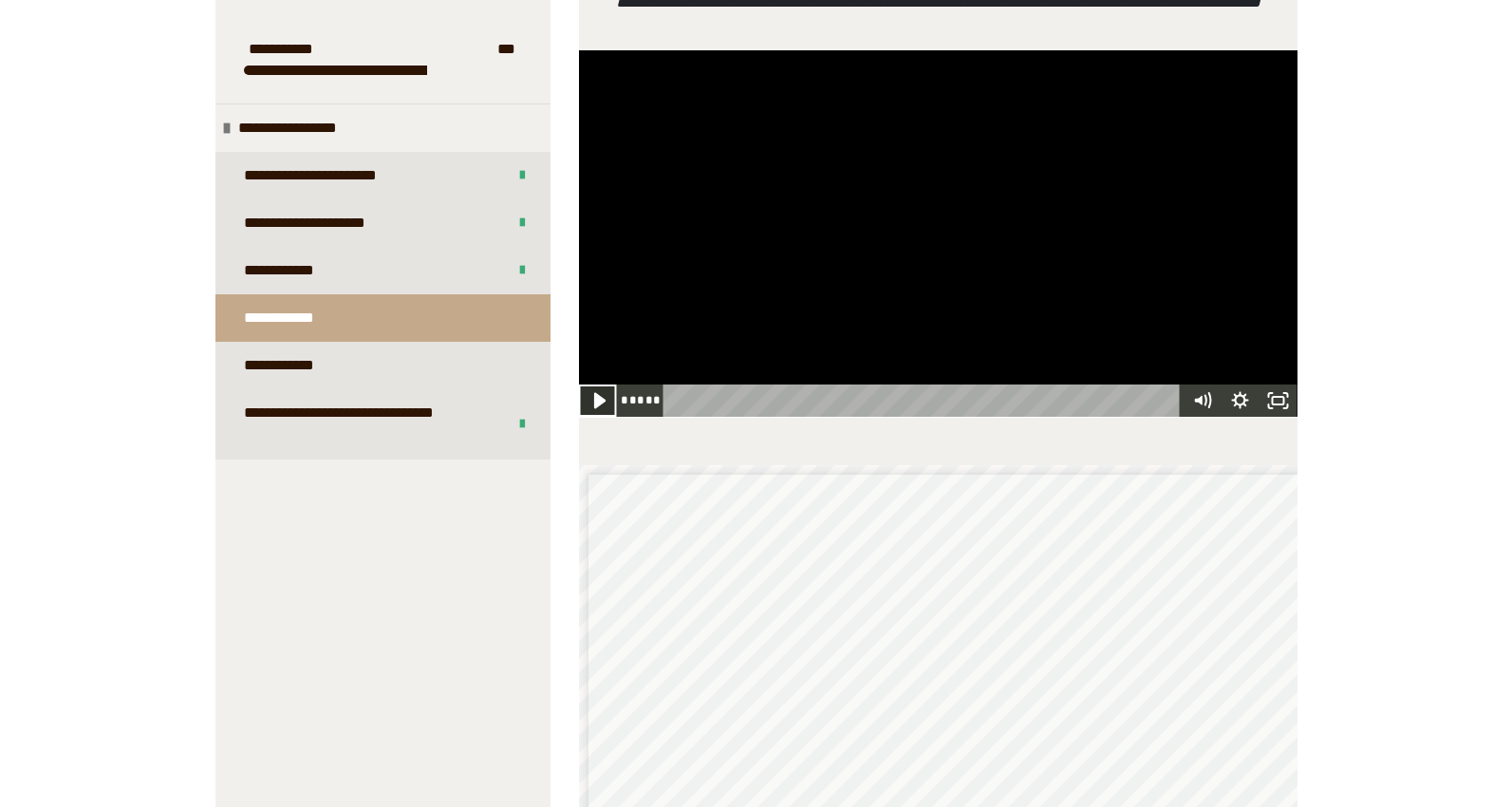 click 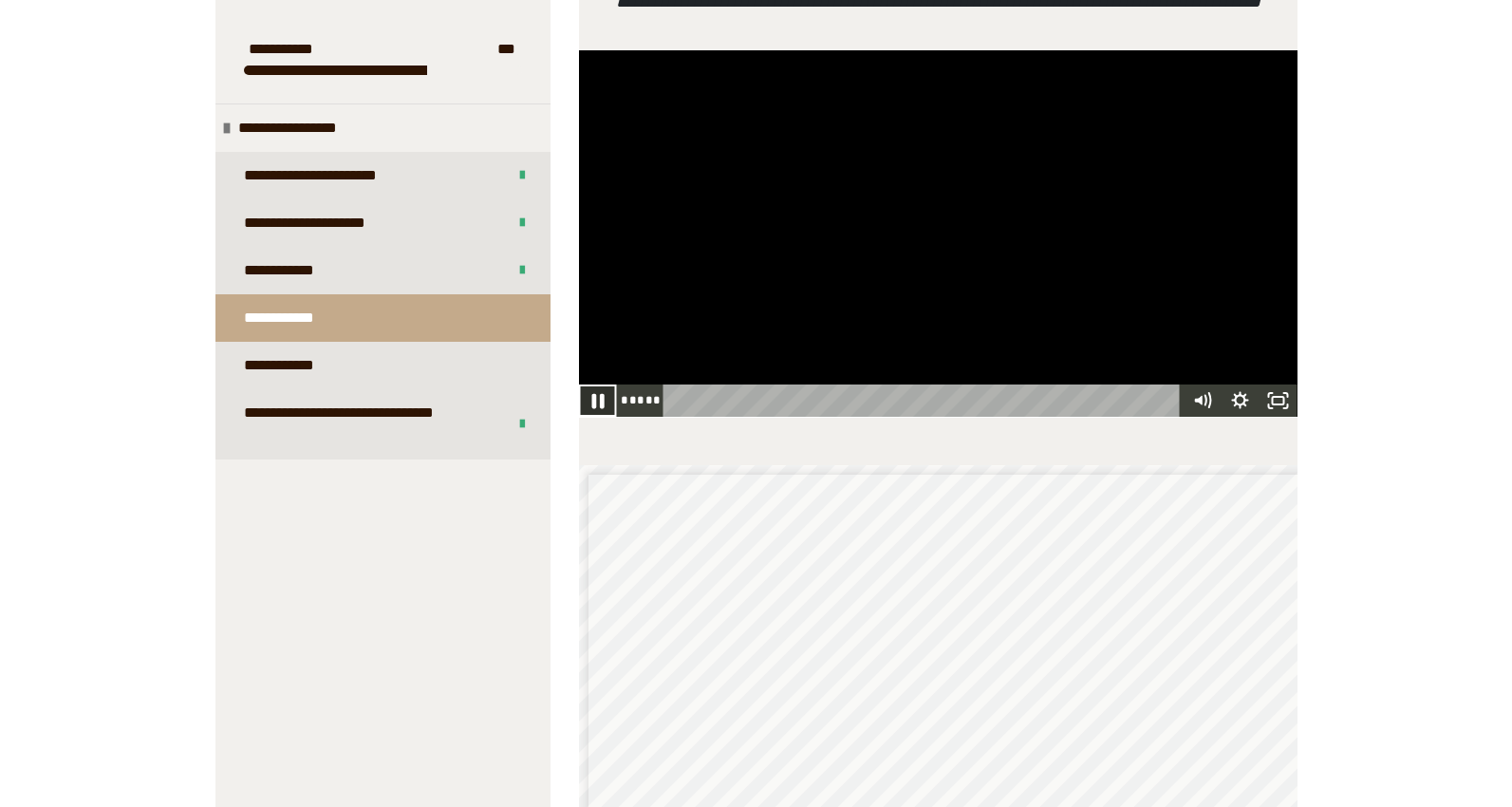 click 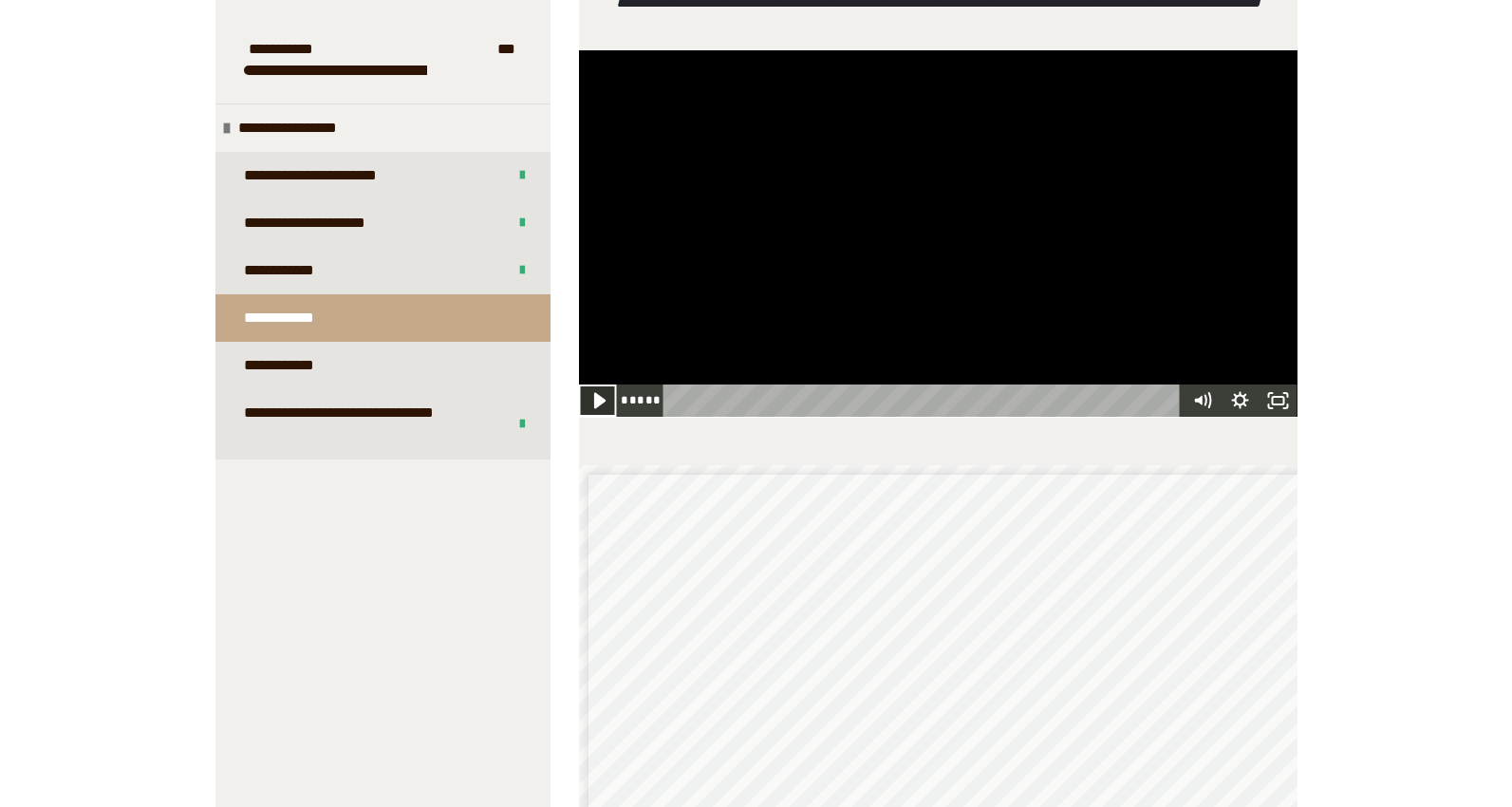 click 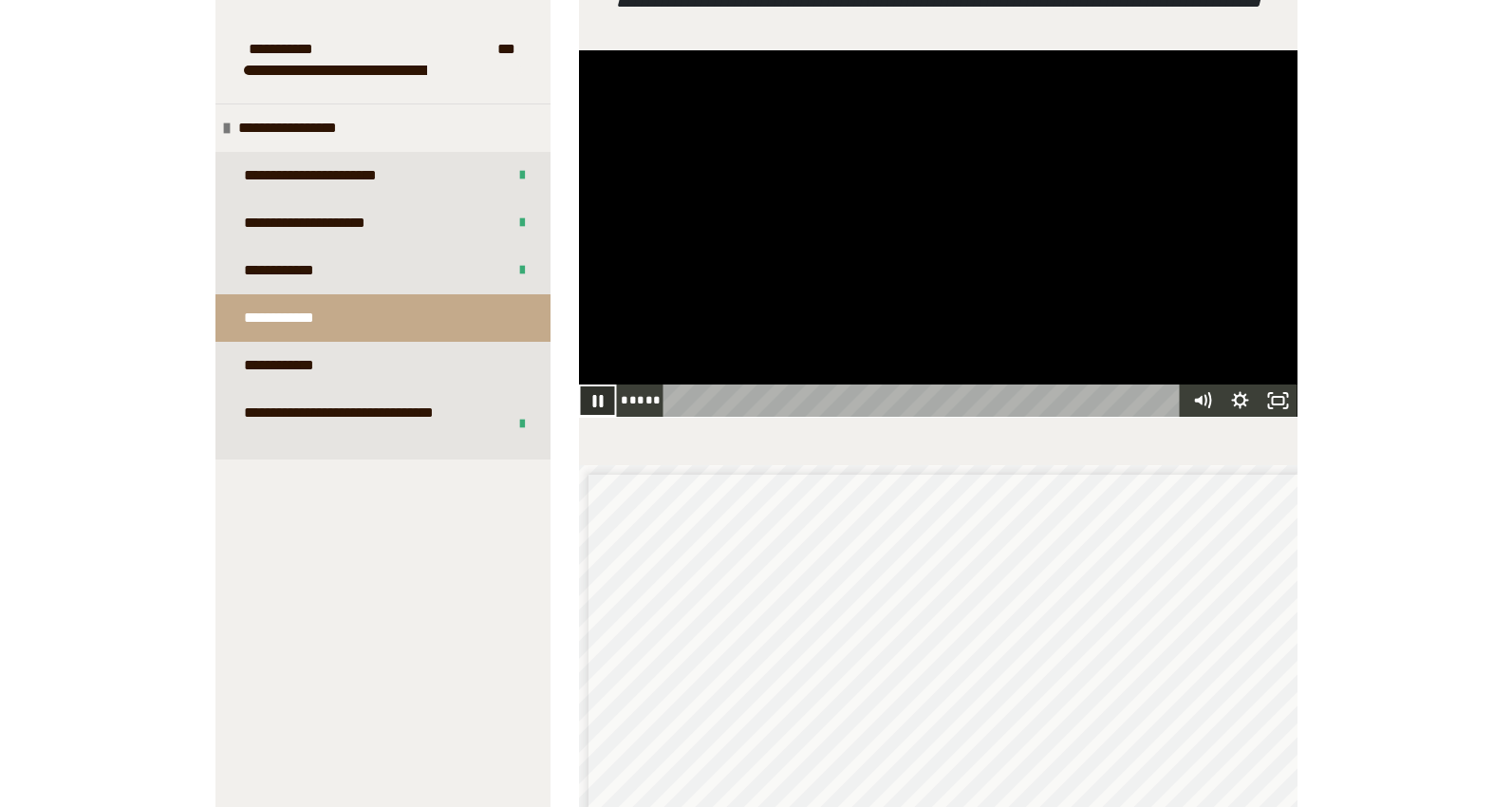 click 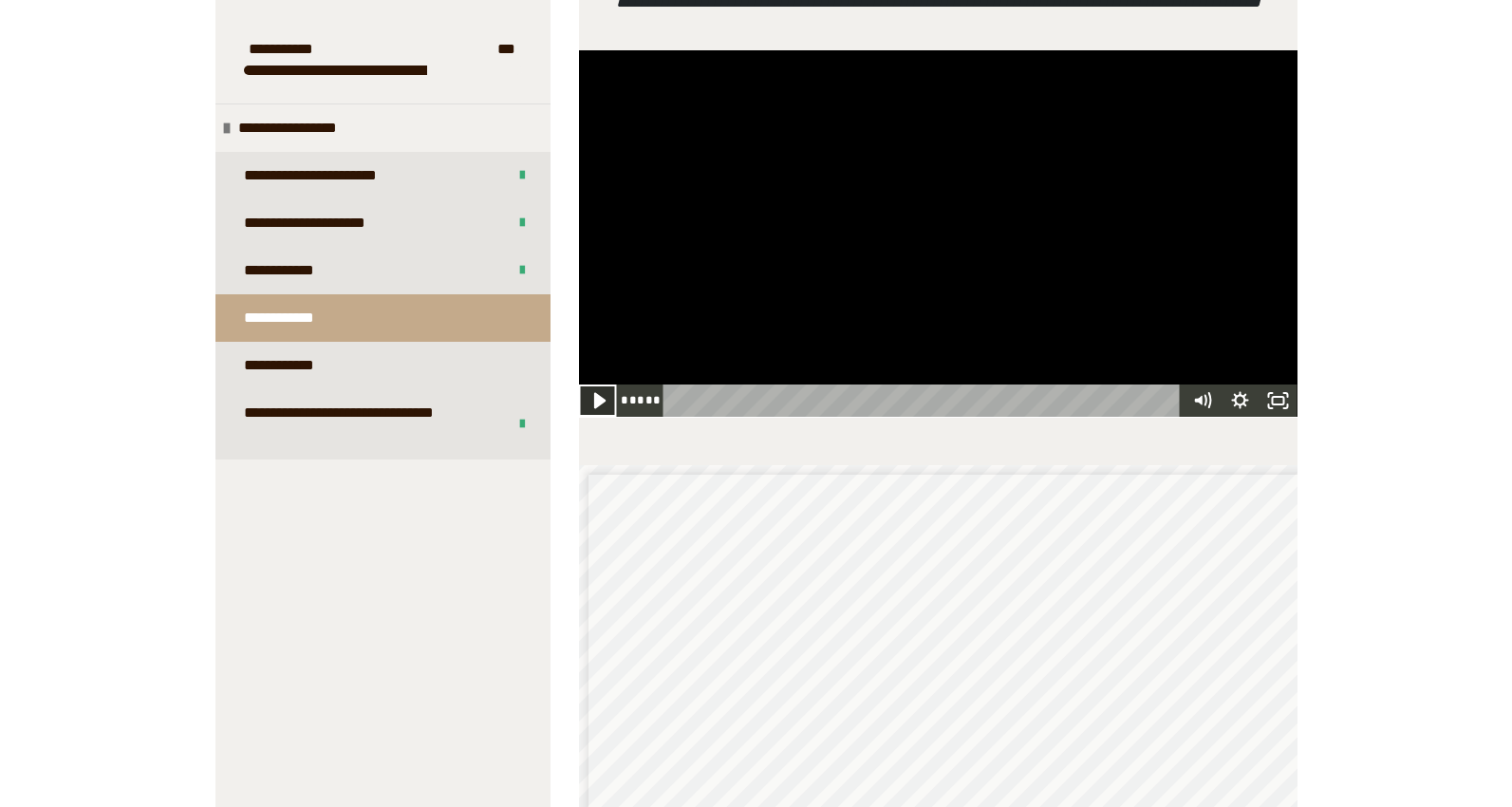 click 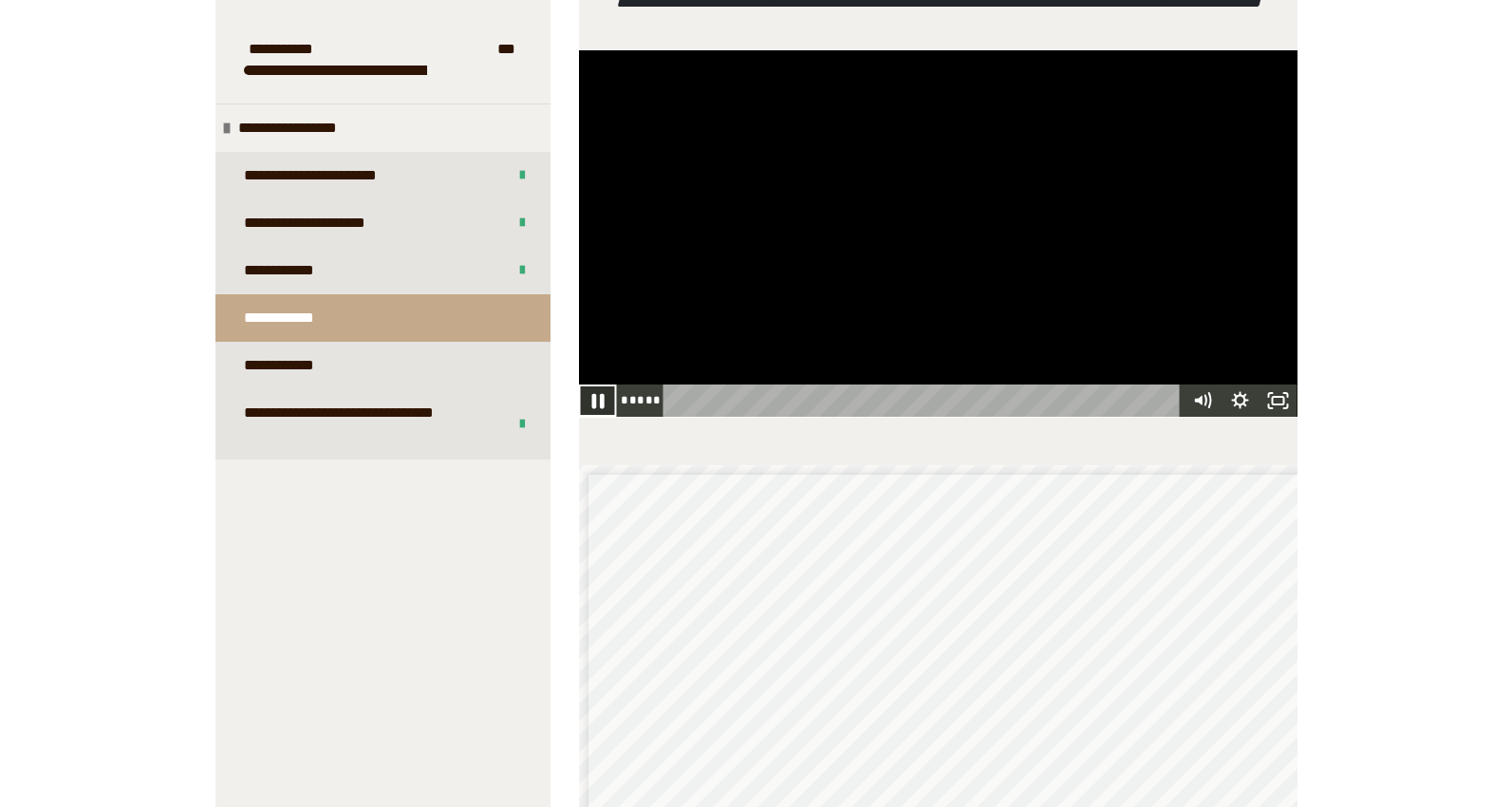 click 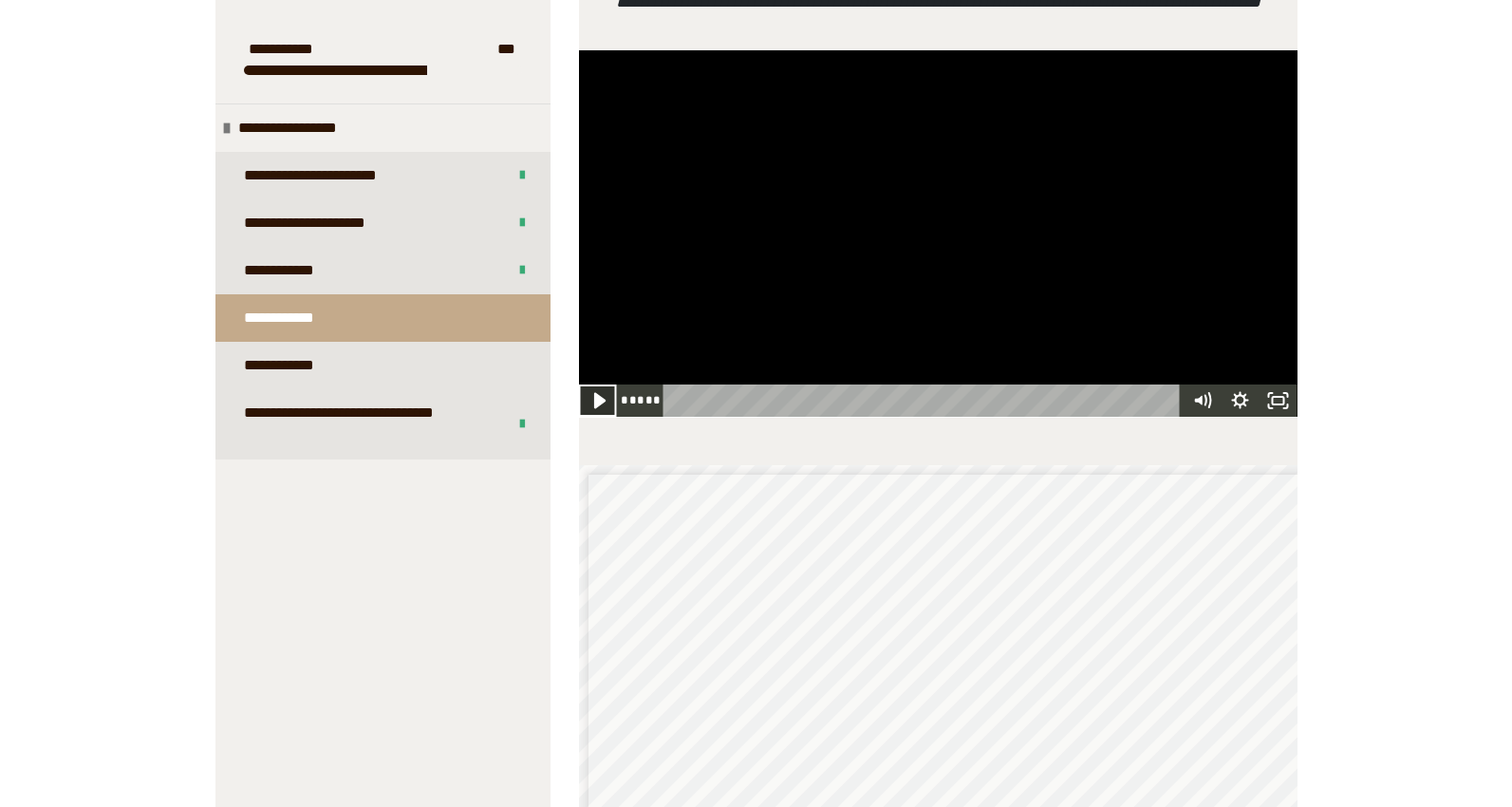 click 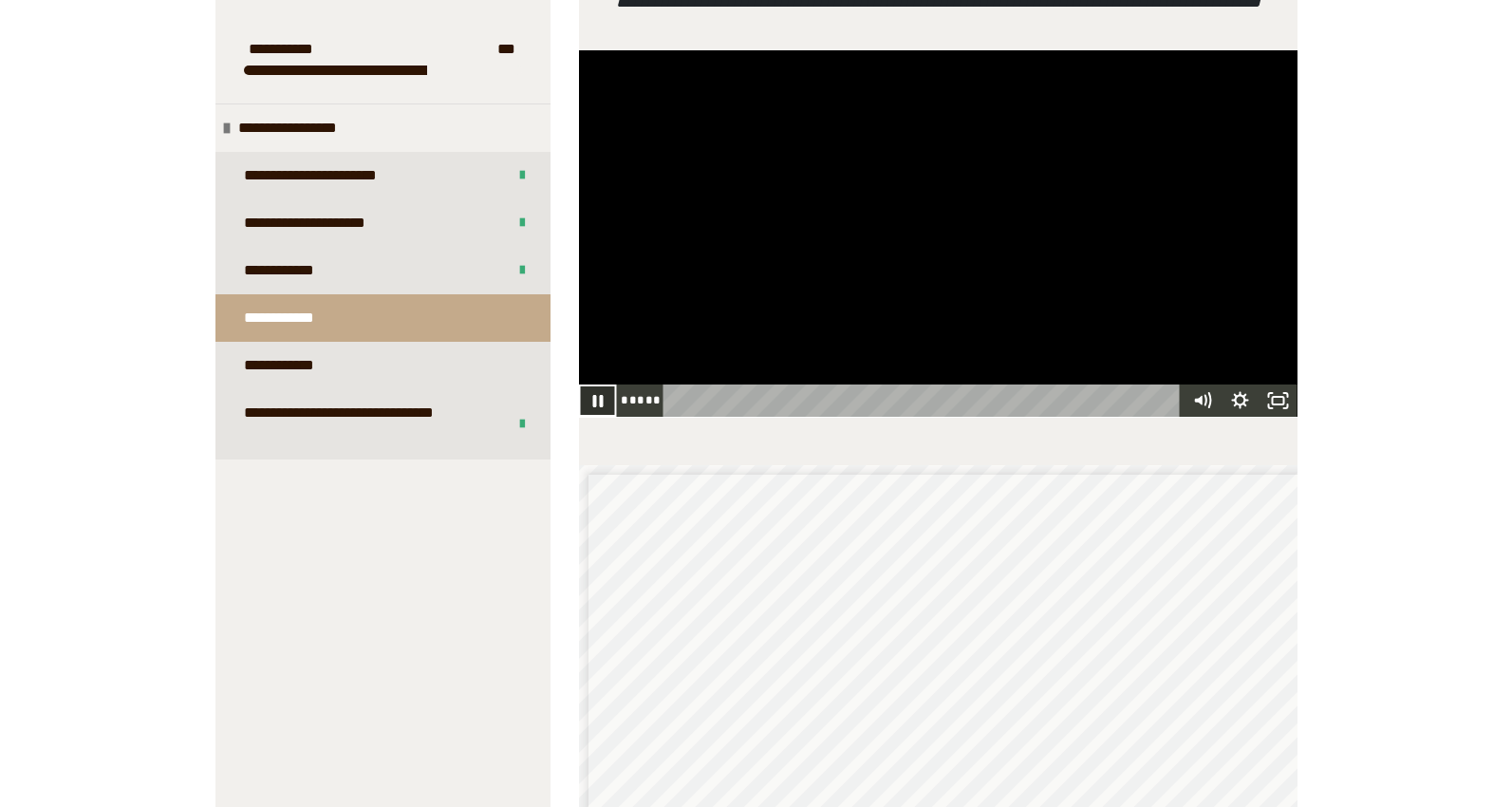 click 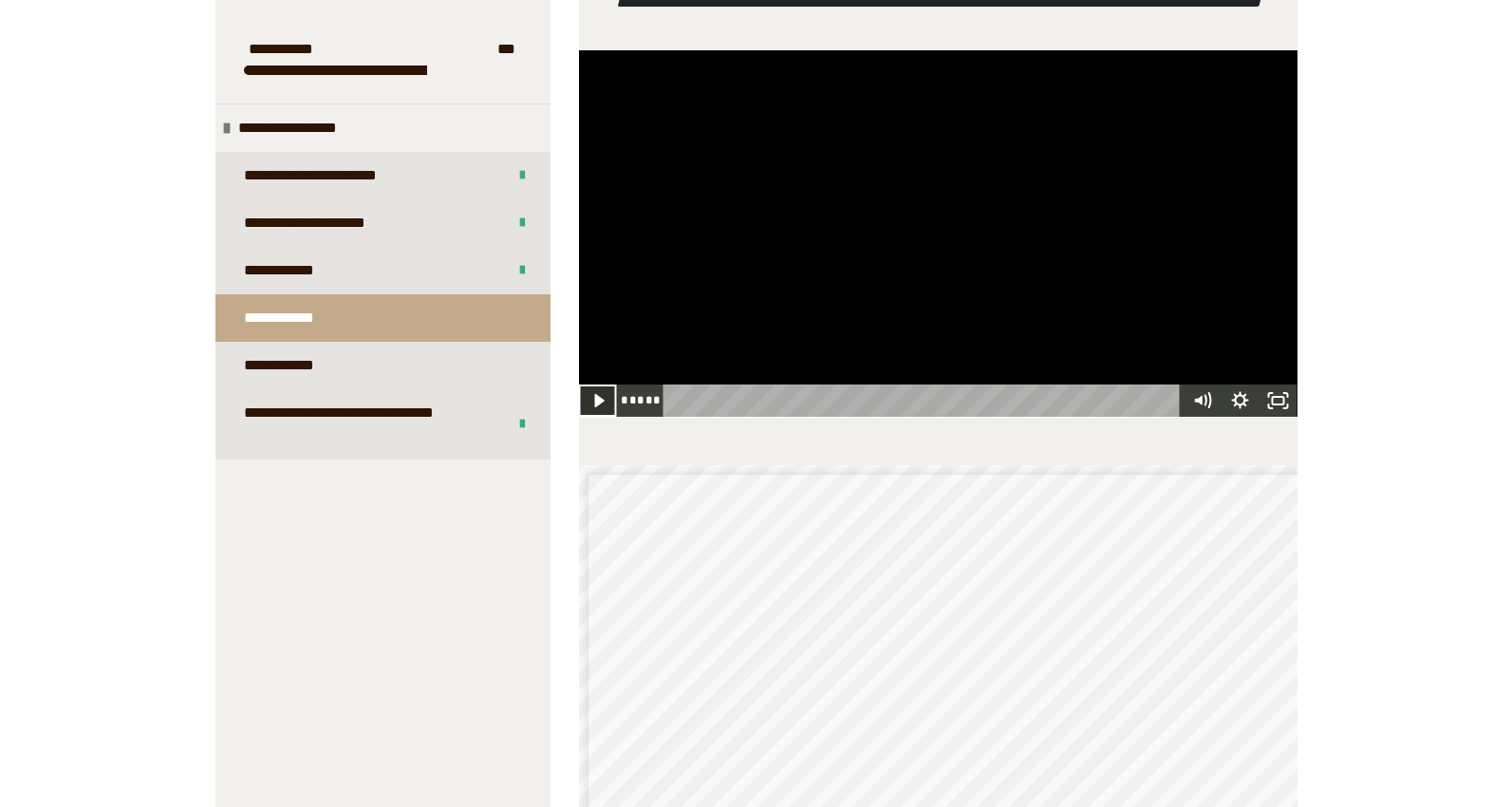 click 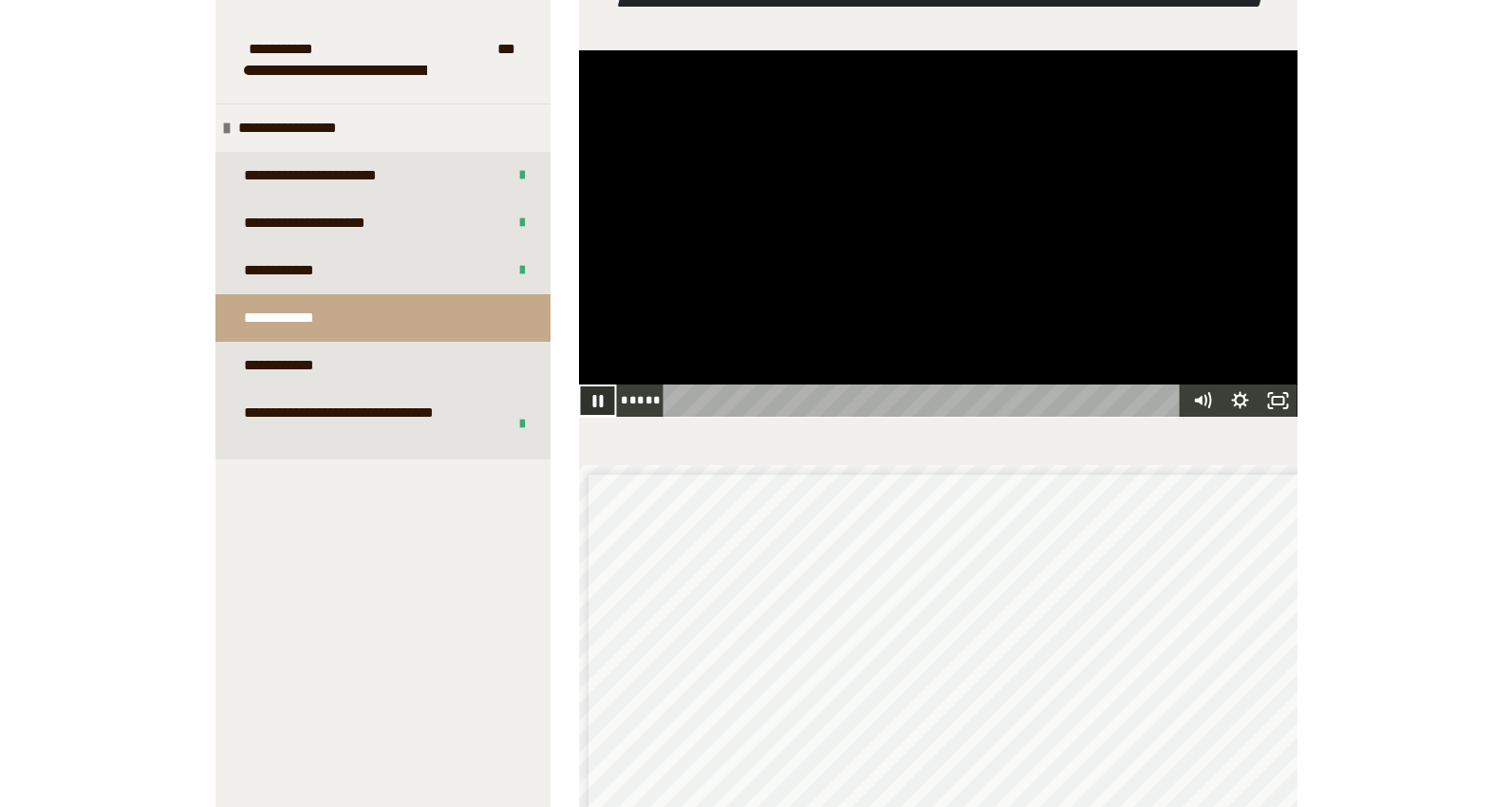 click 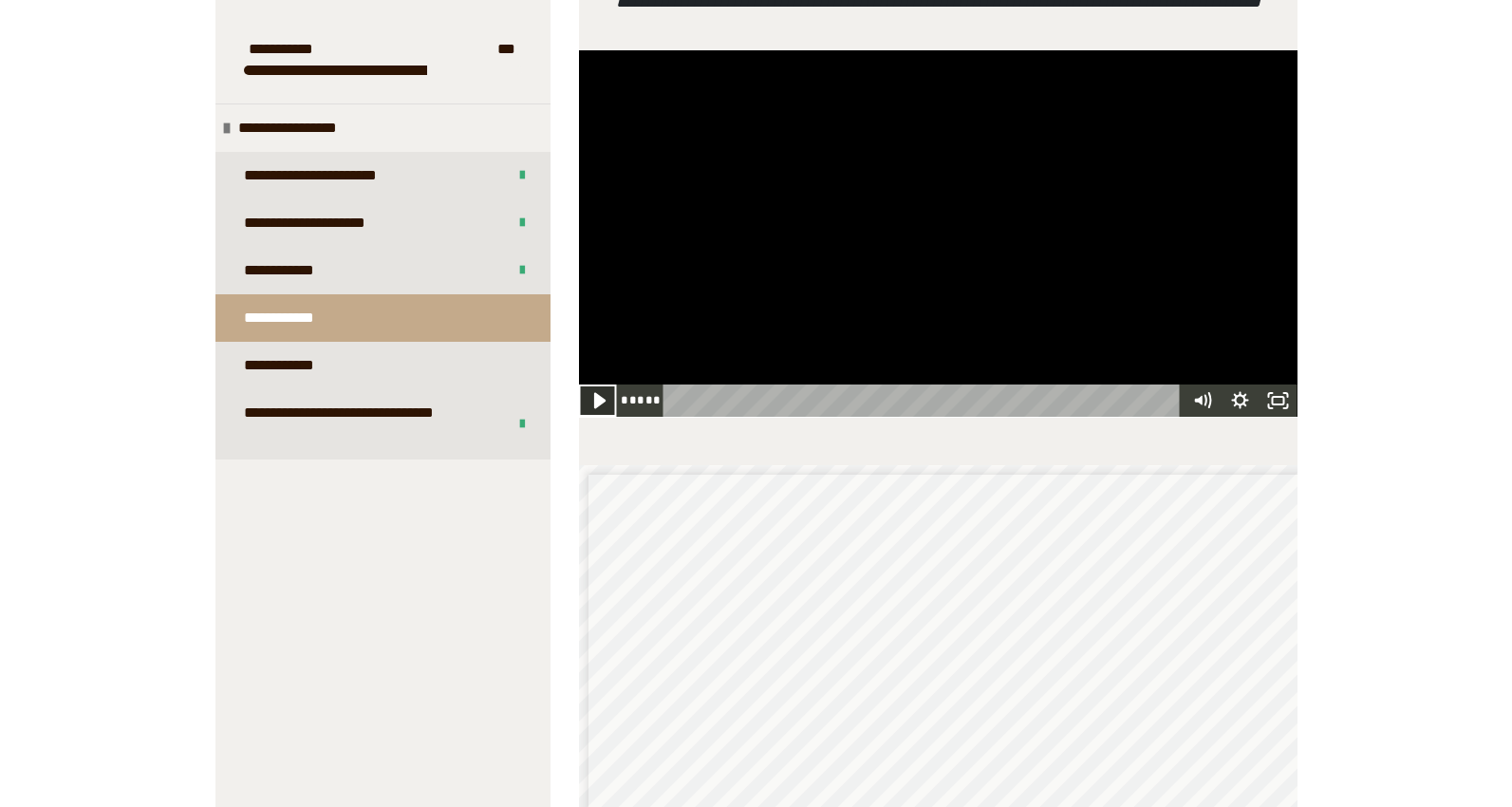 click 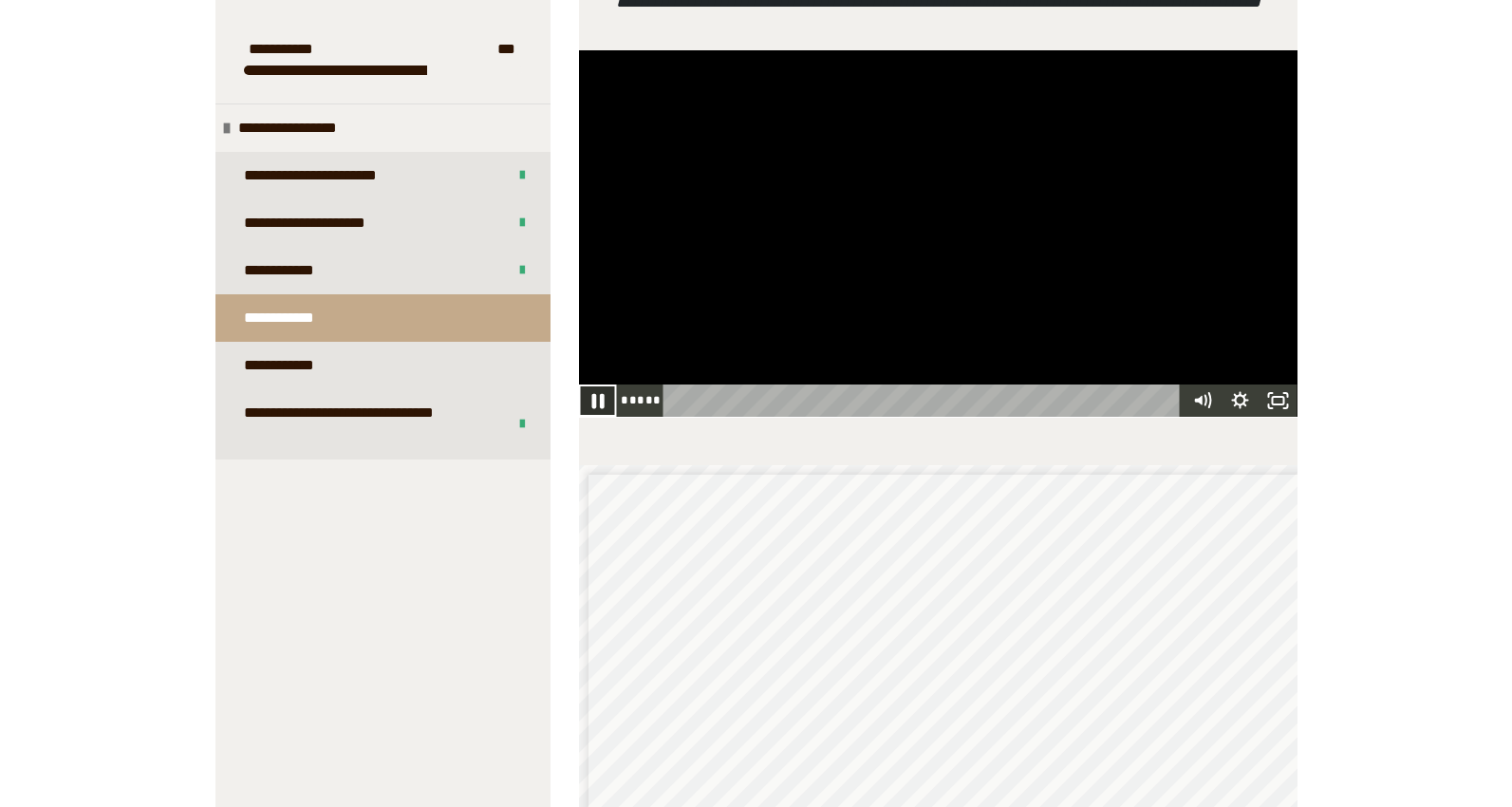 click 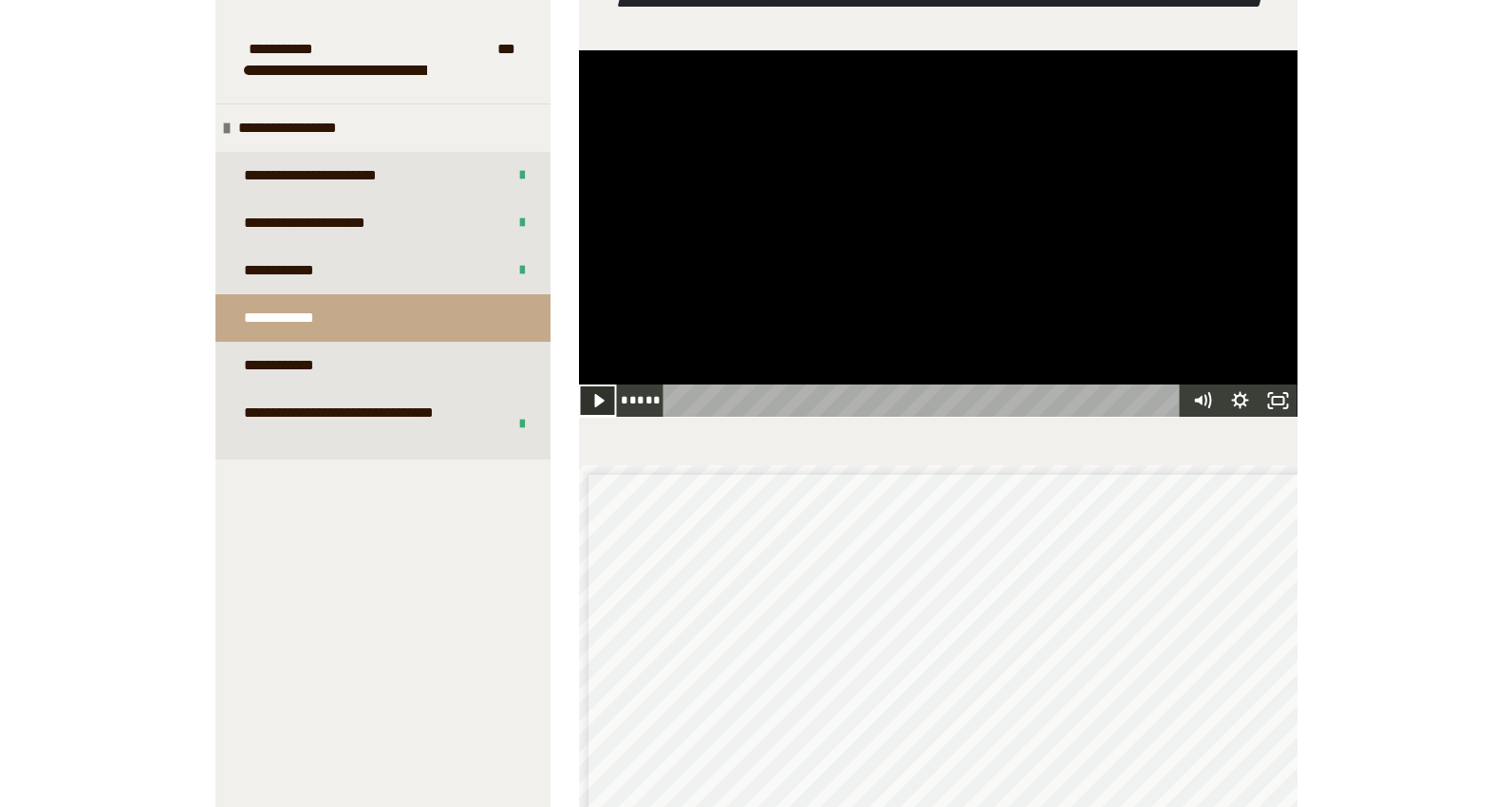 click 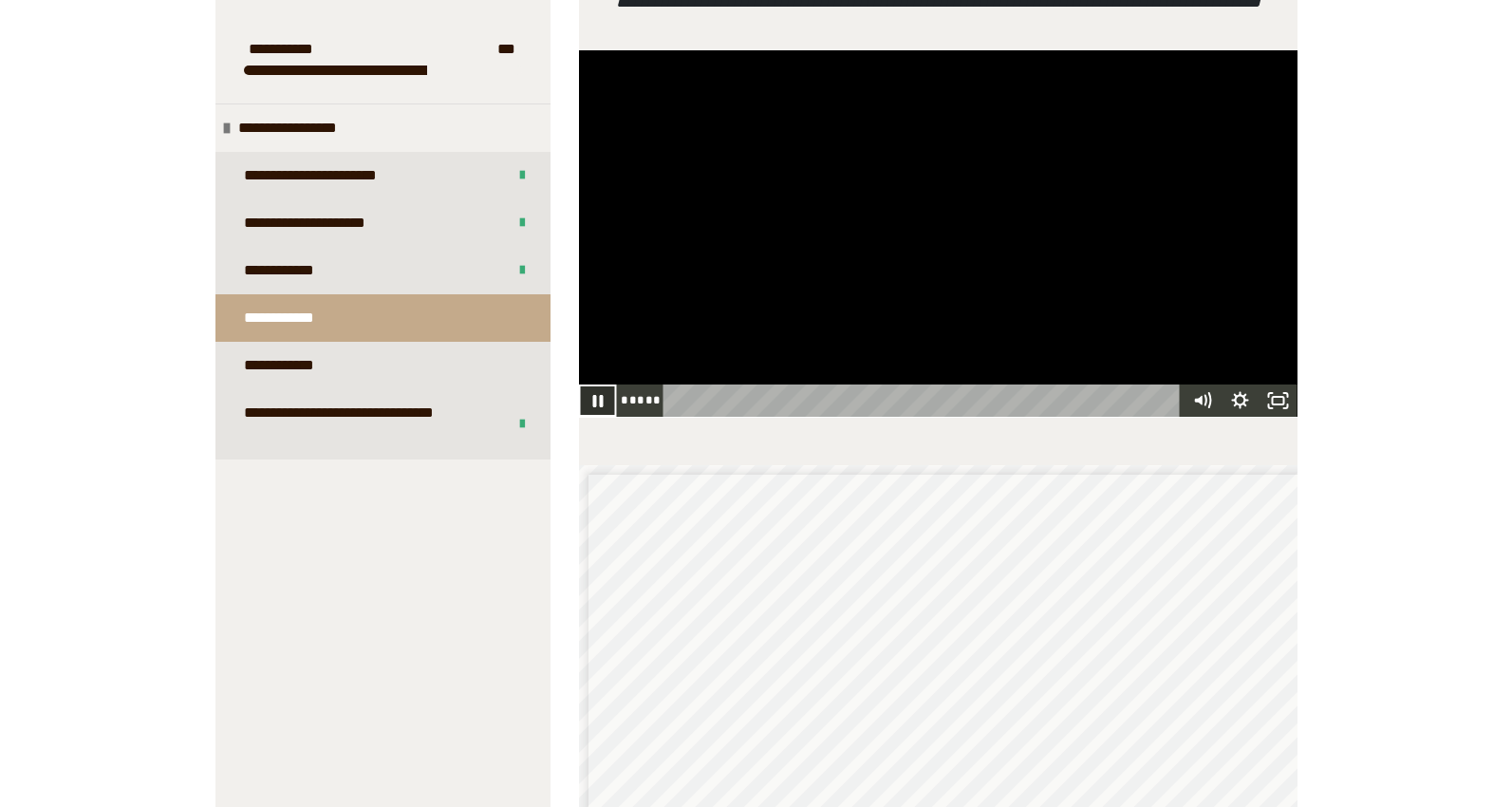 click 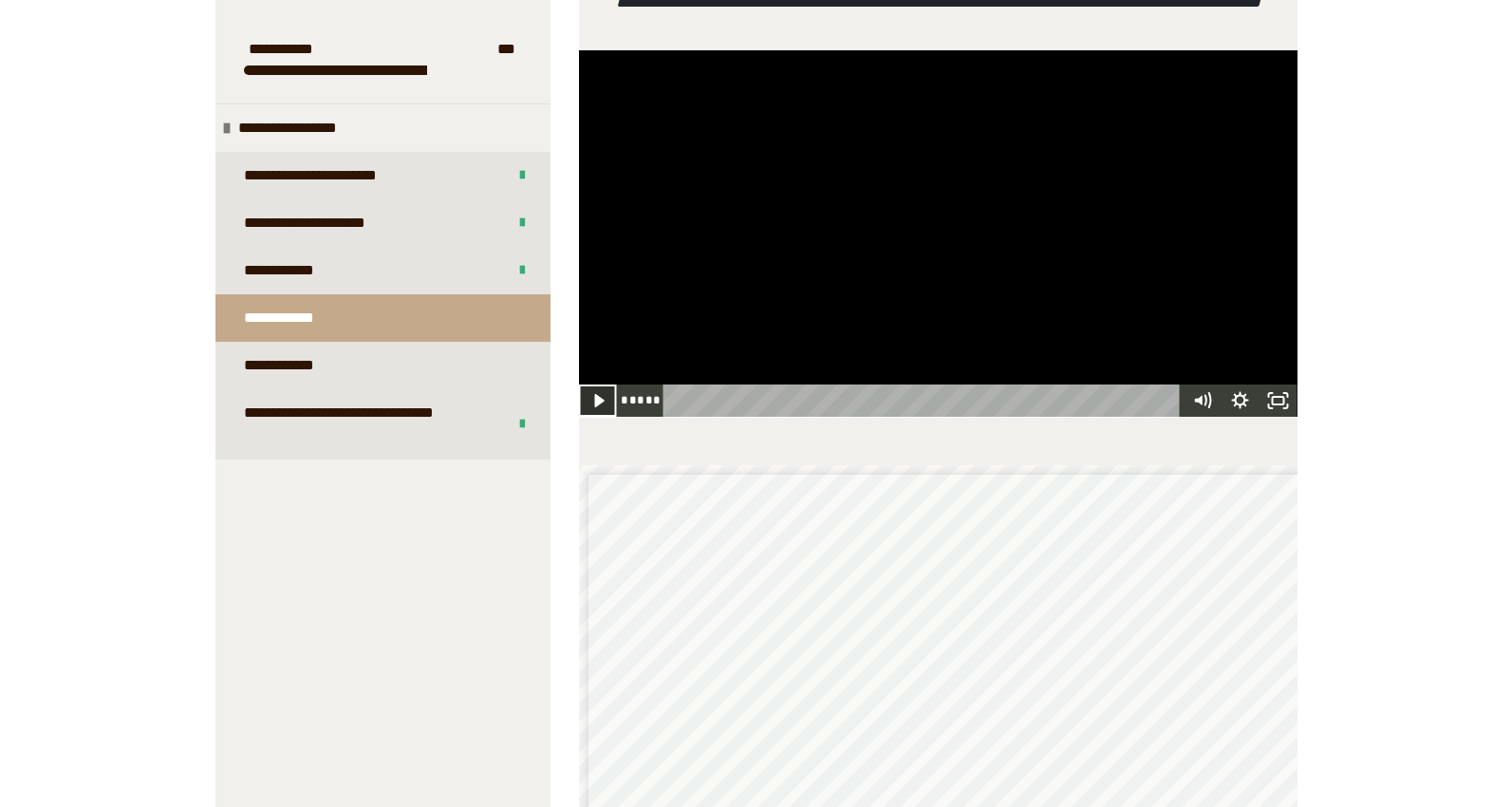 click 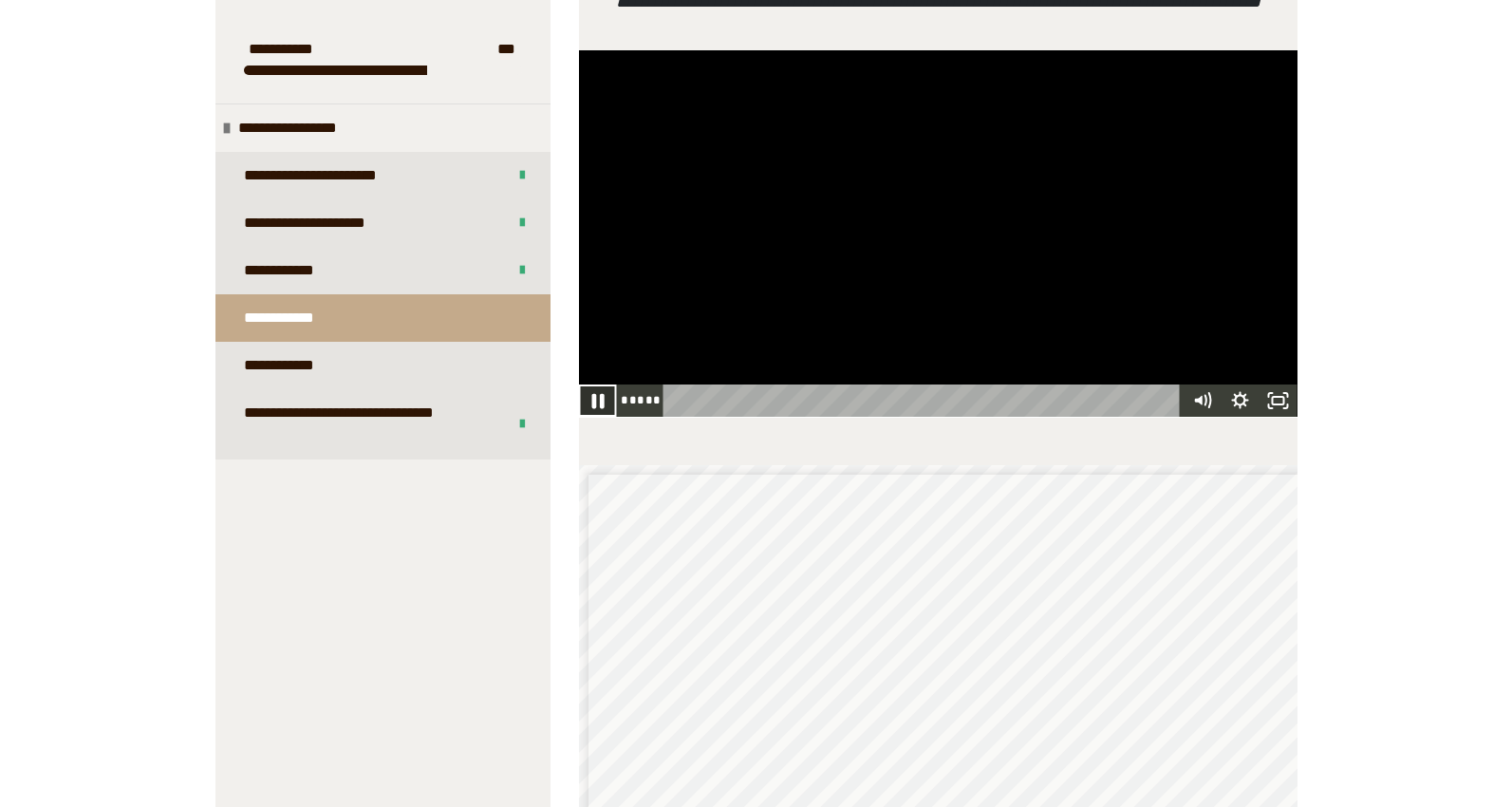 click 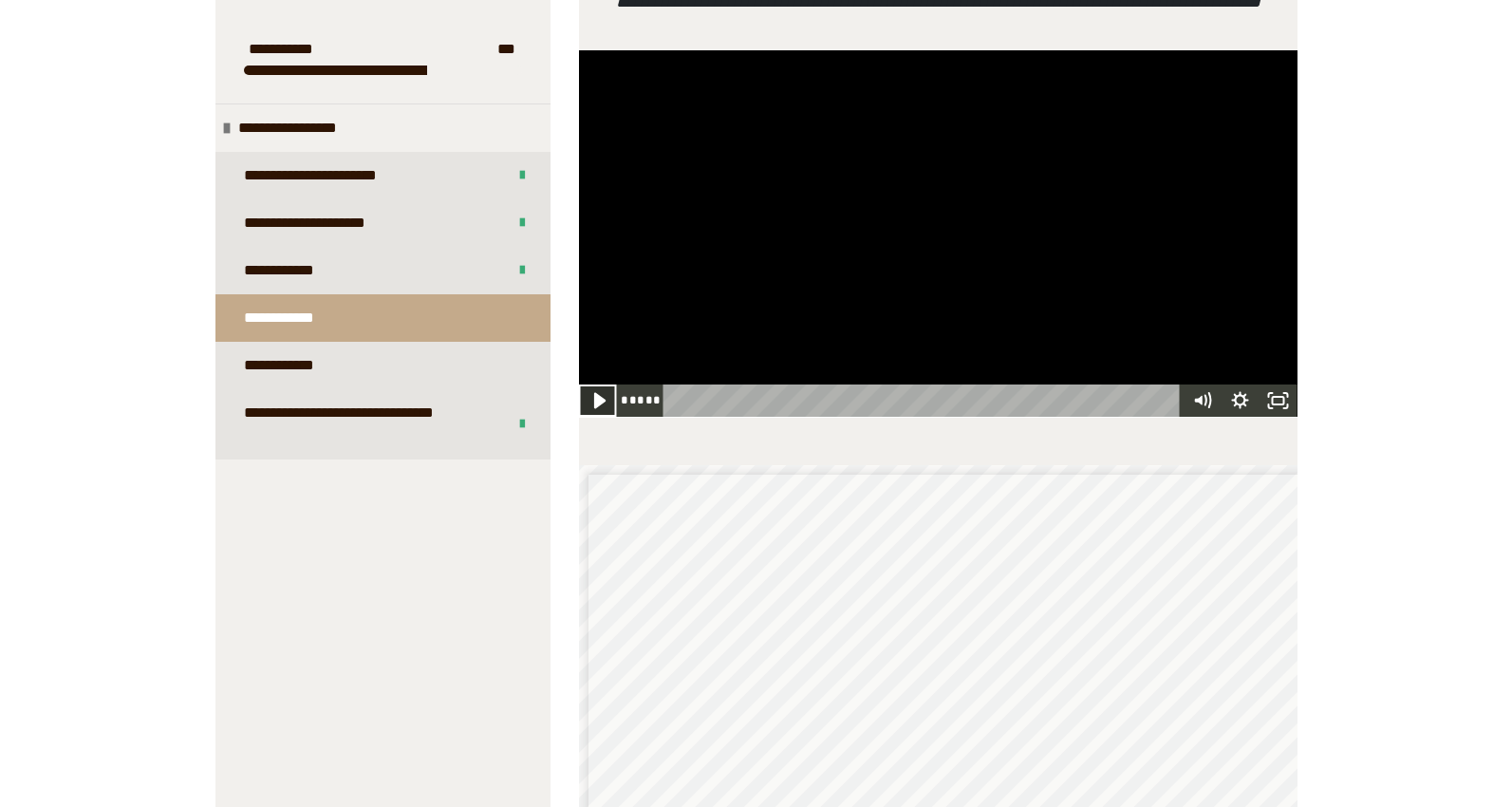 click 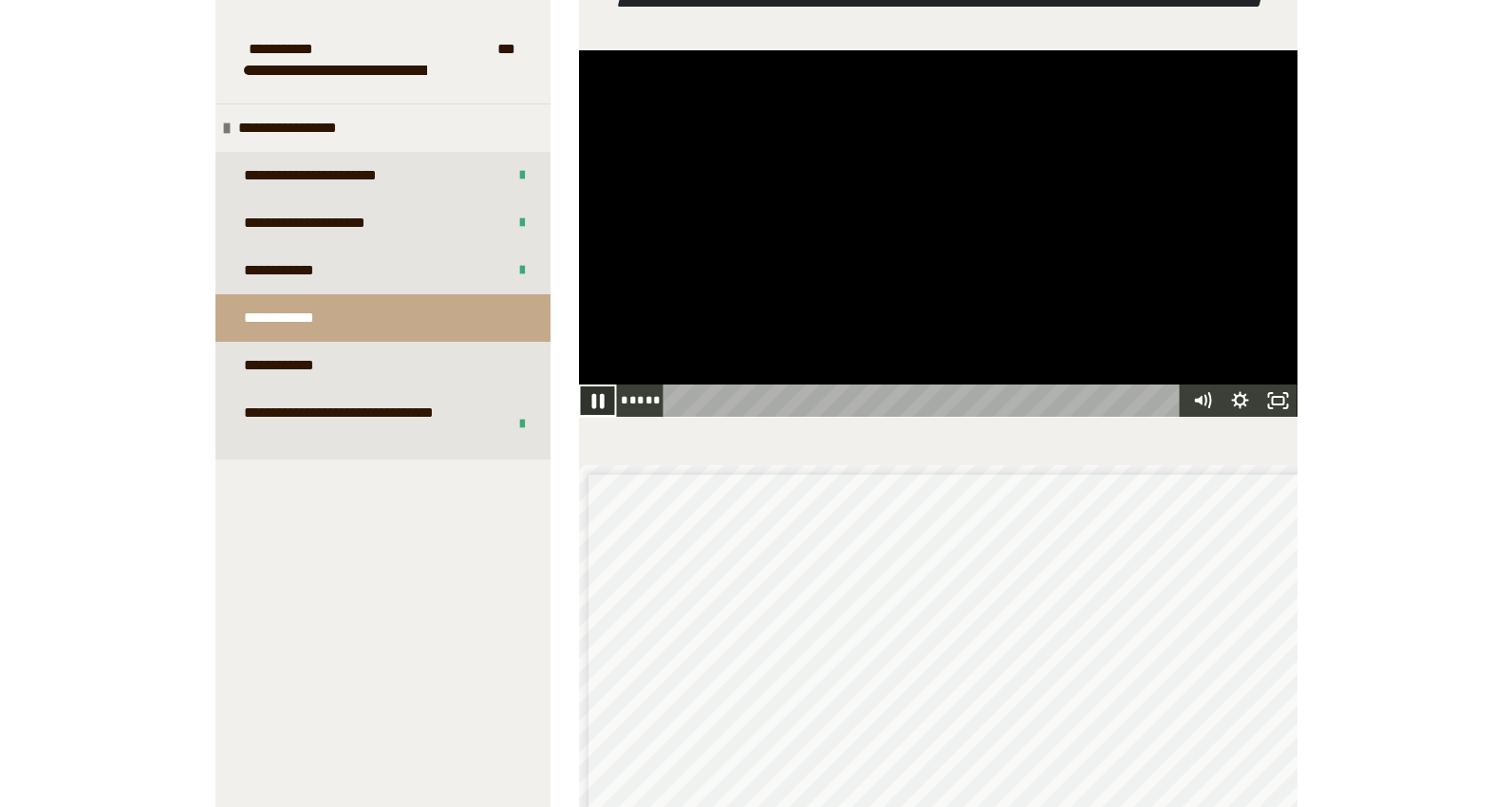 click 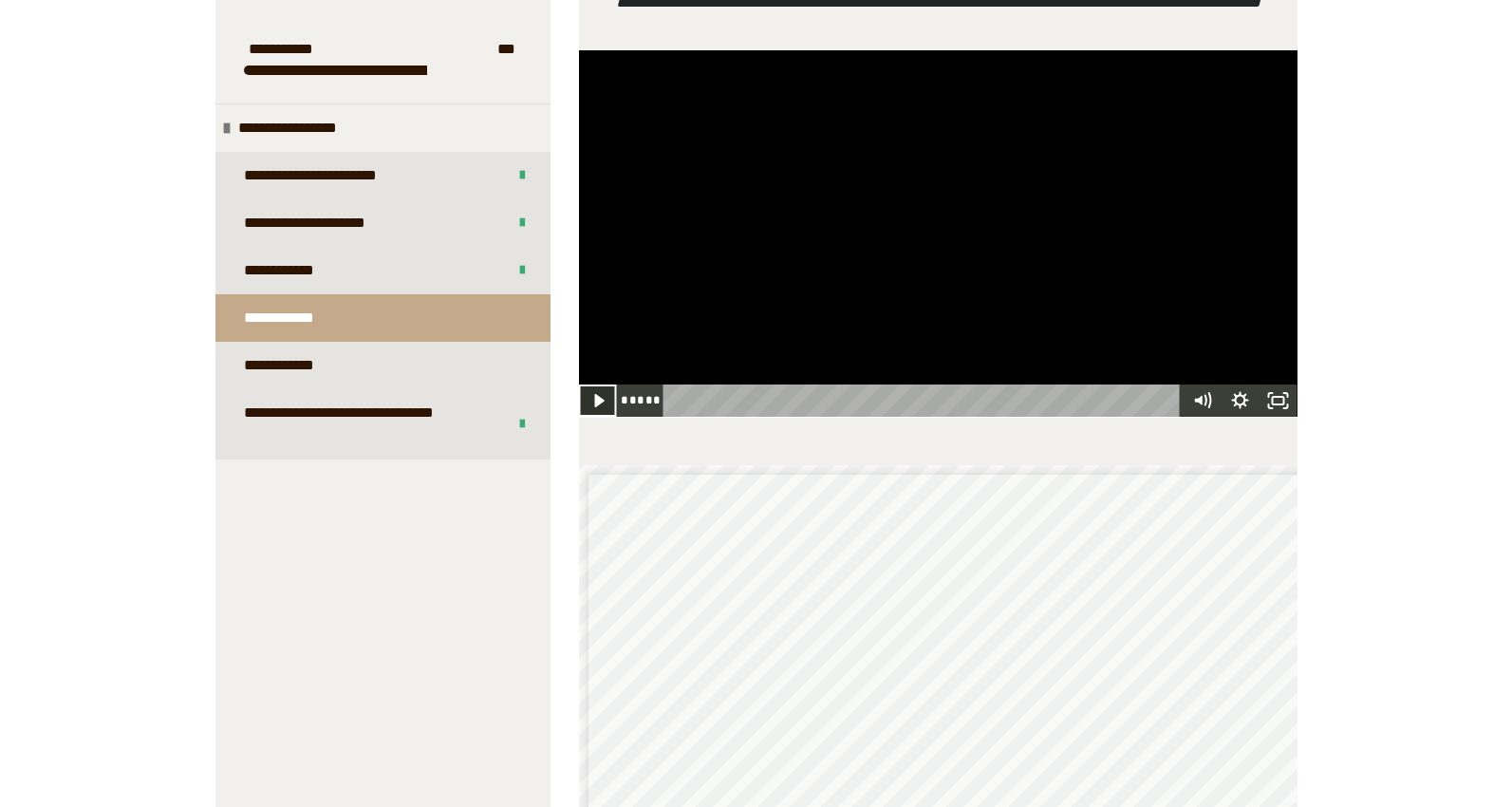 click 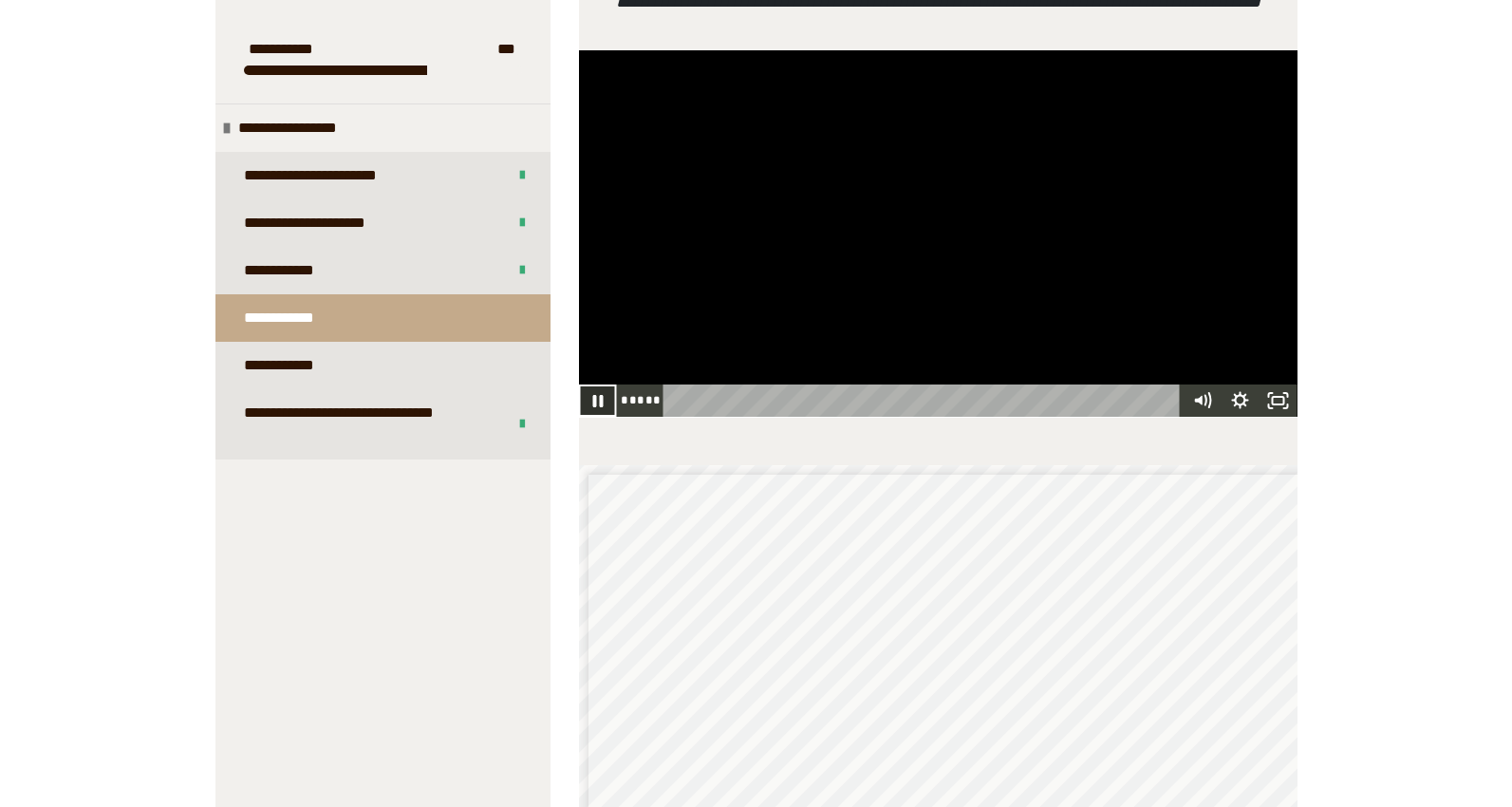 click 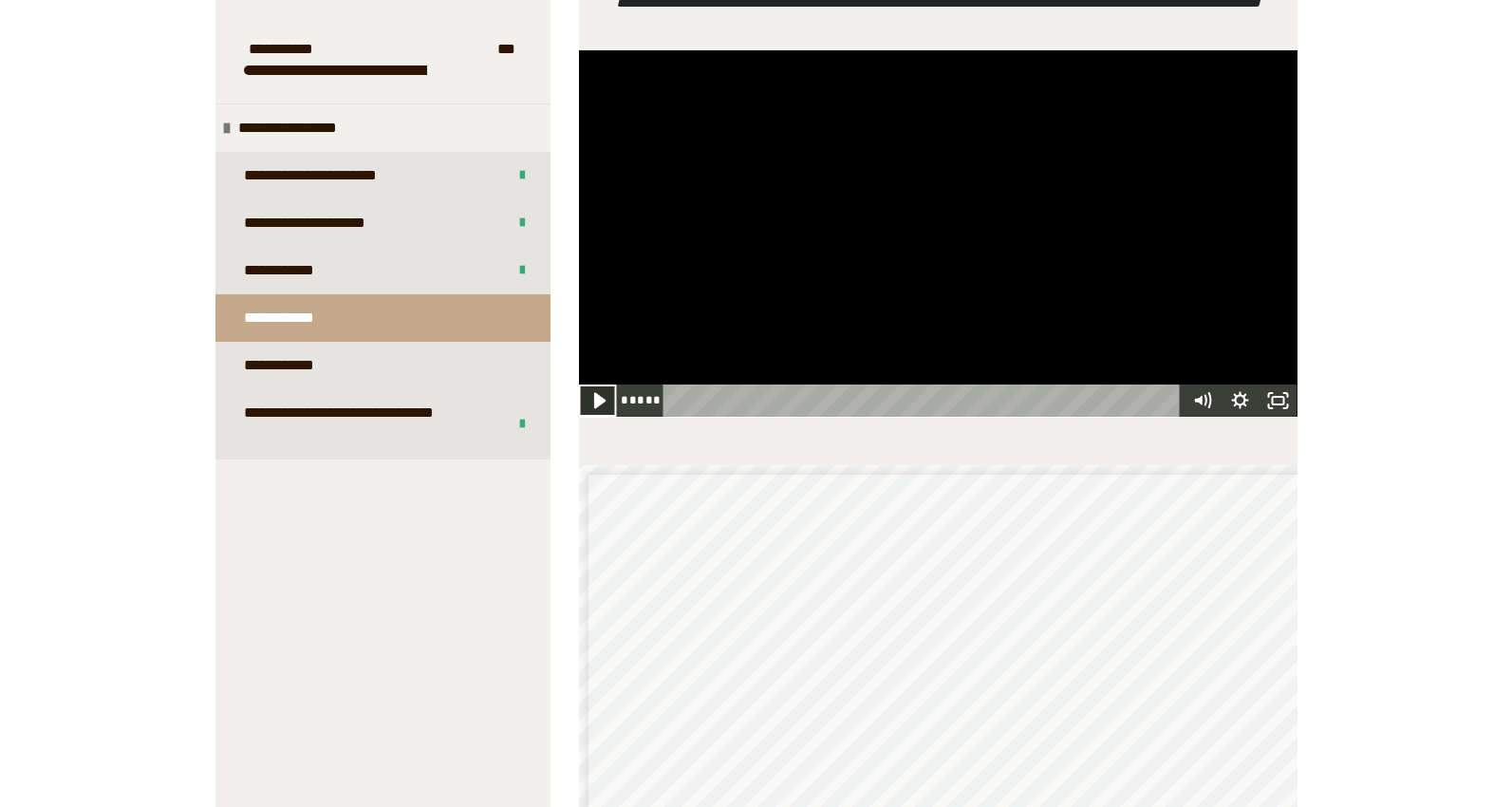 click 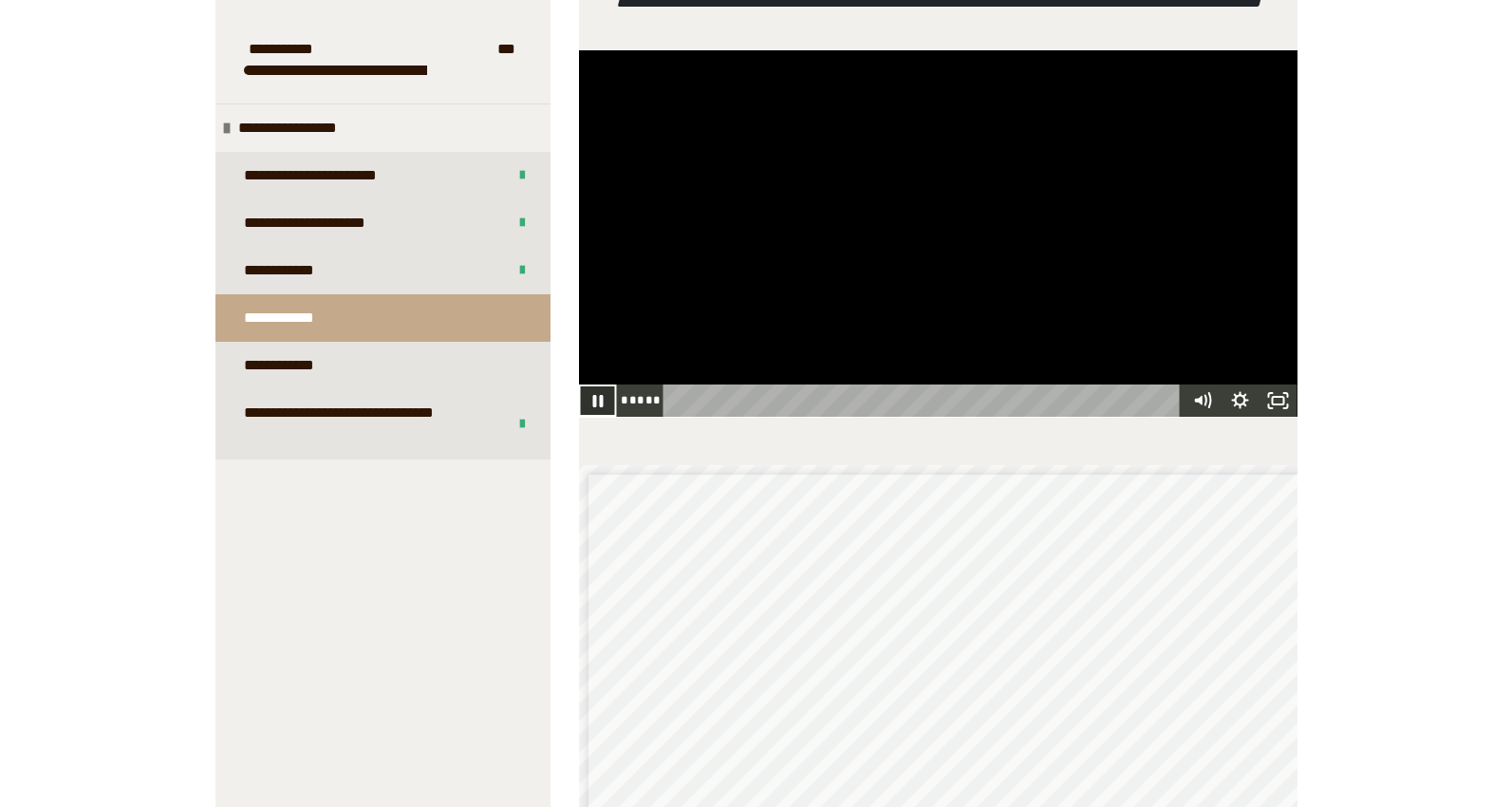 click 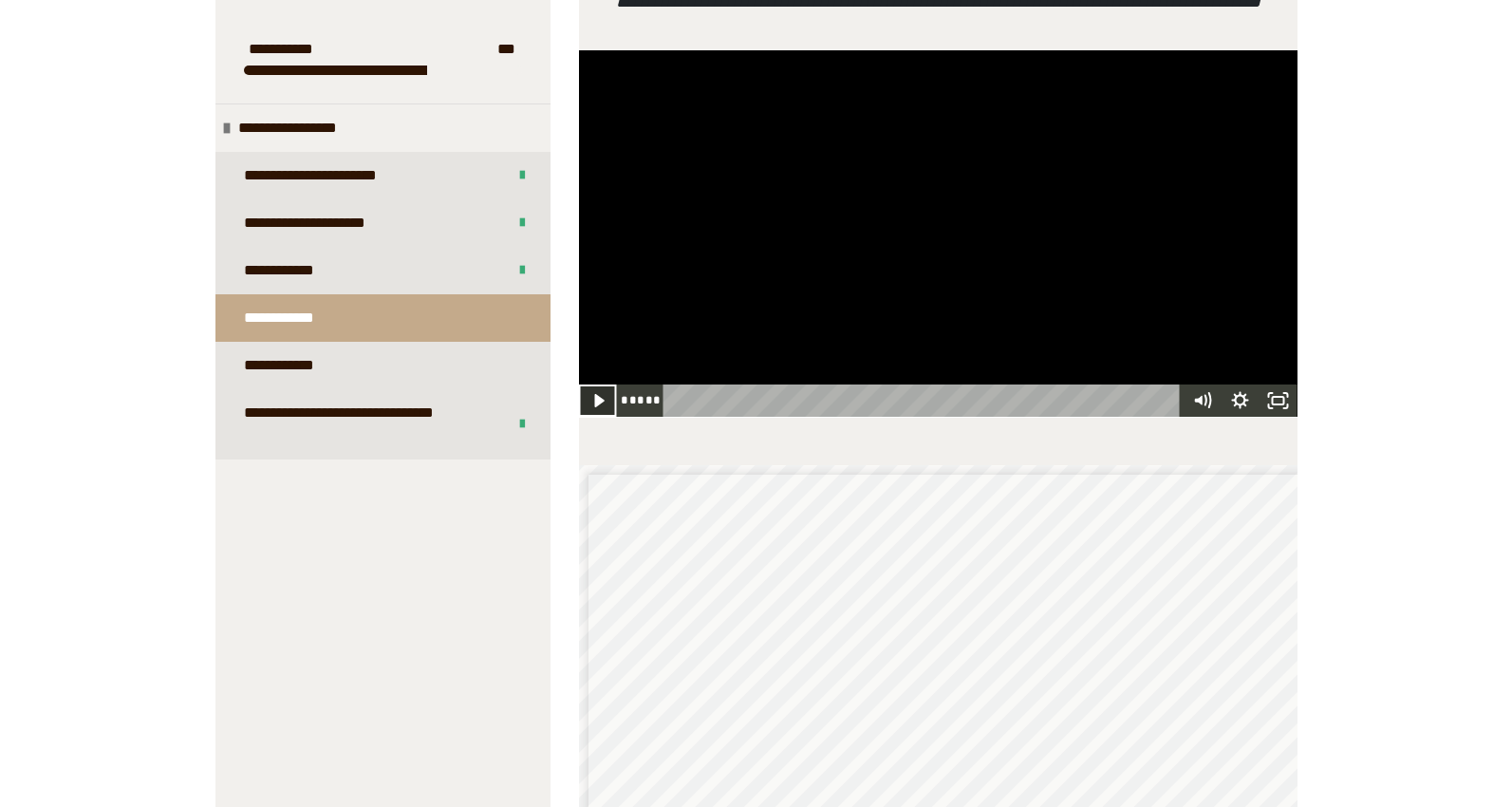 click 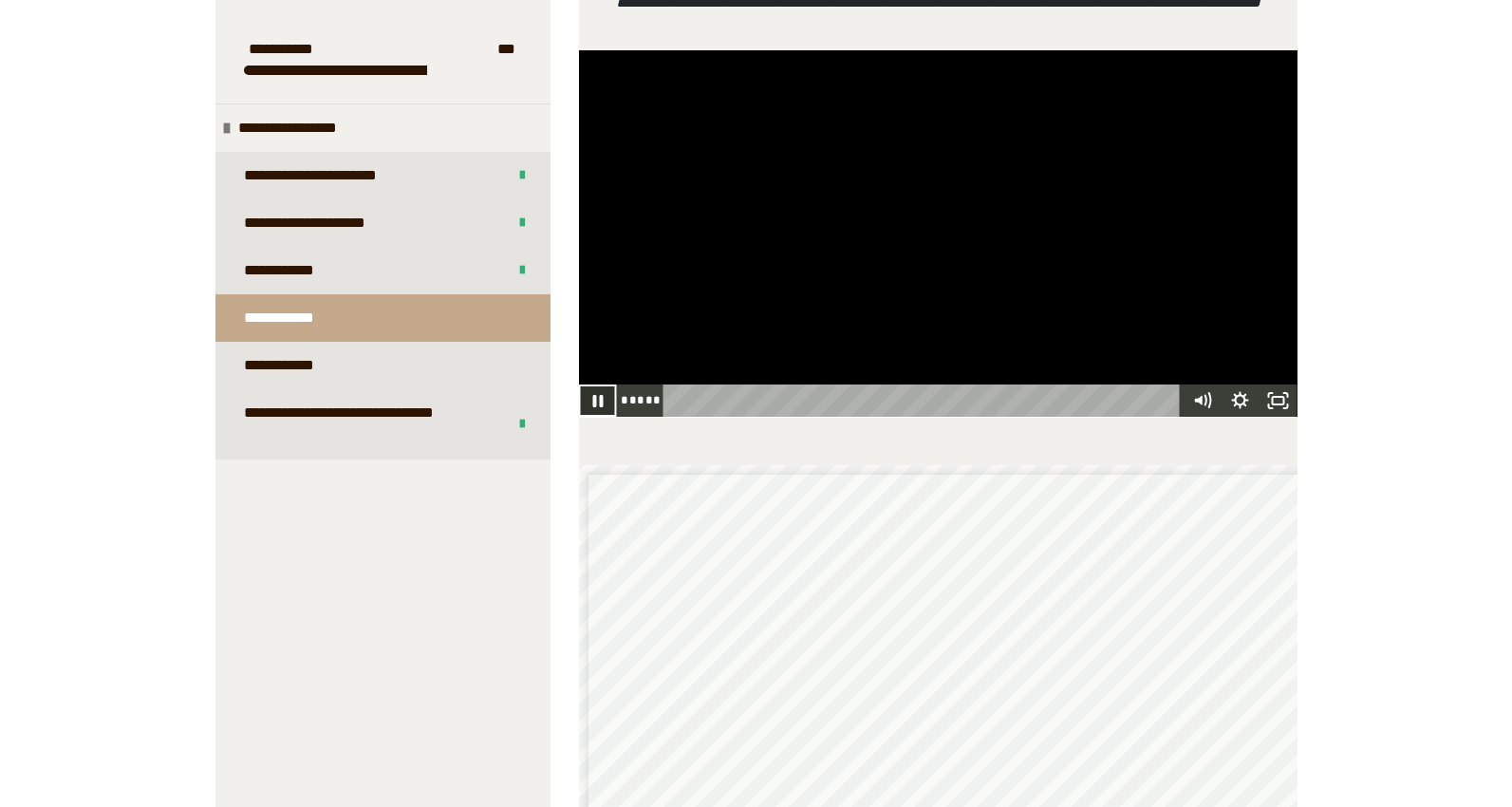 click 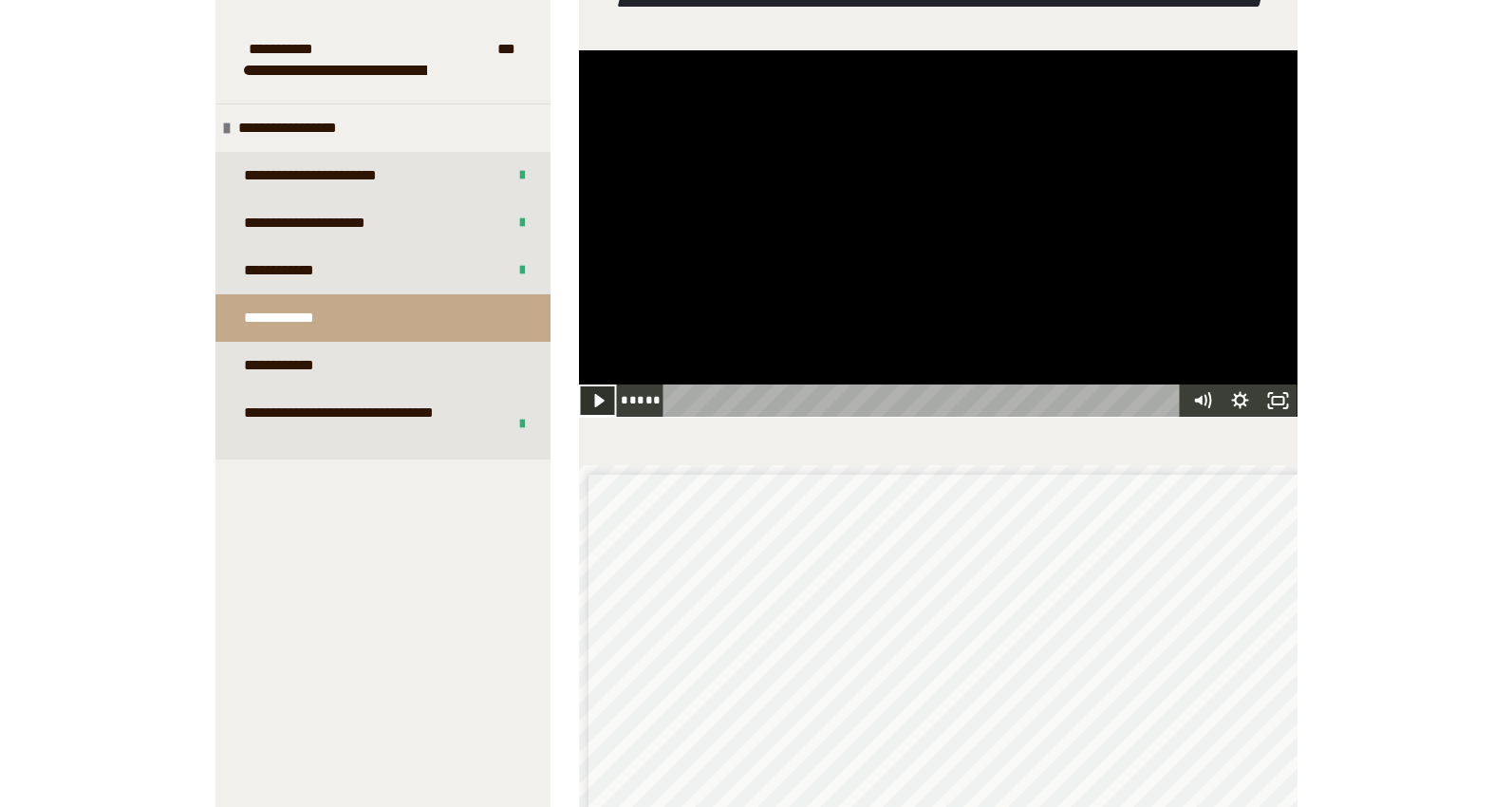 click 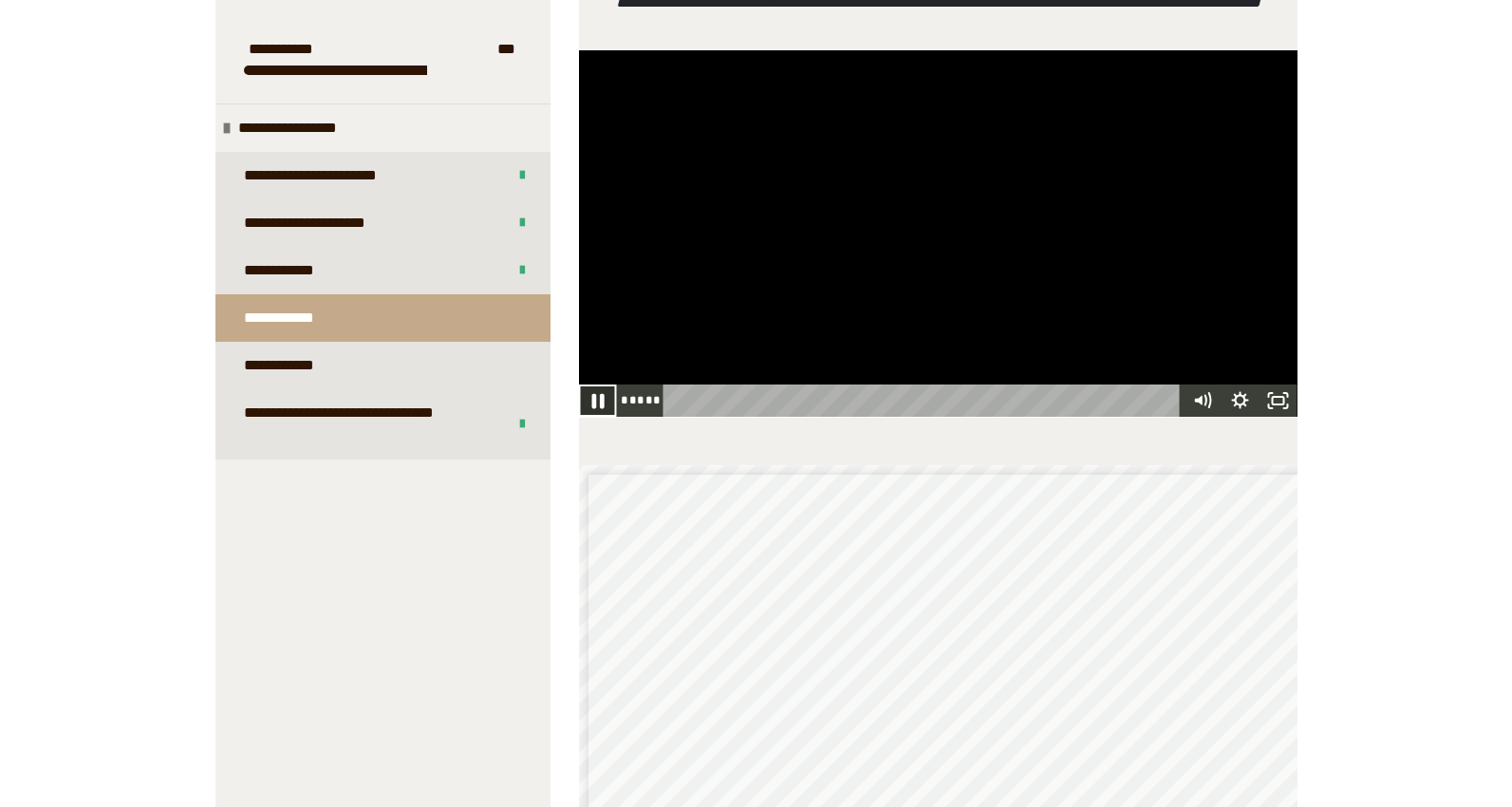 click 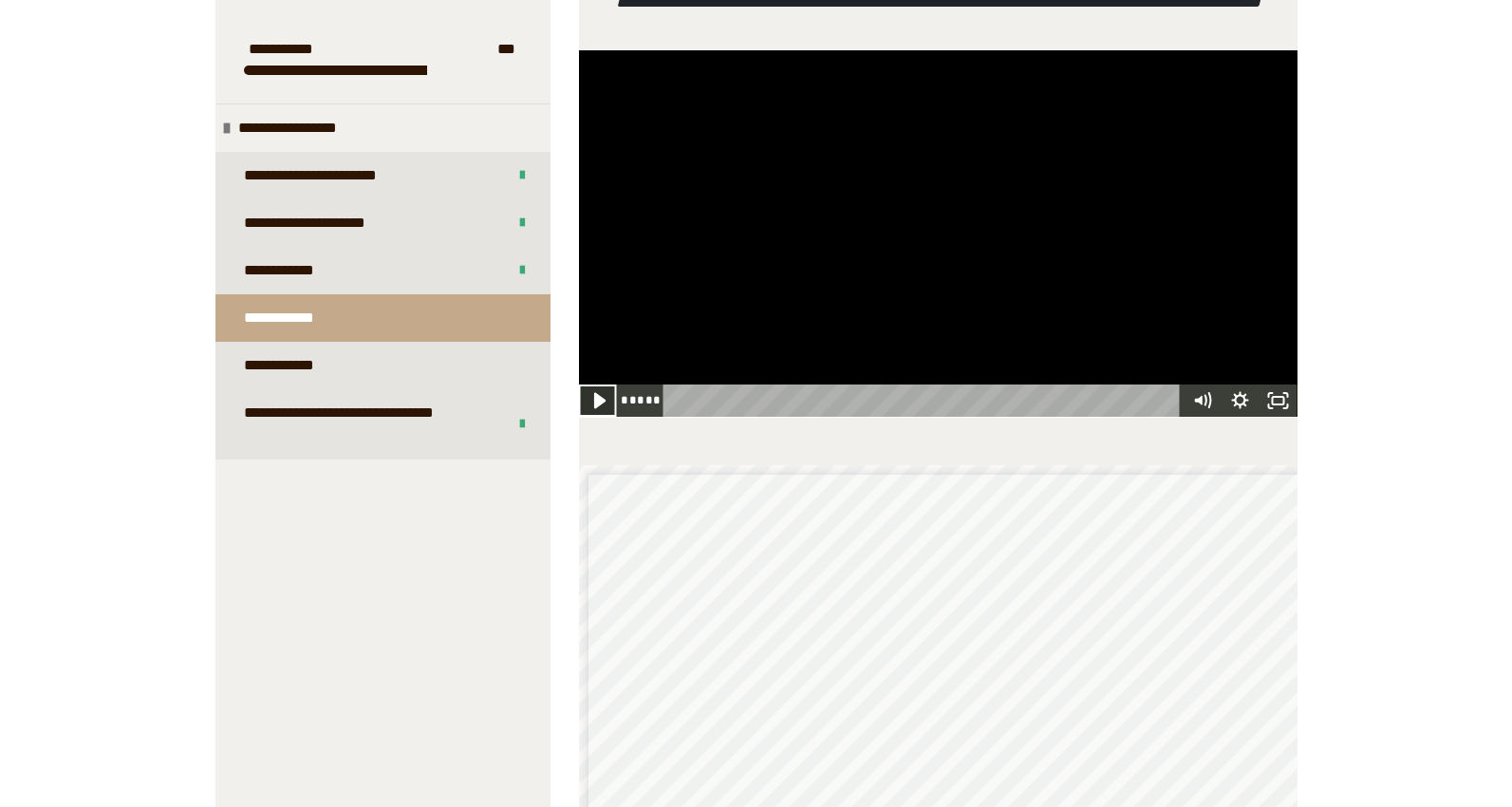 click 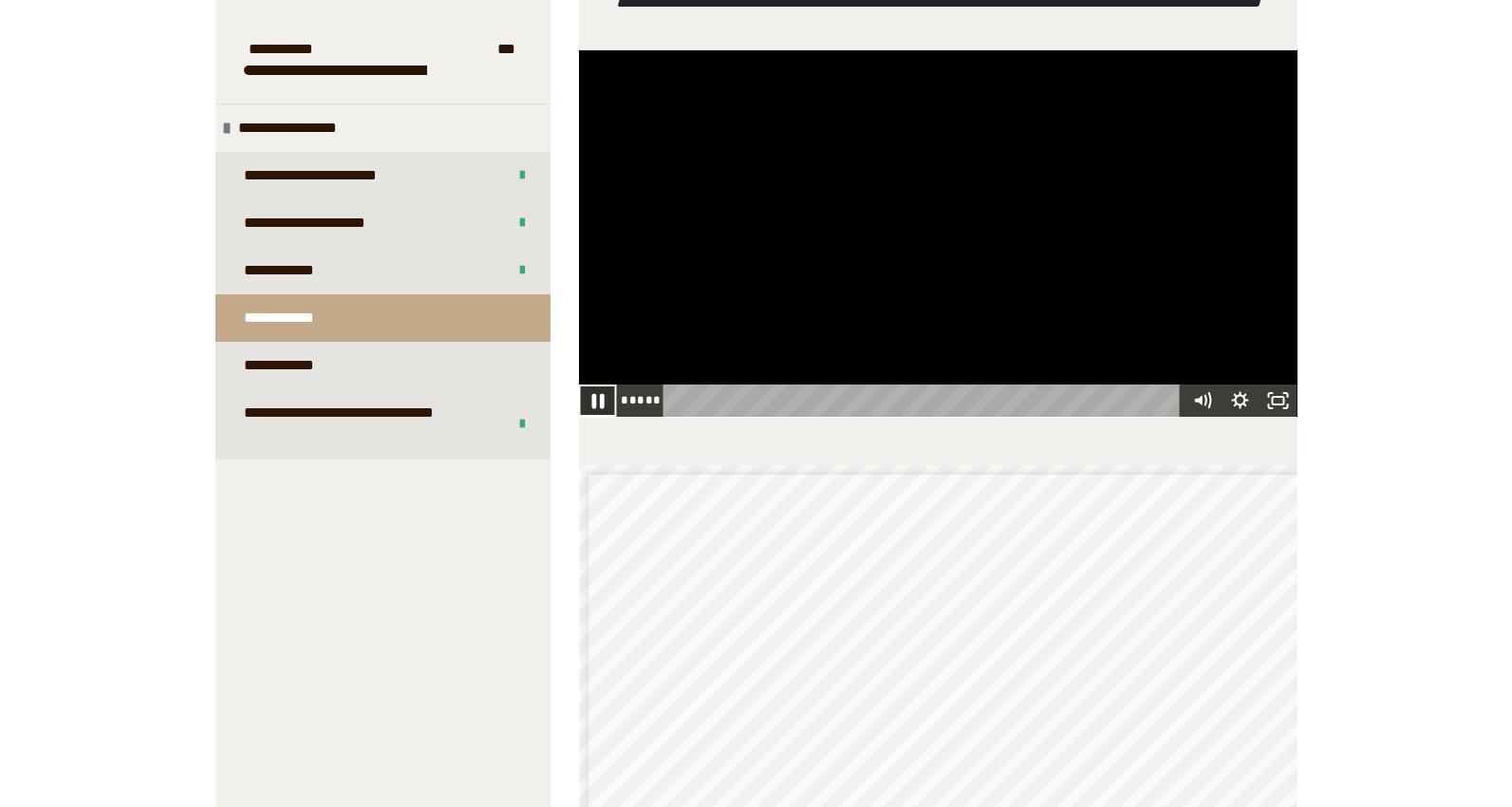 click 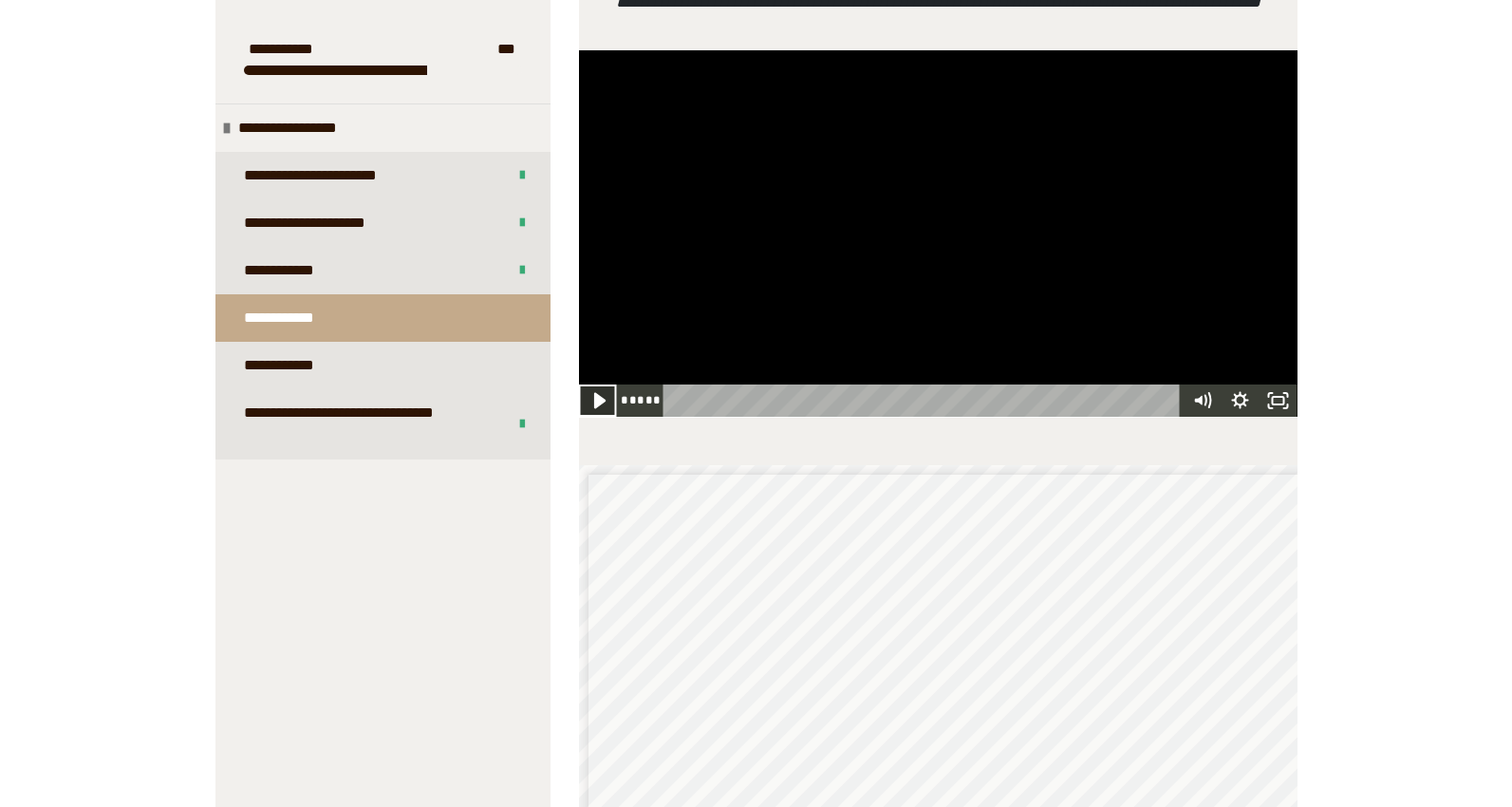 click 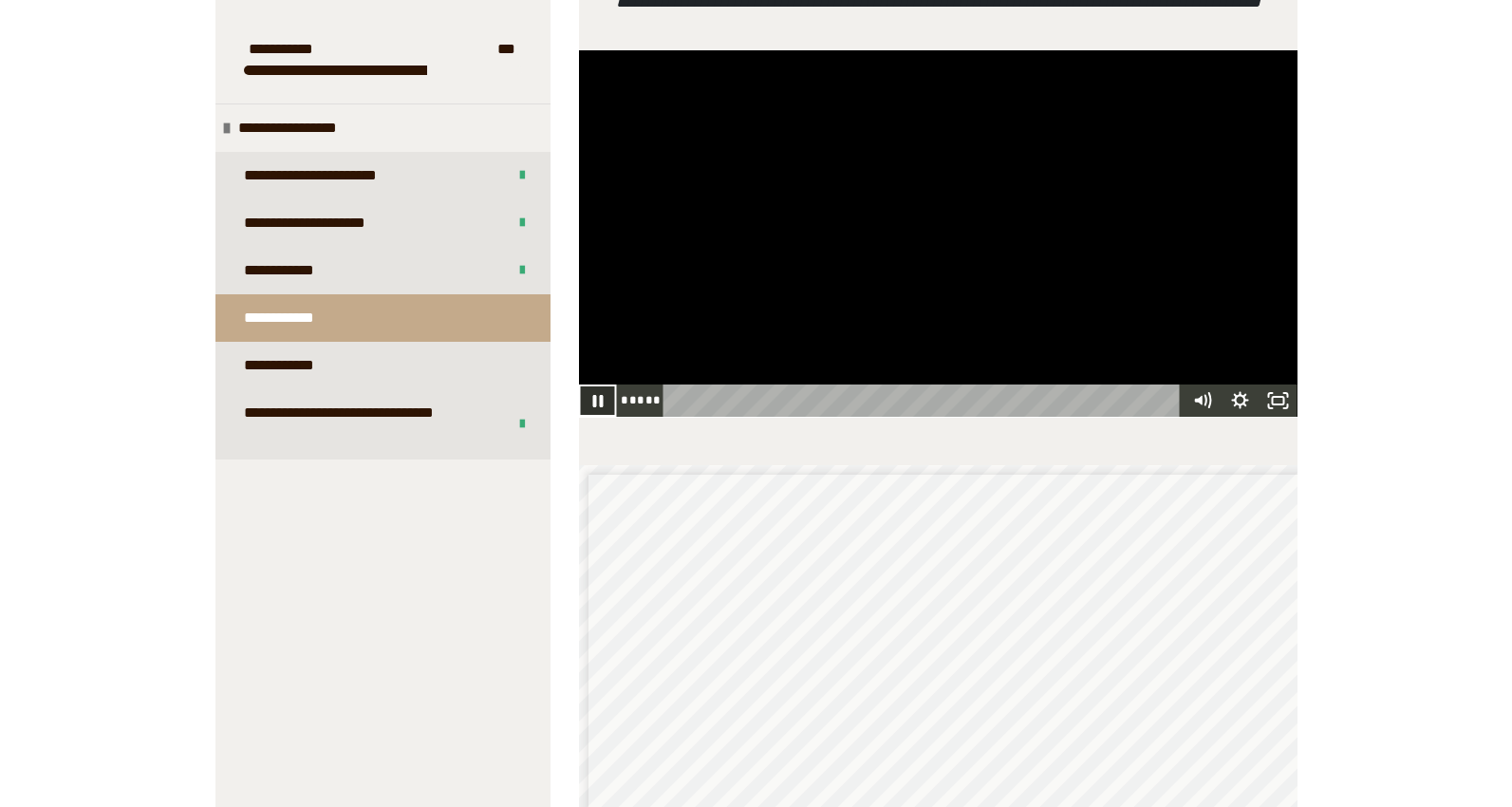 click 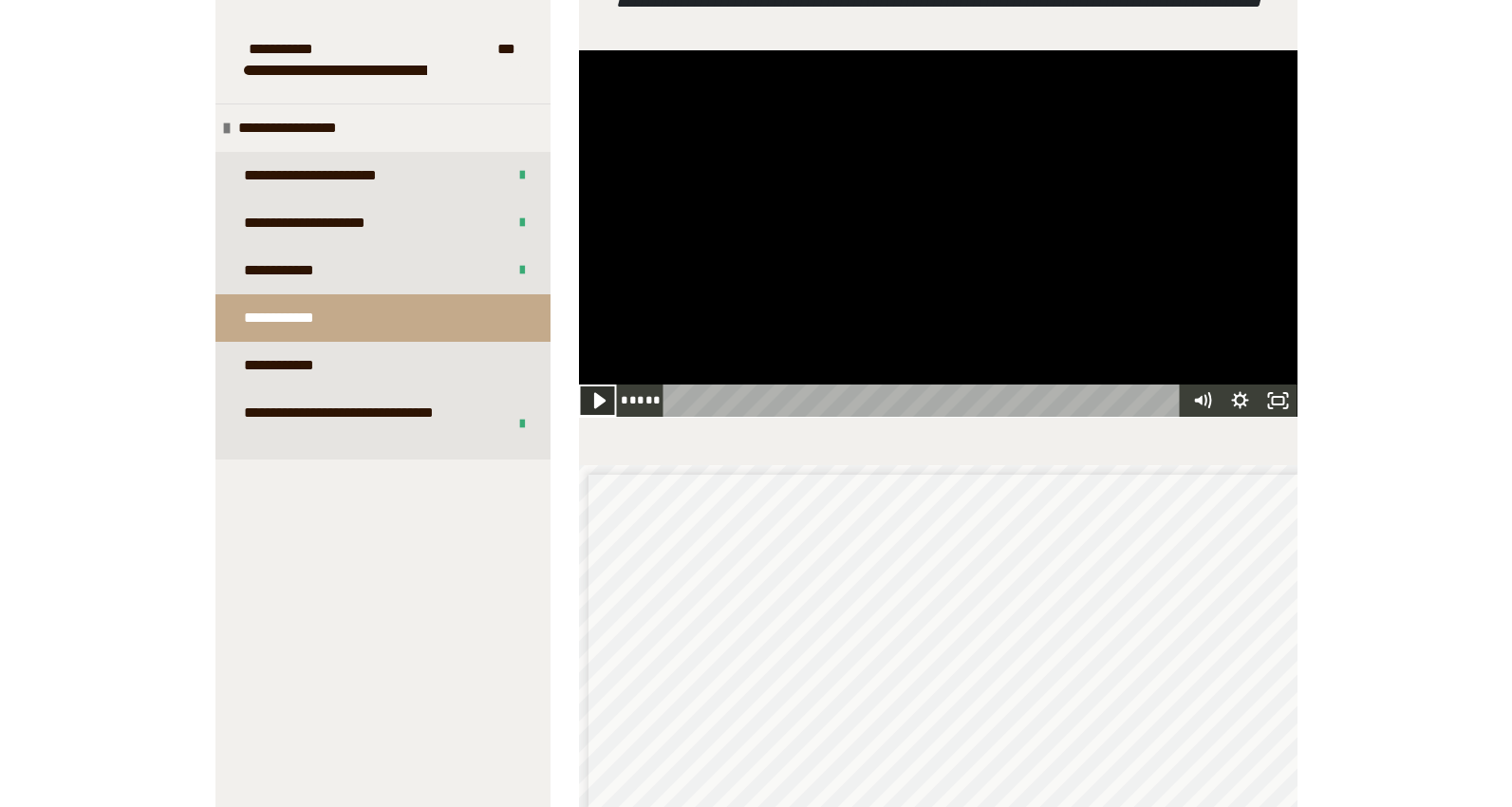 click 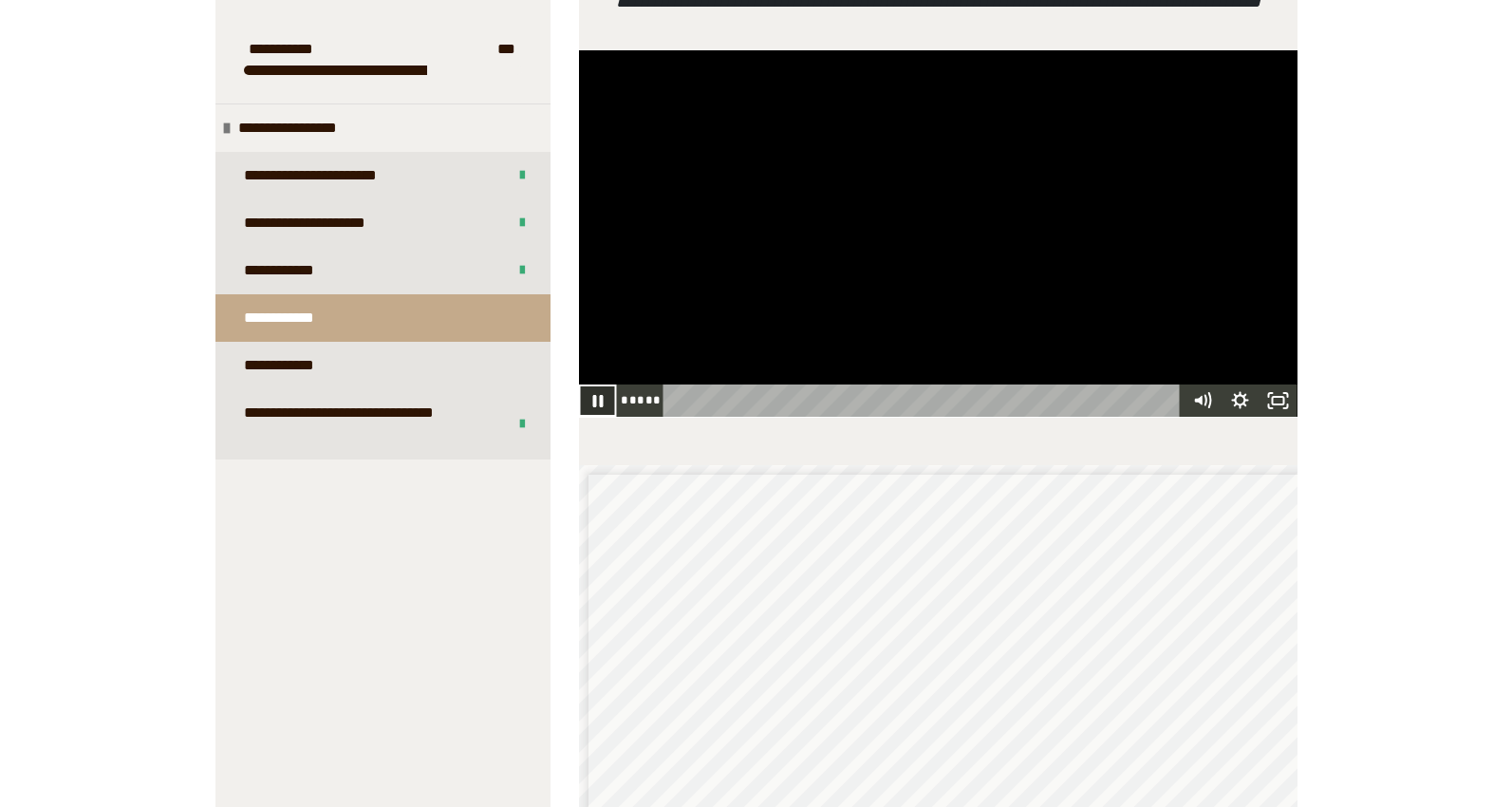click 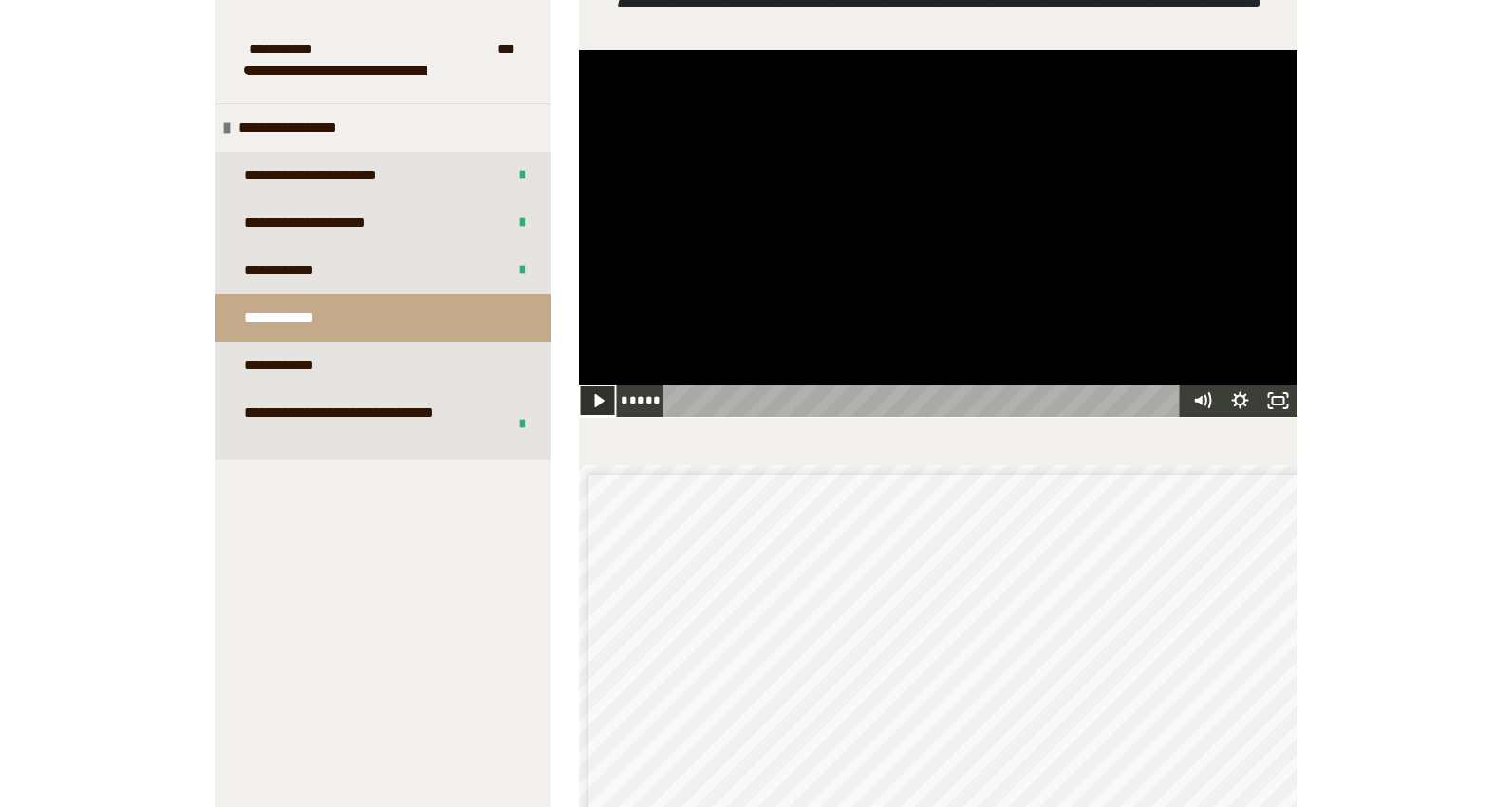 click 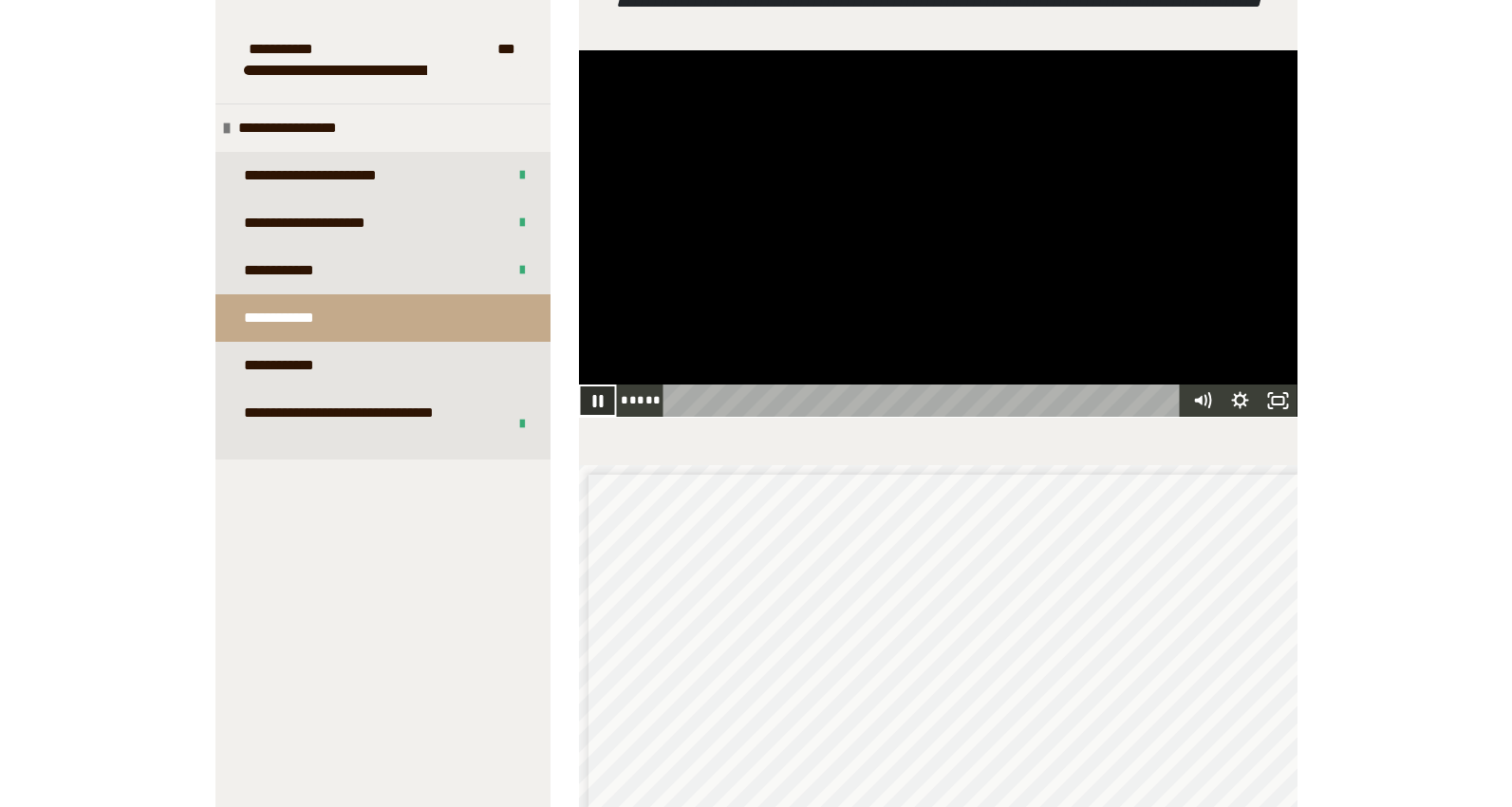 click 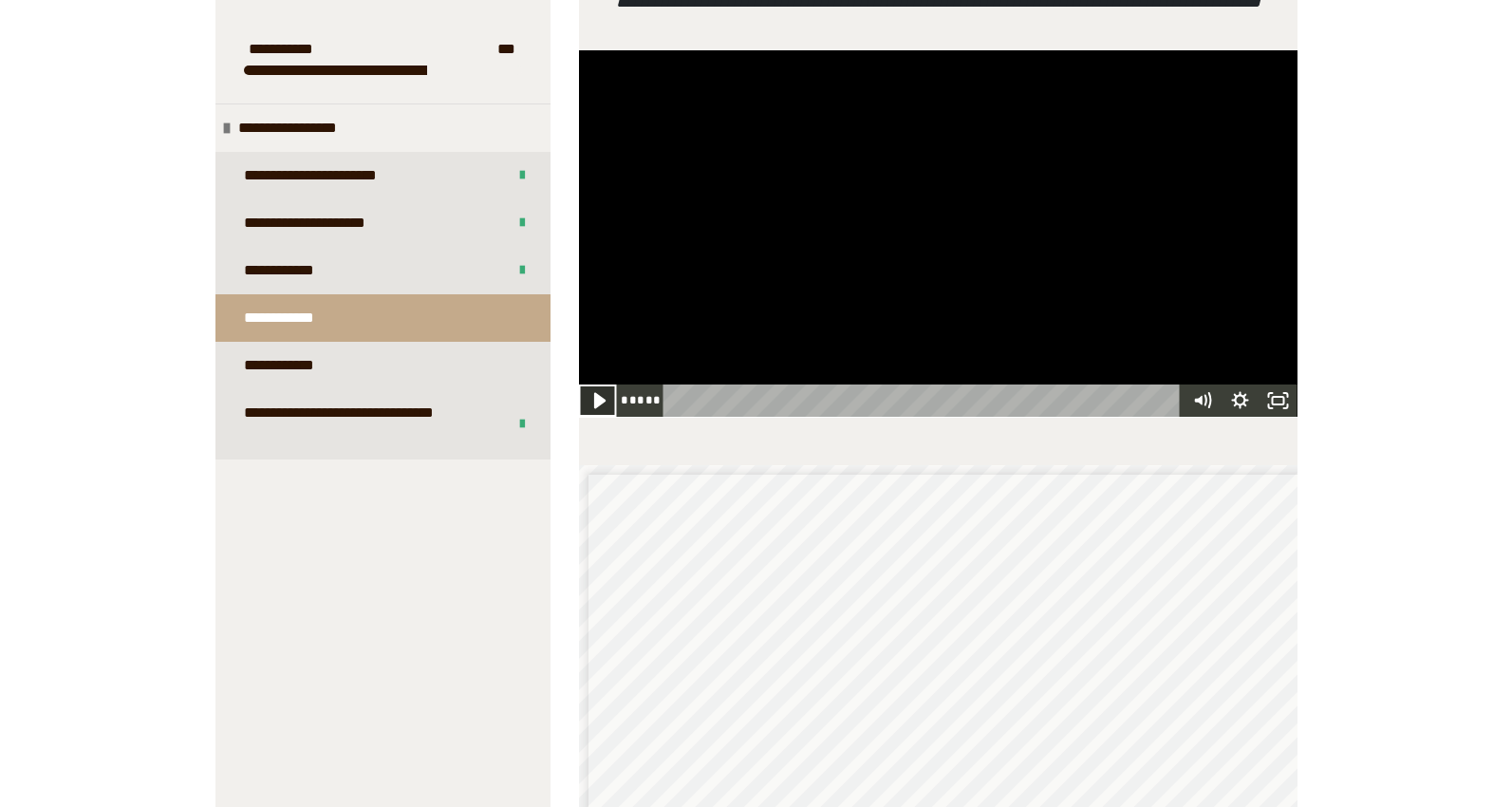 click 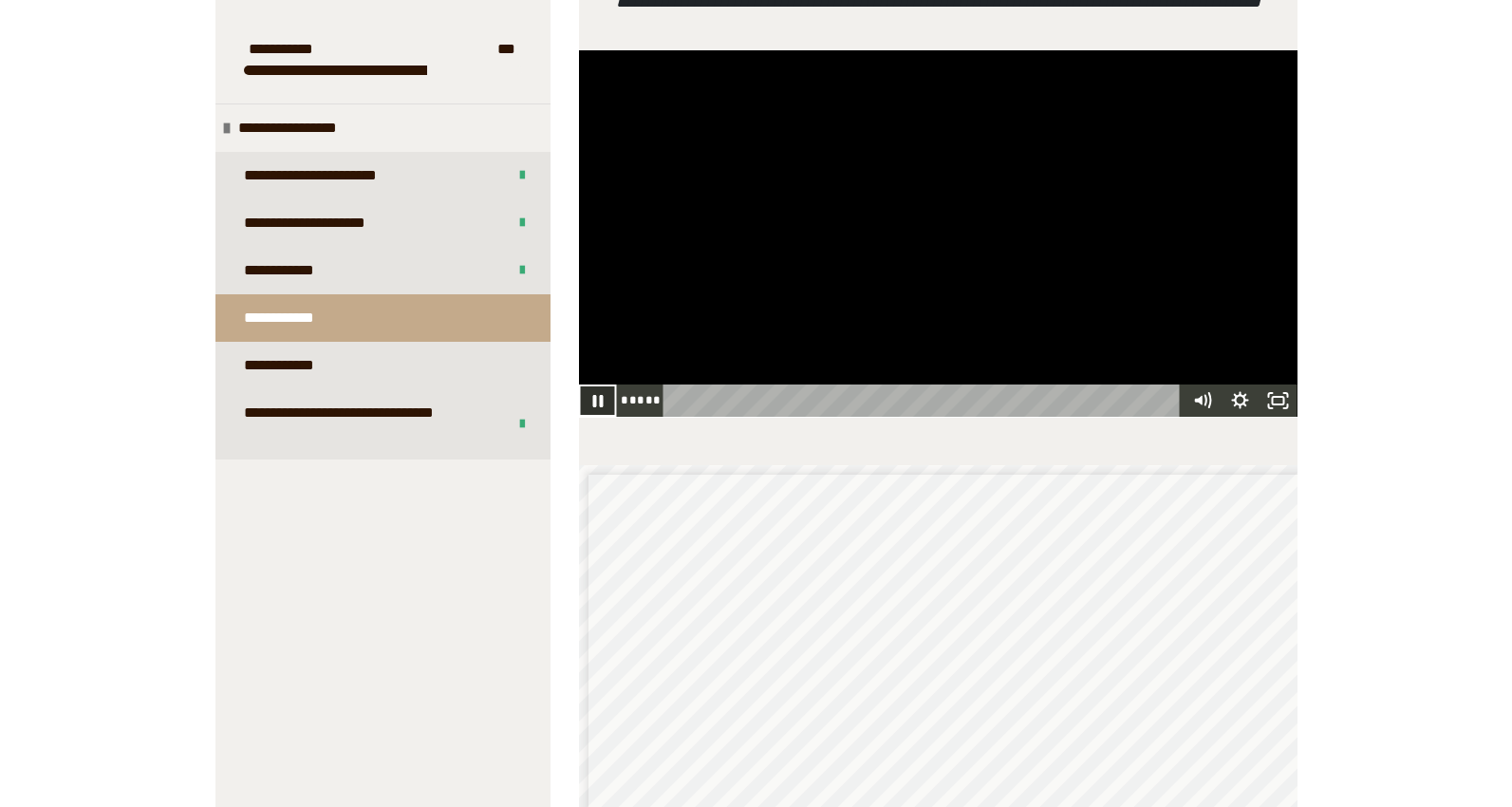 click 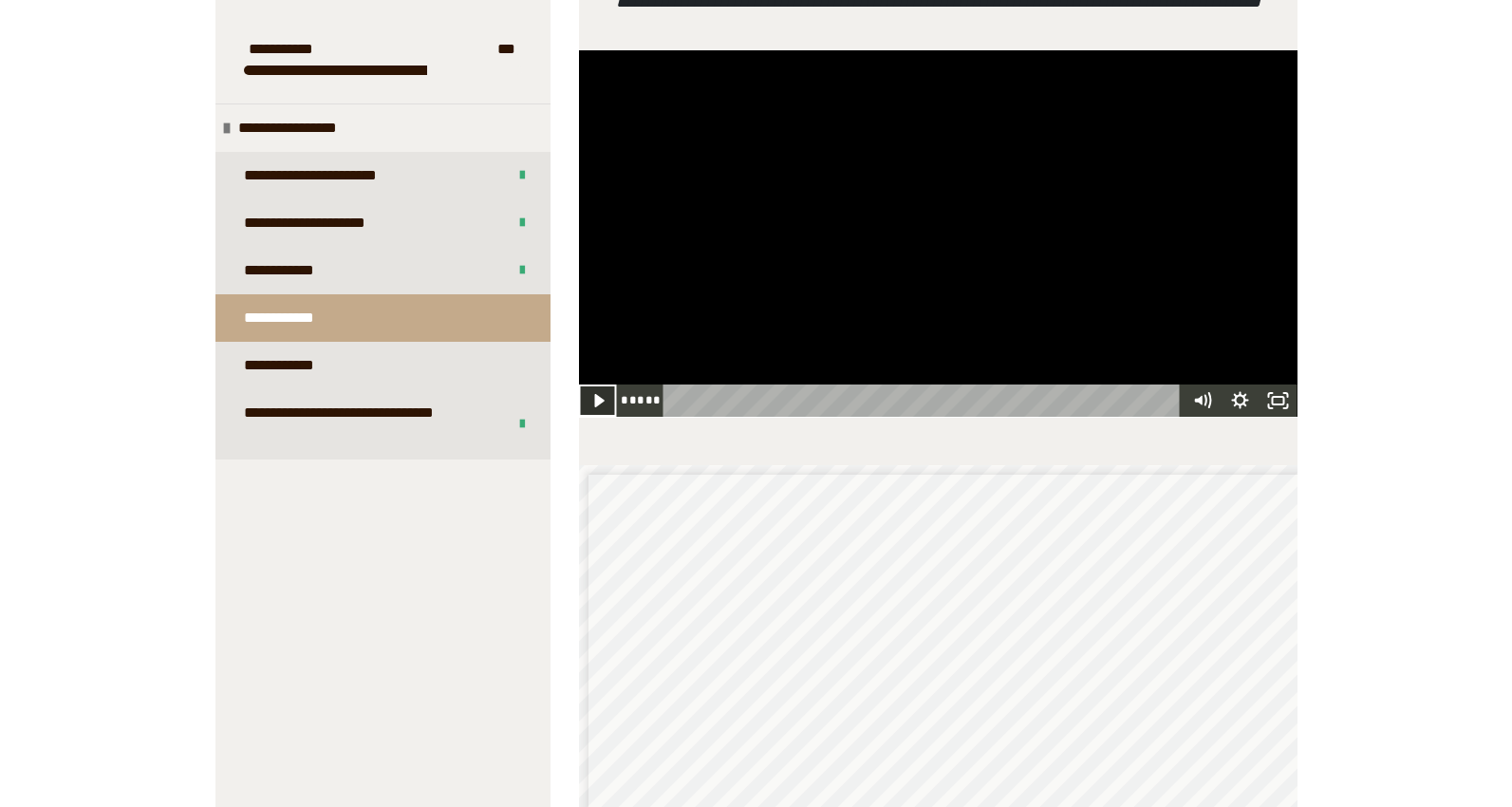 click 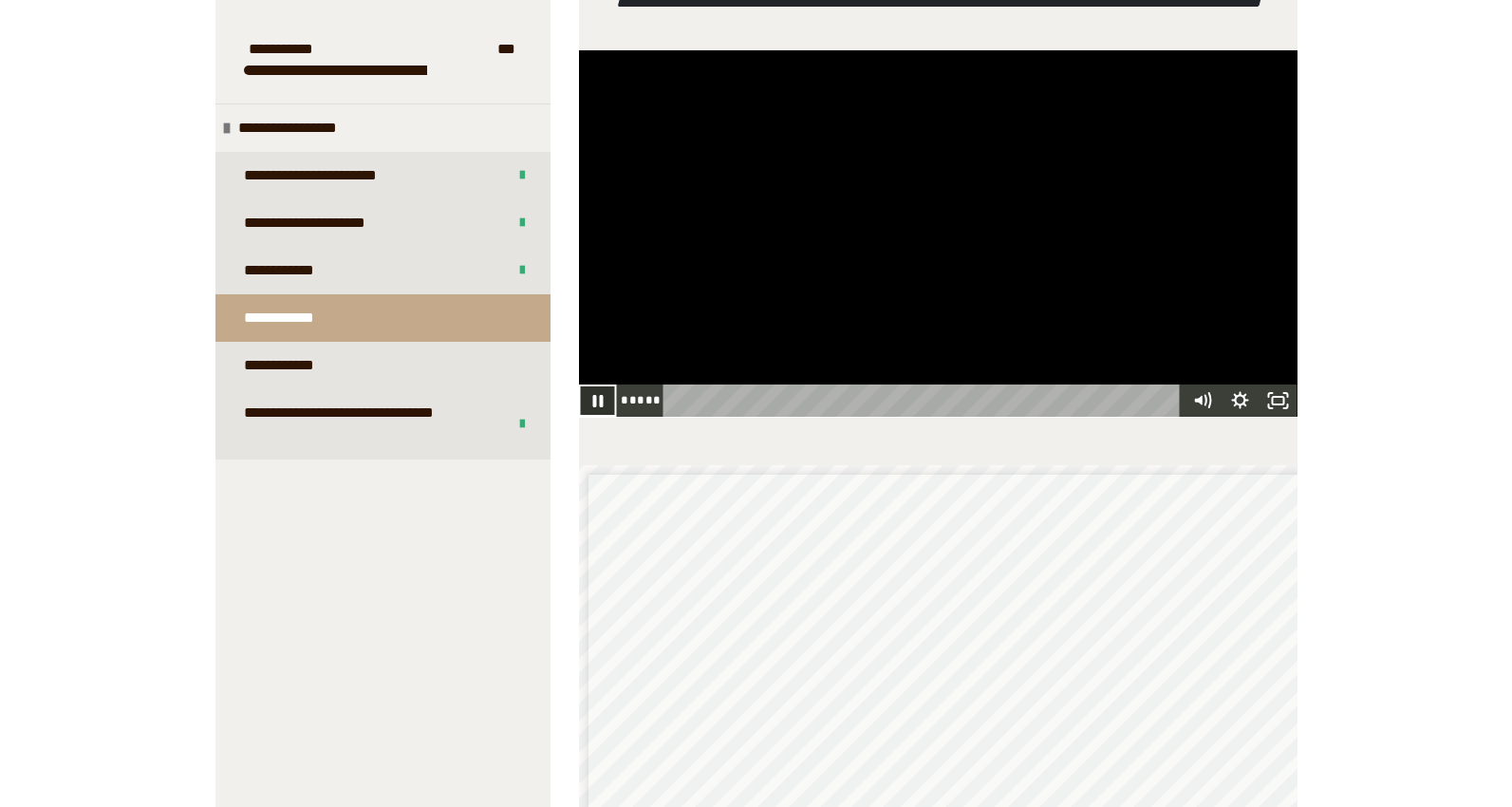 click 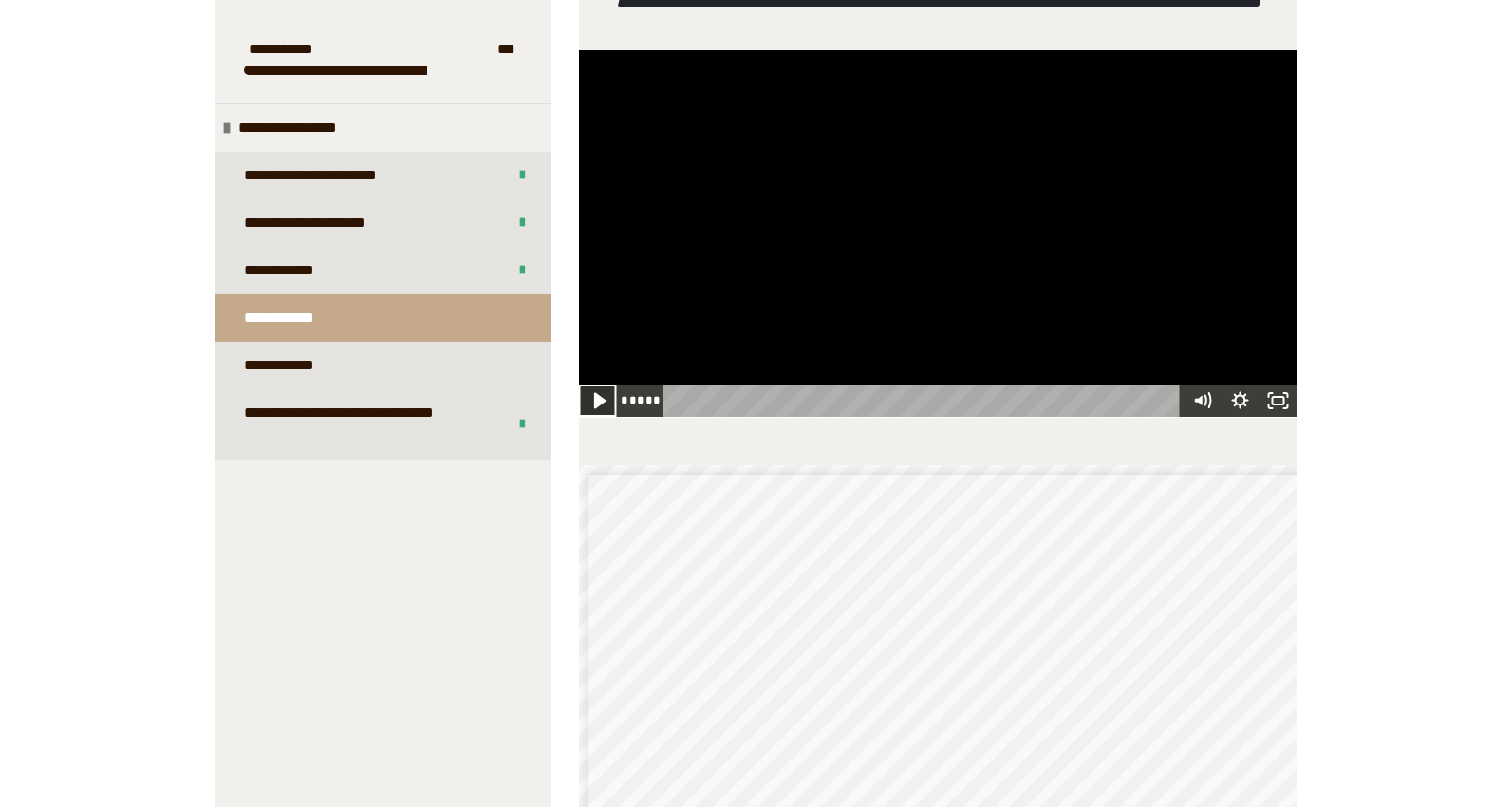 click 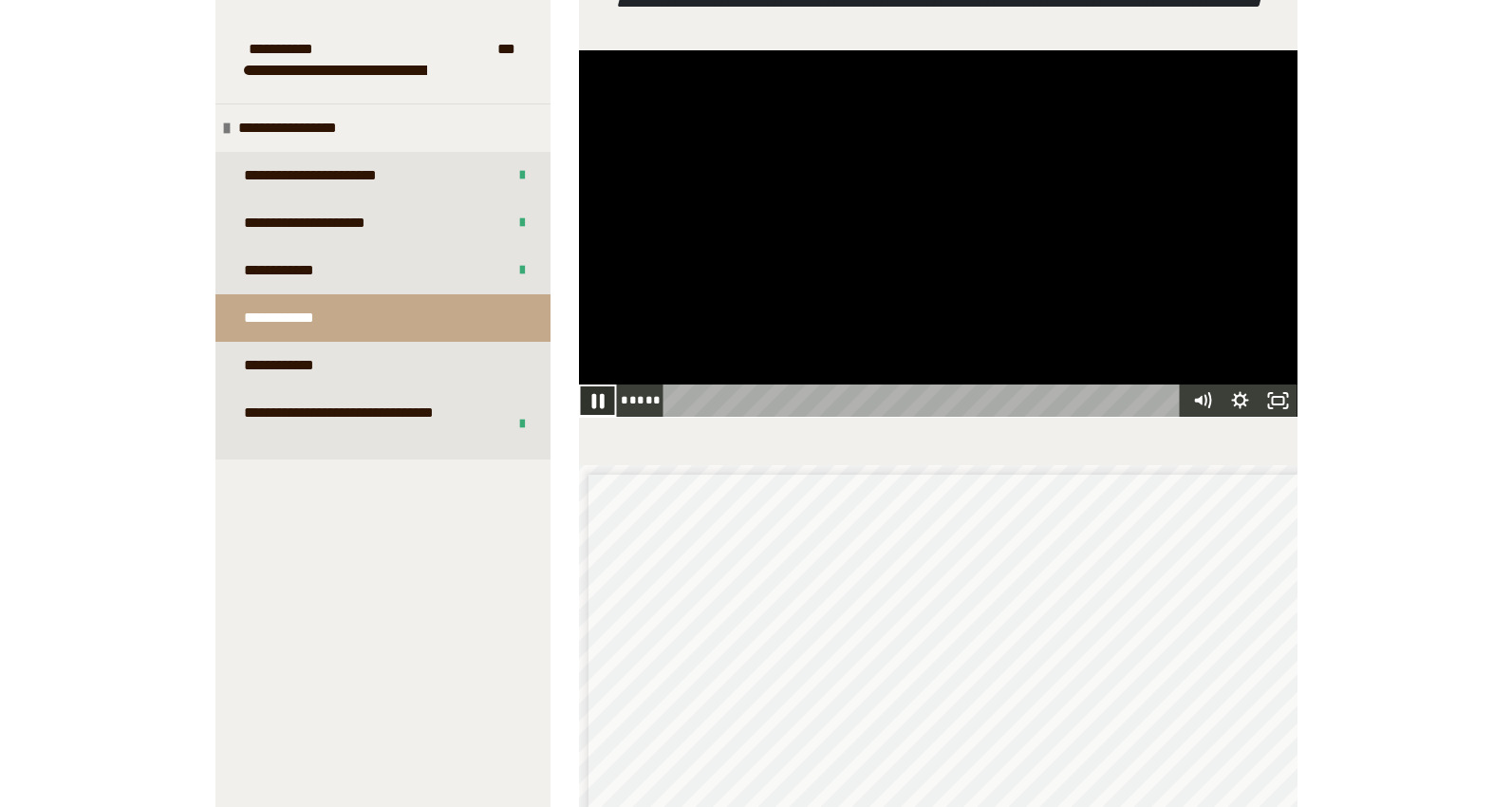 click 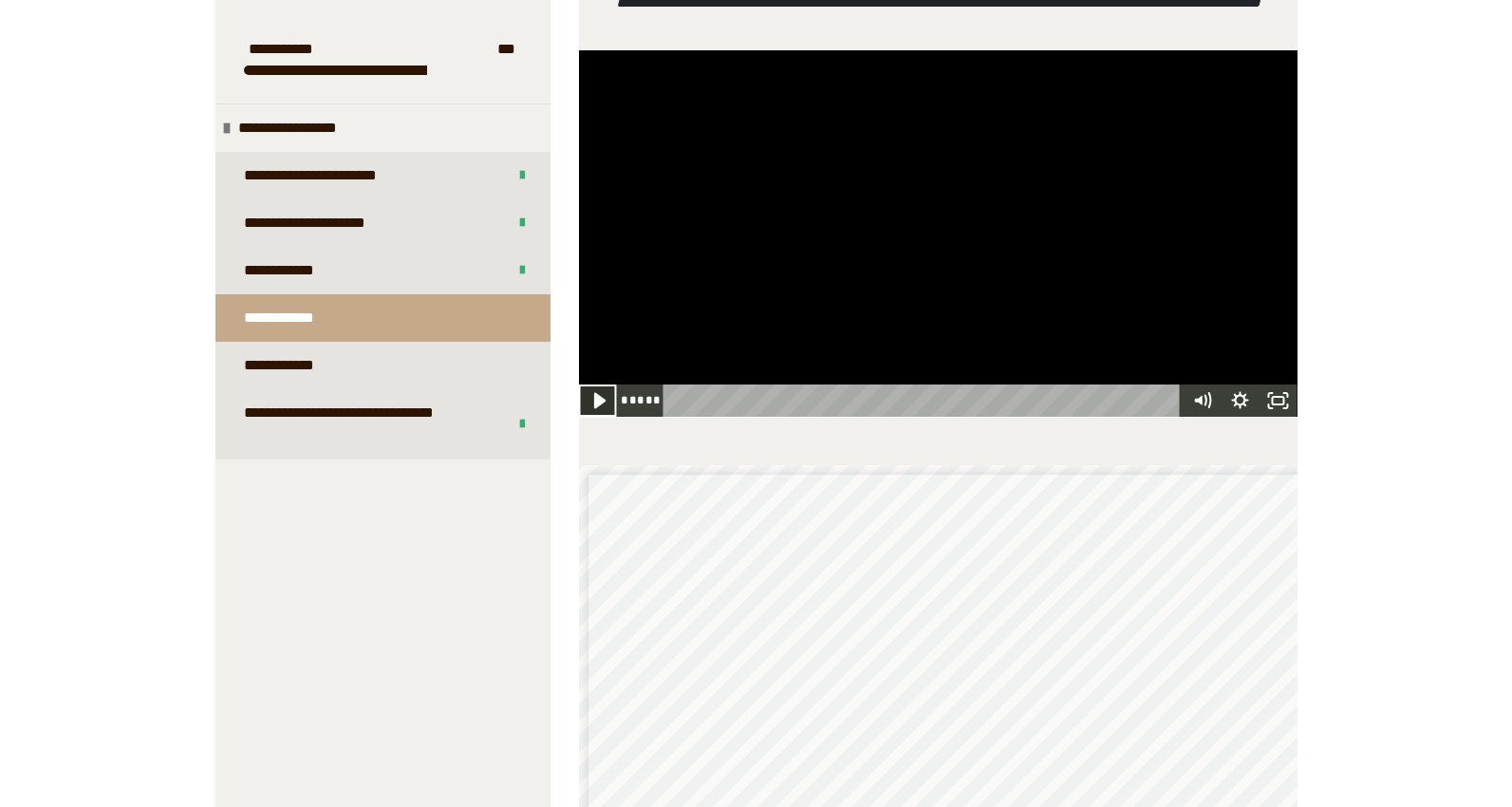 click 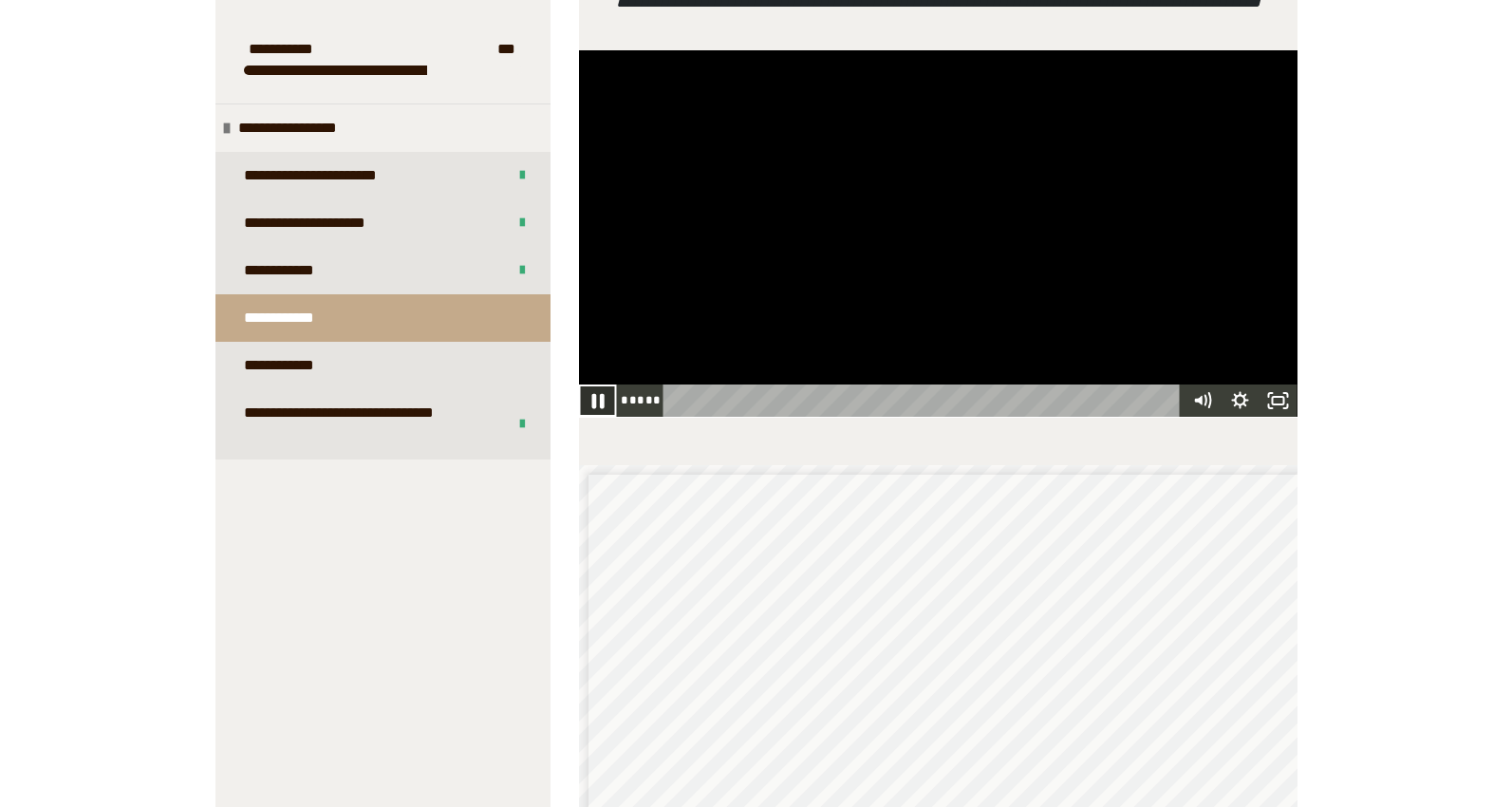 click 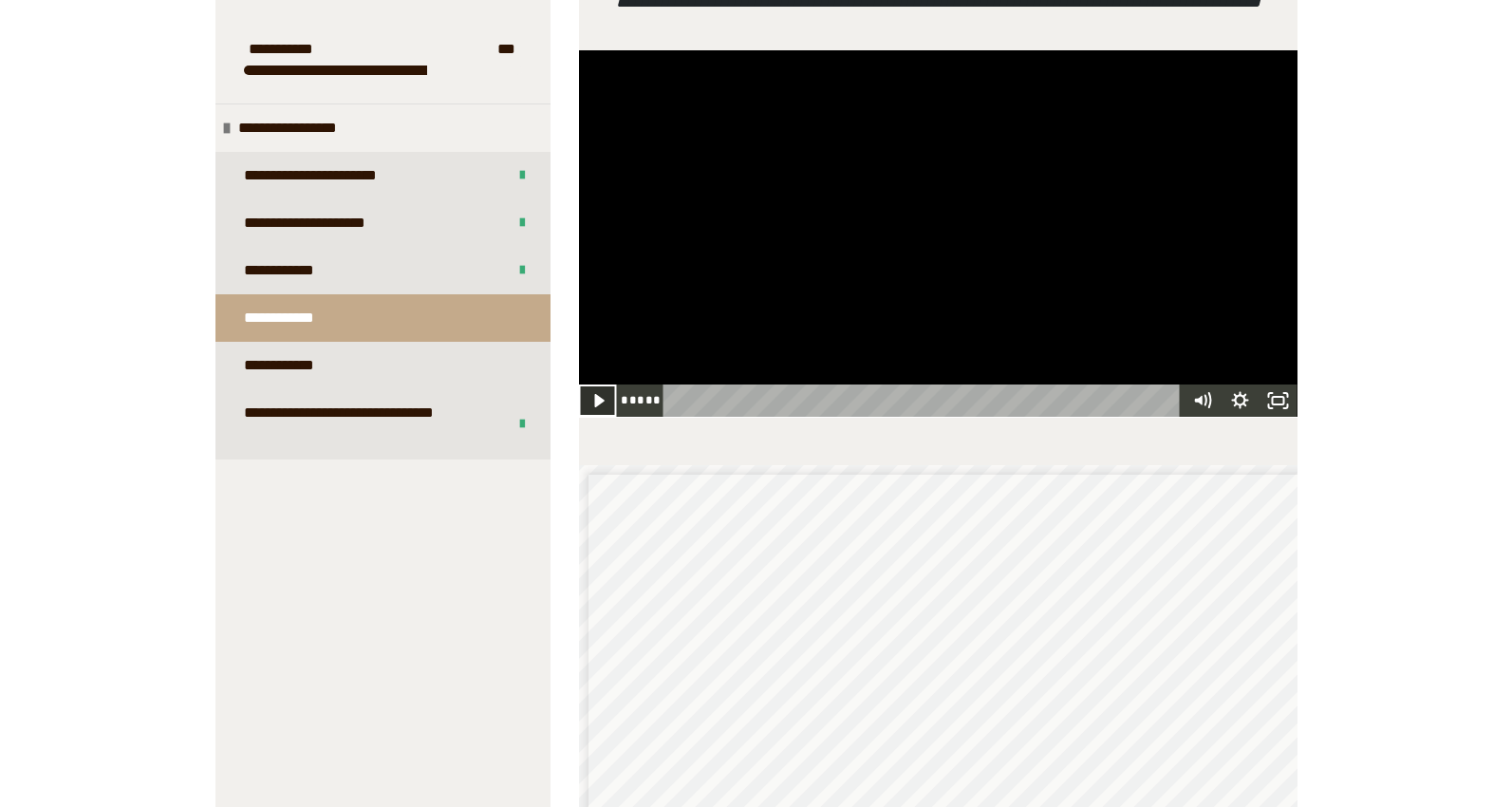 click 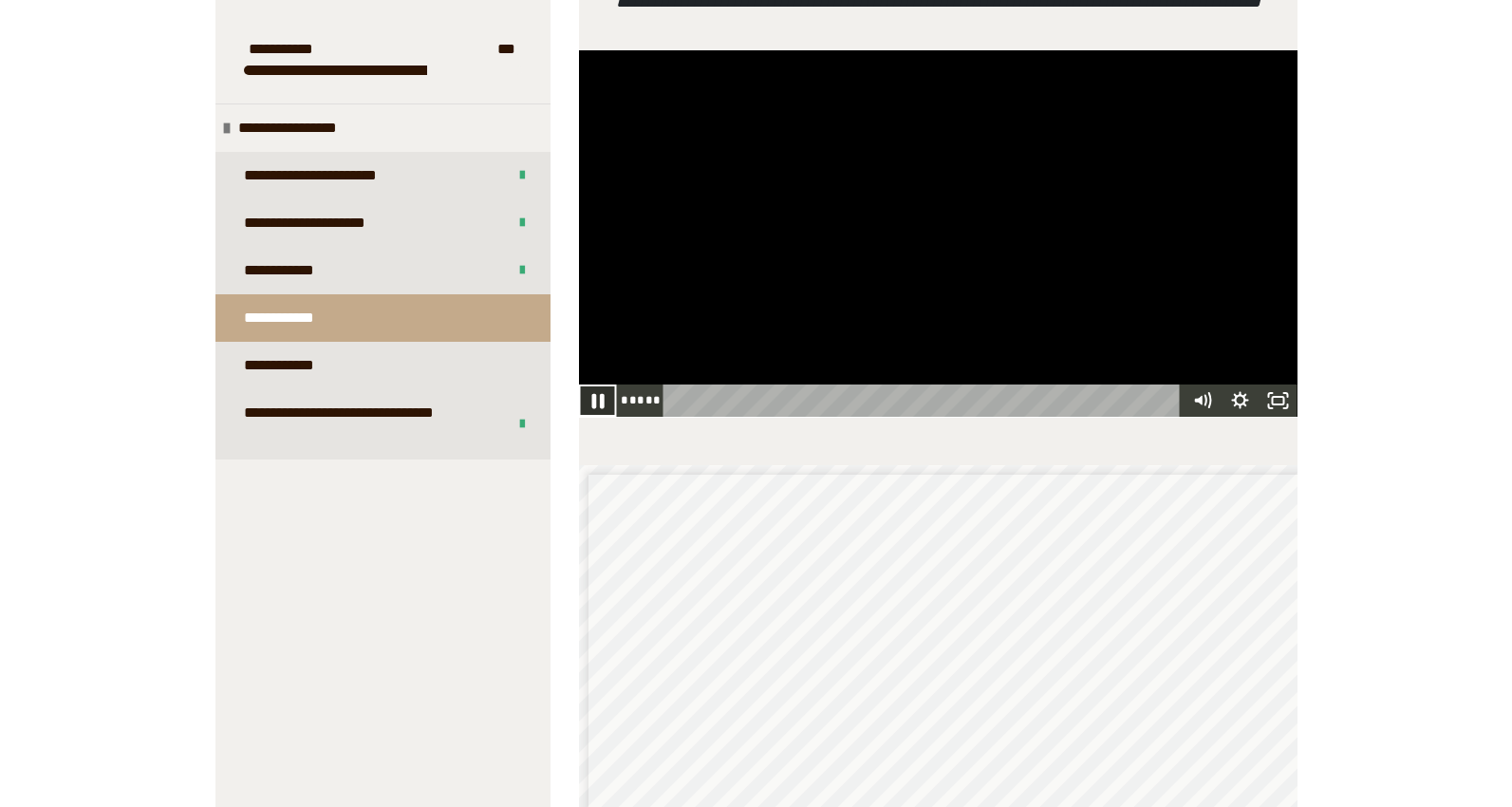 click 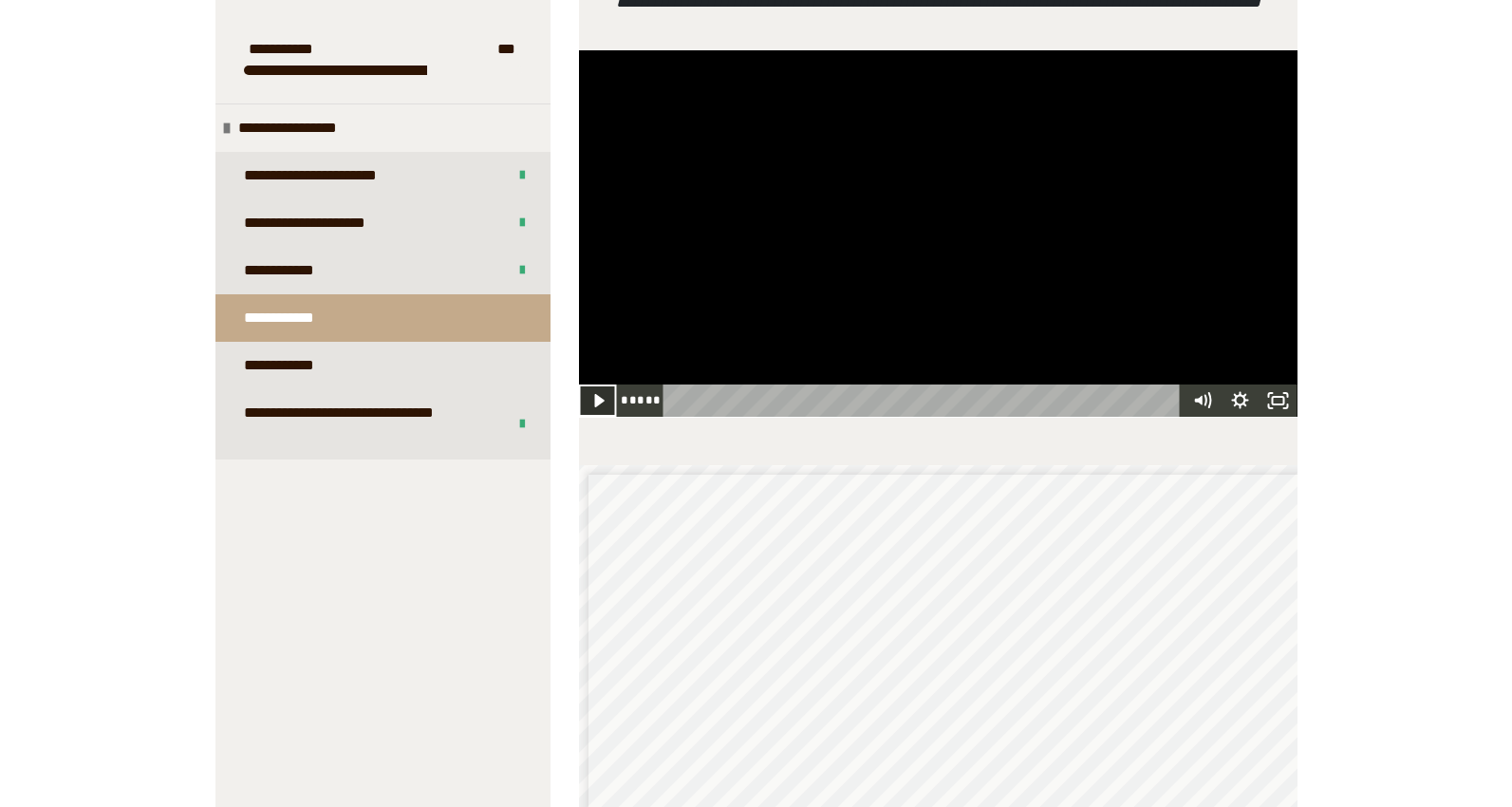 click 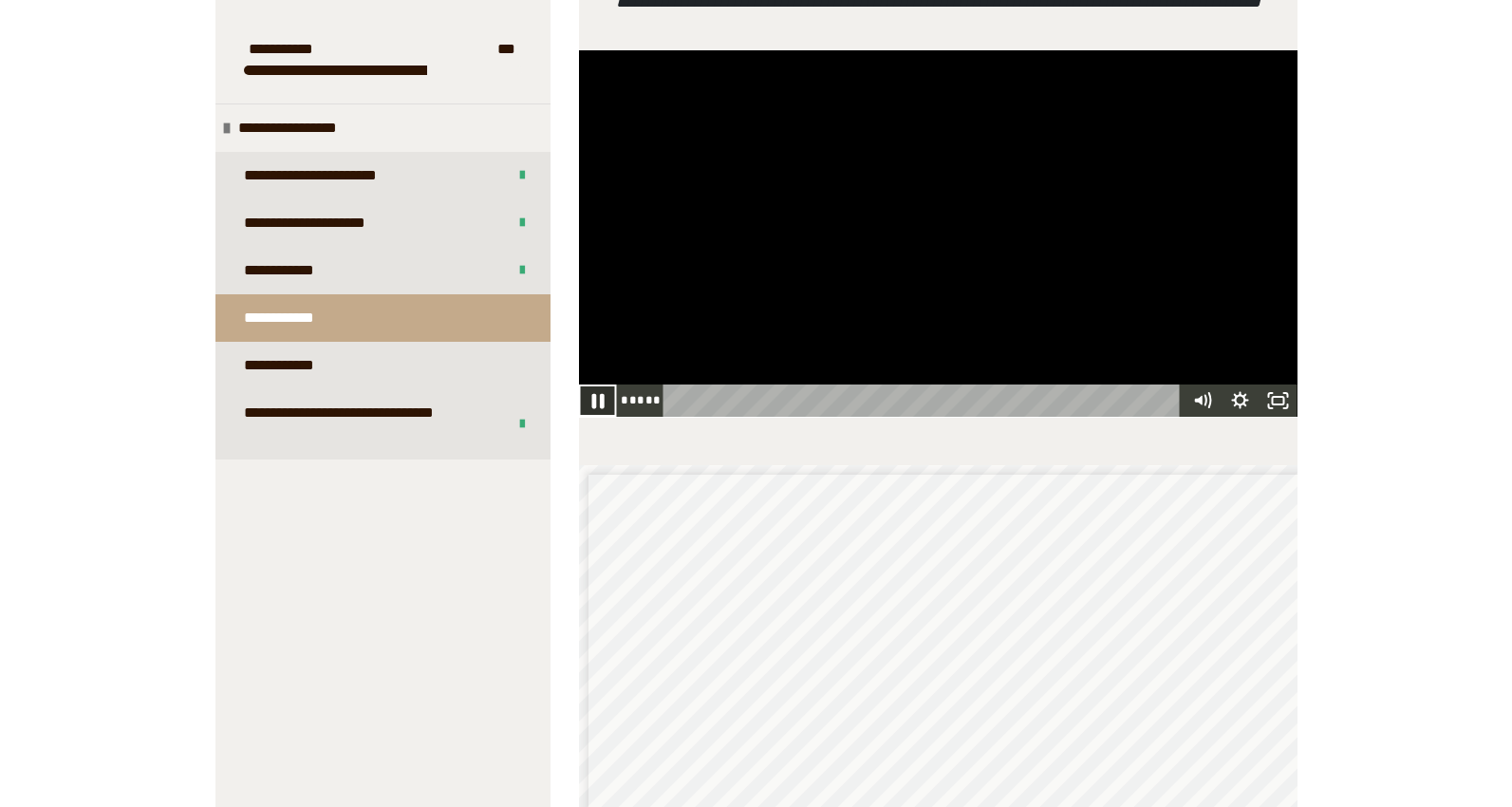 click 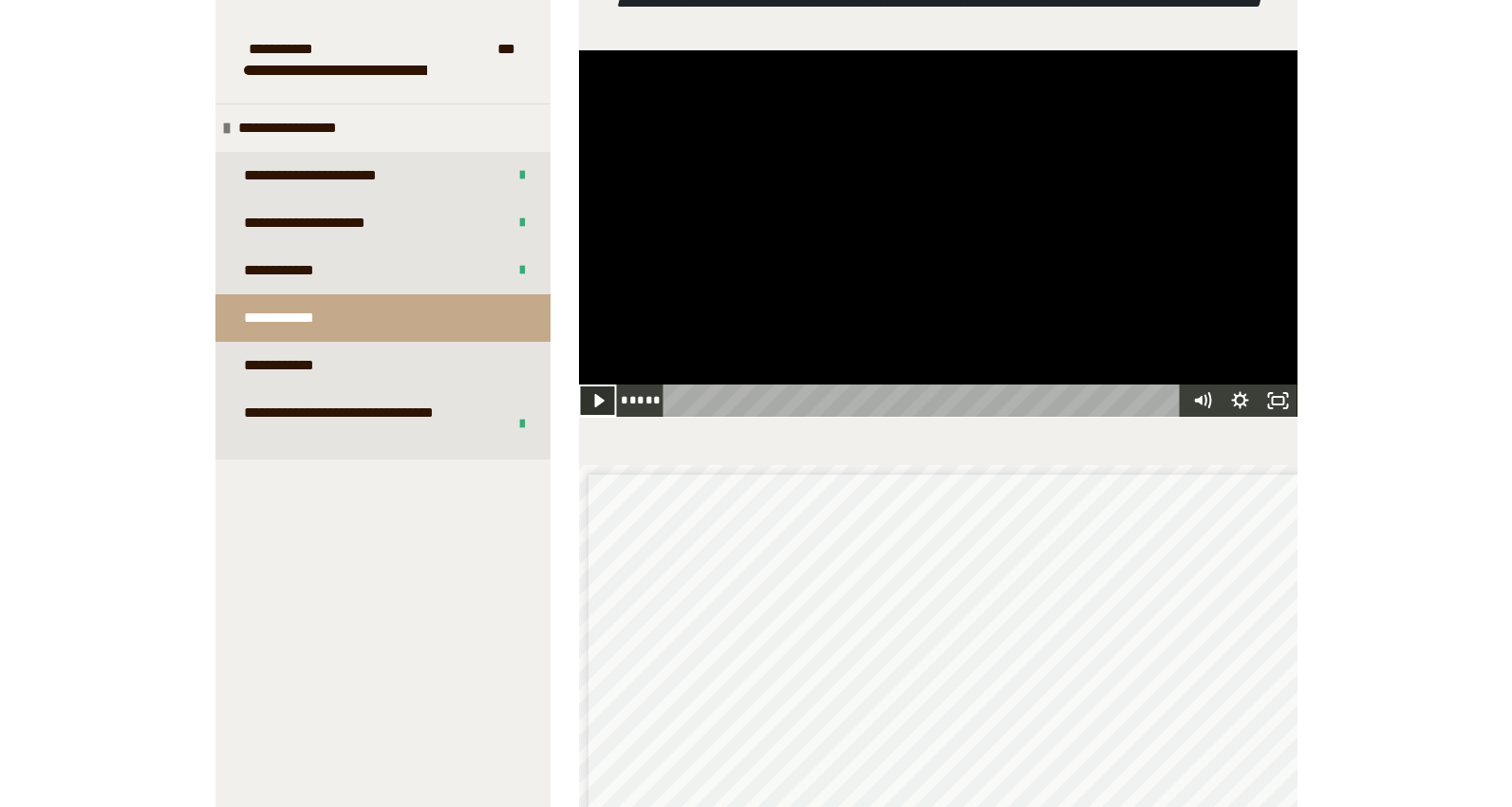 click 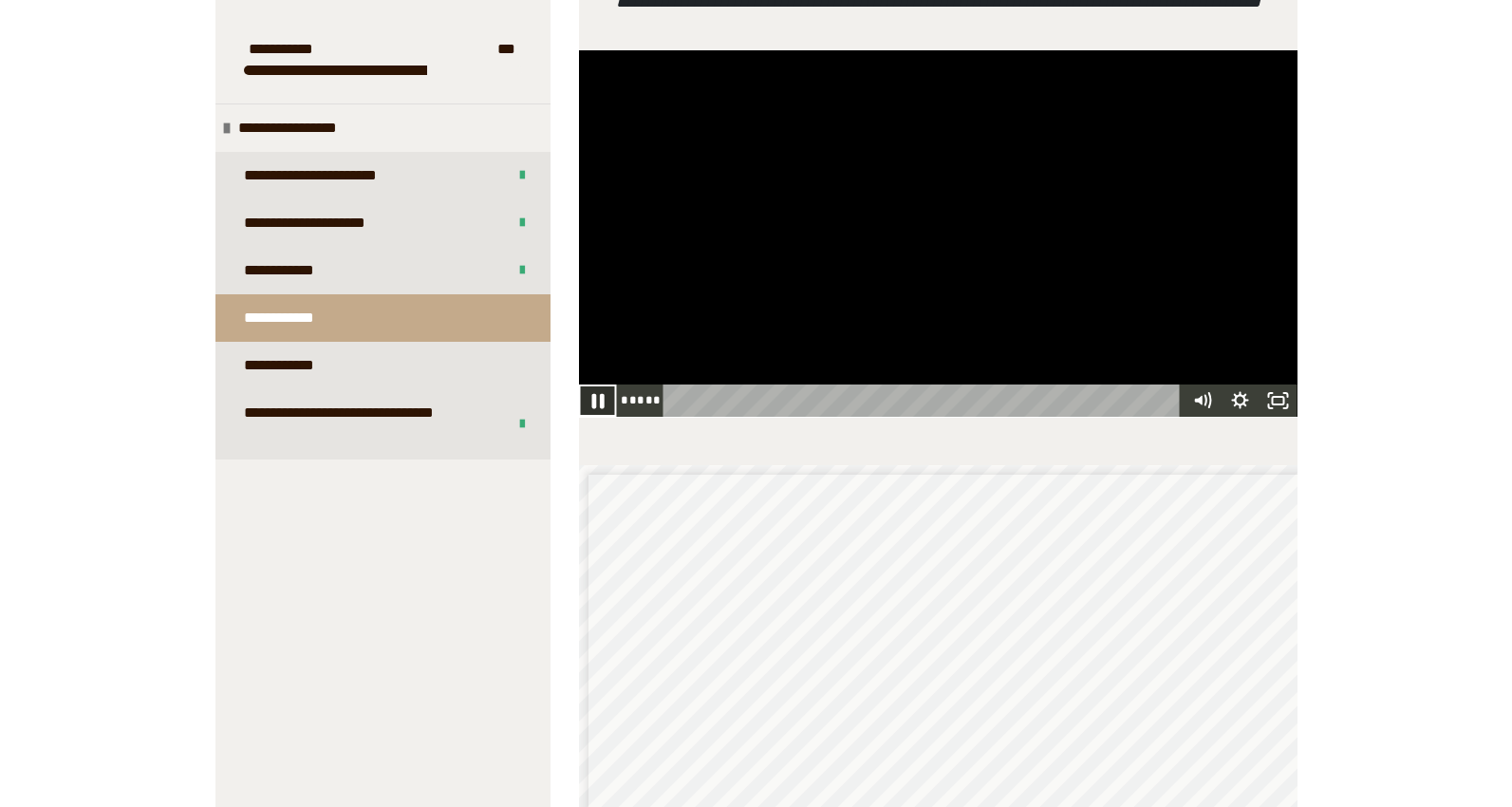click 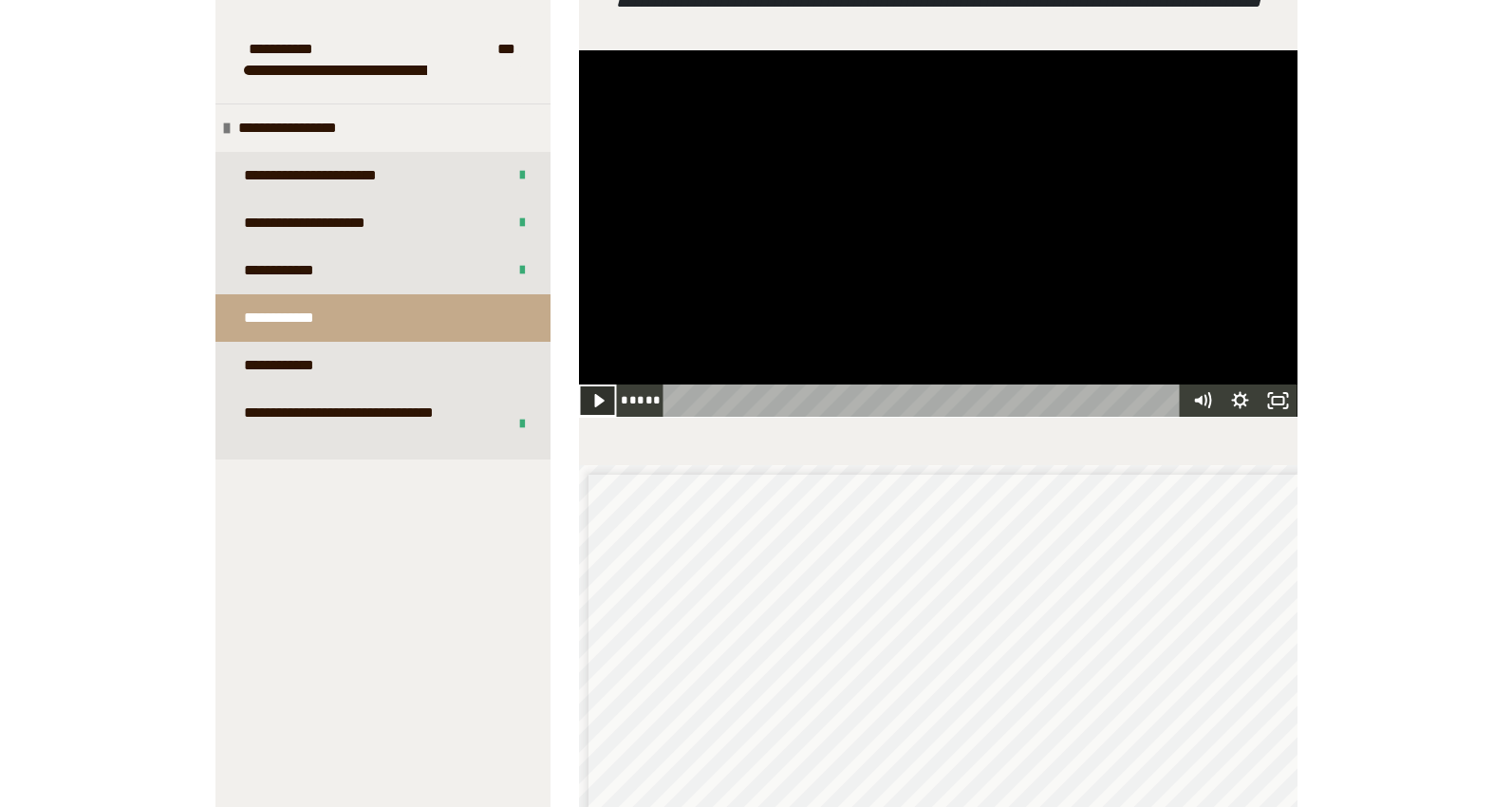 click 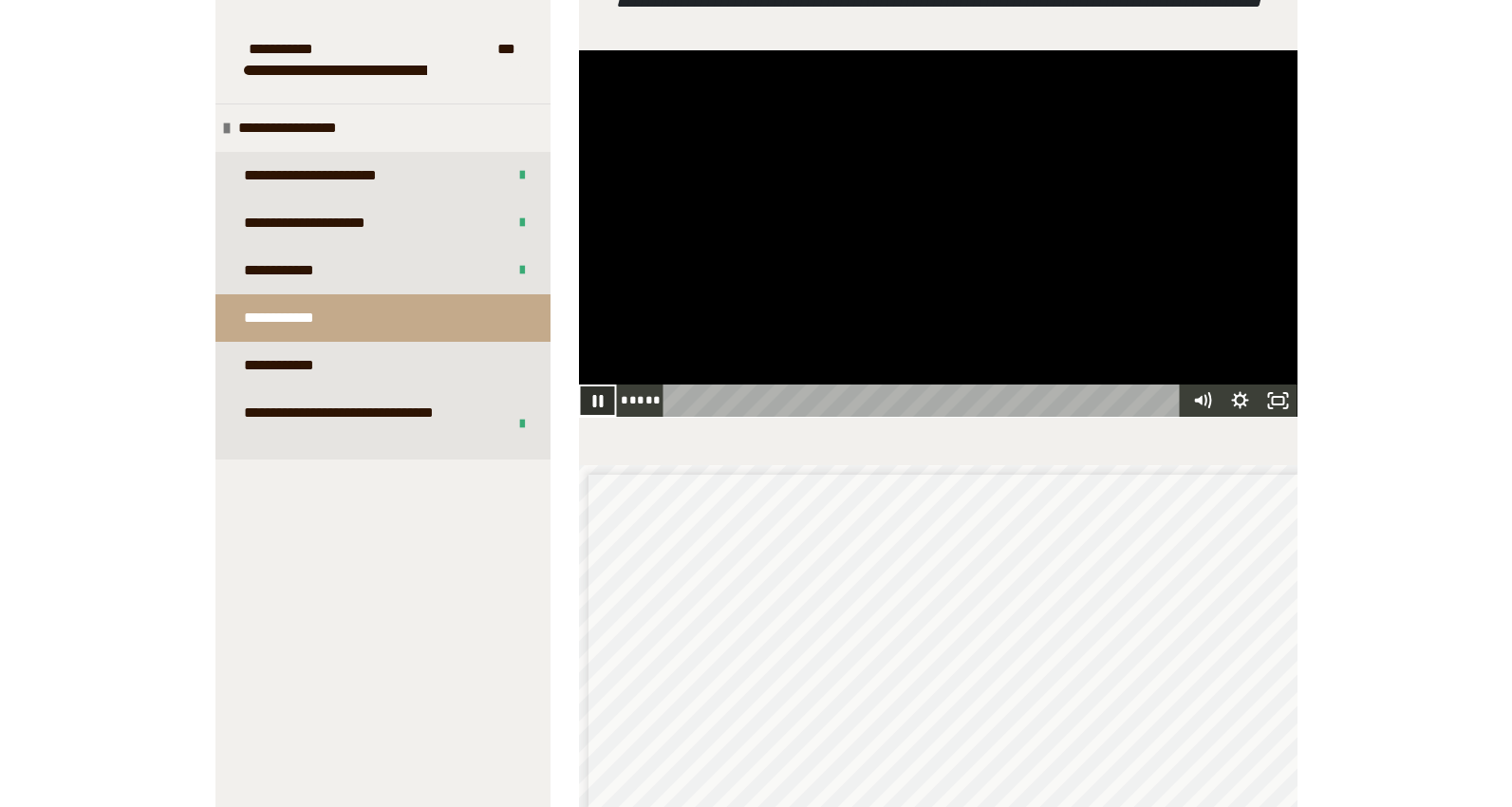click 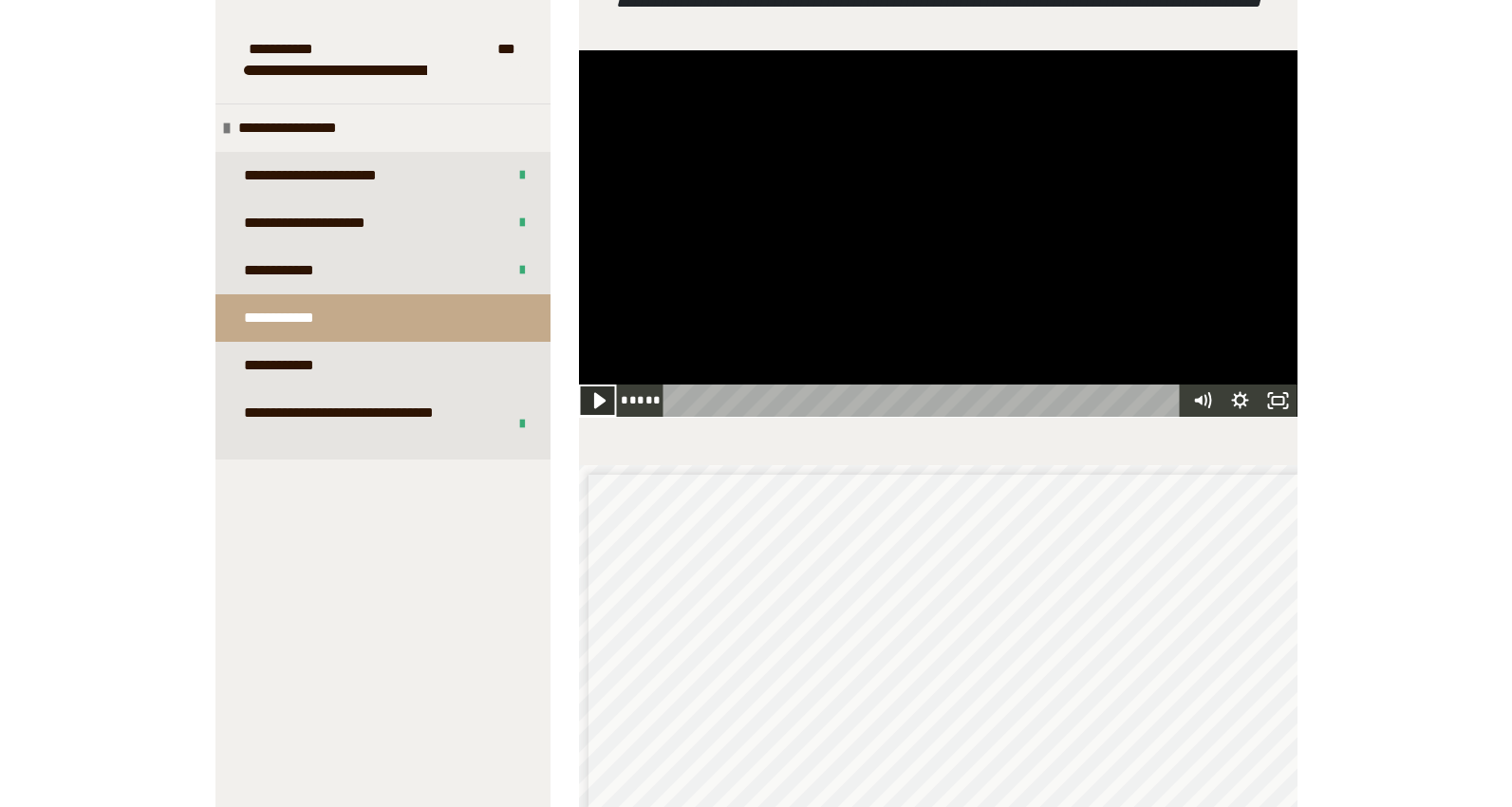 click 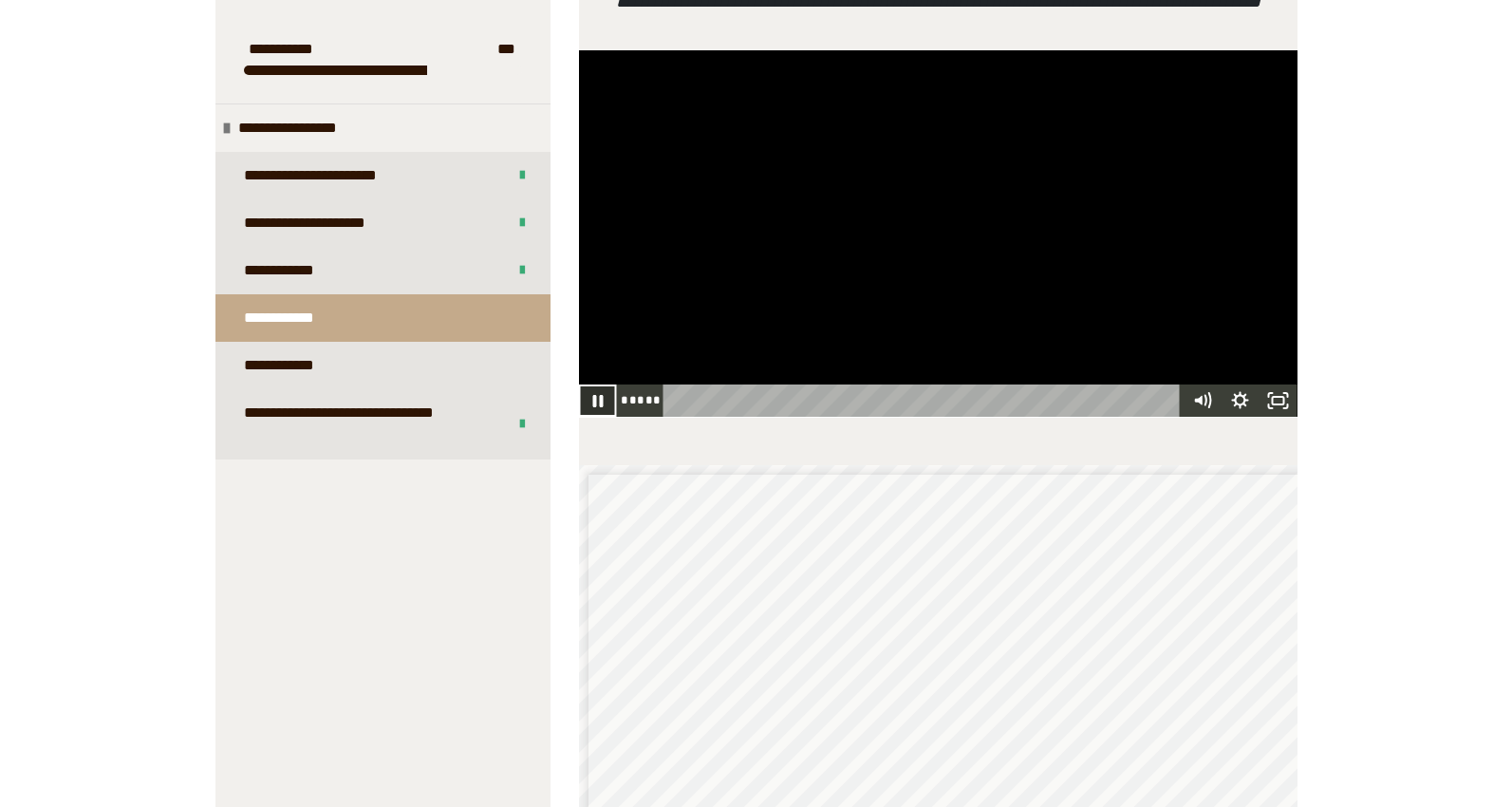 click 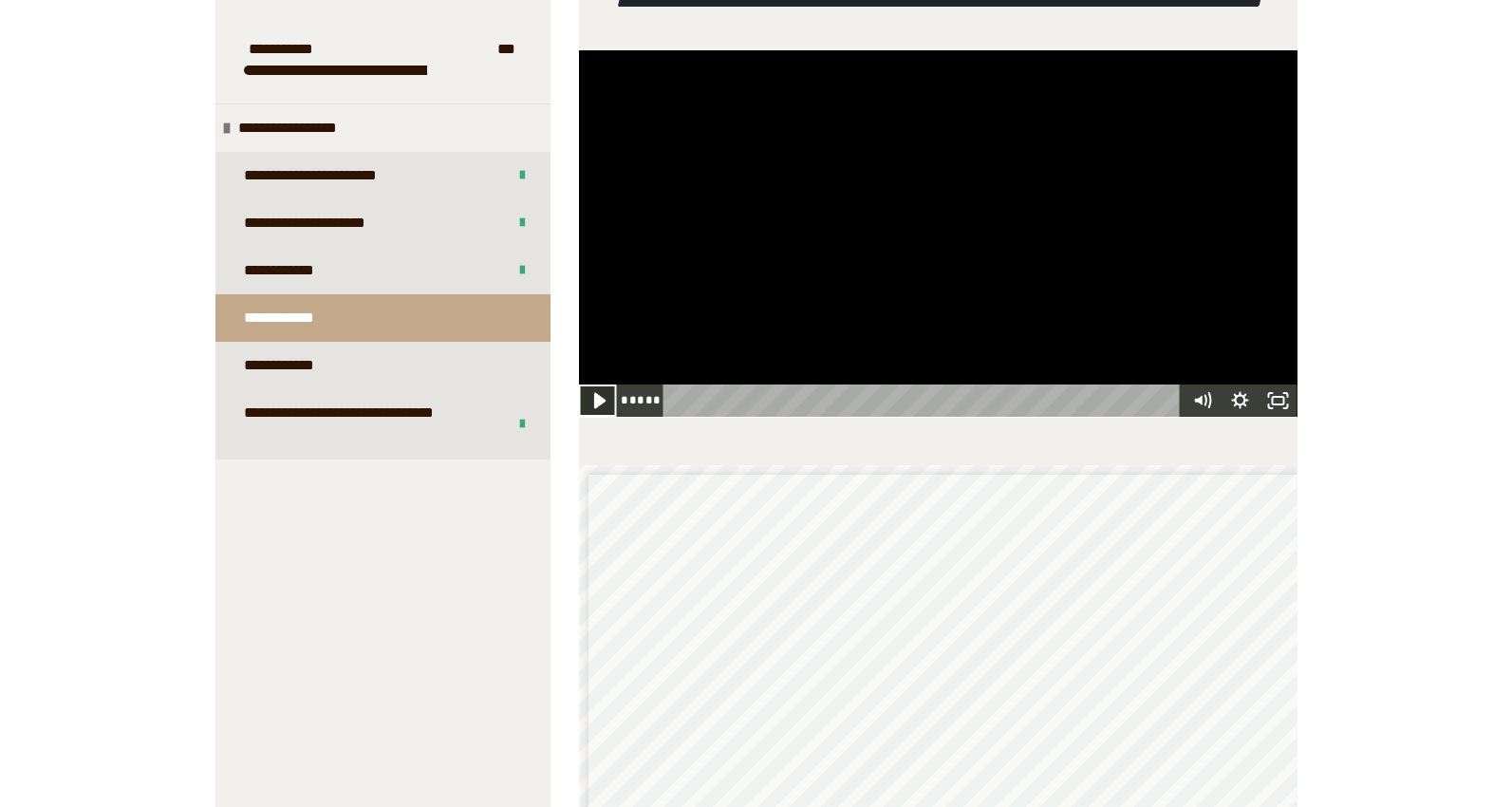 click 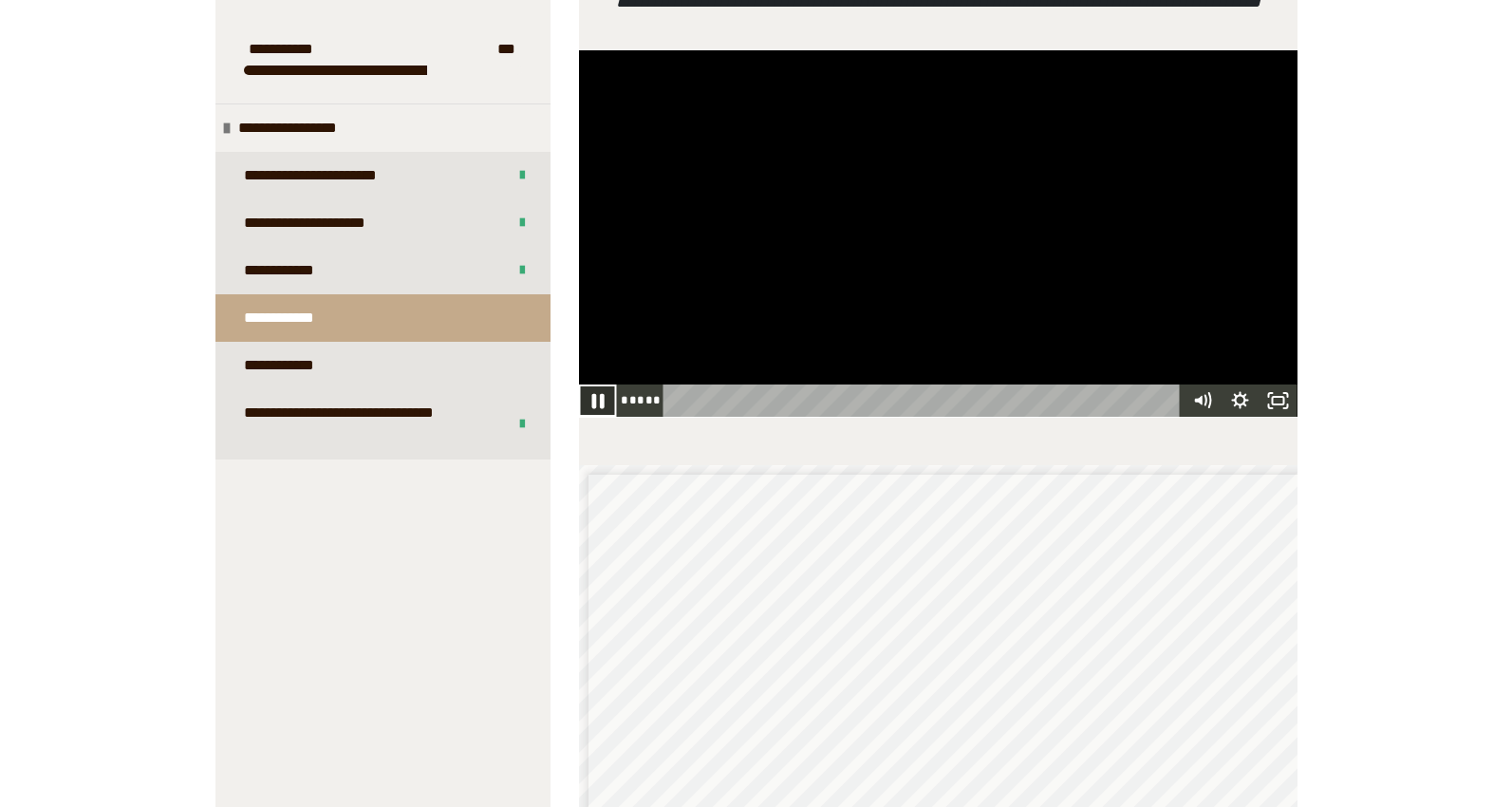 click 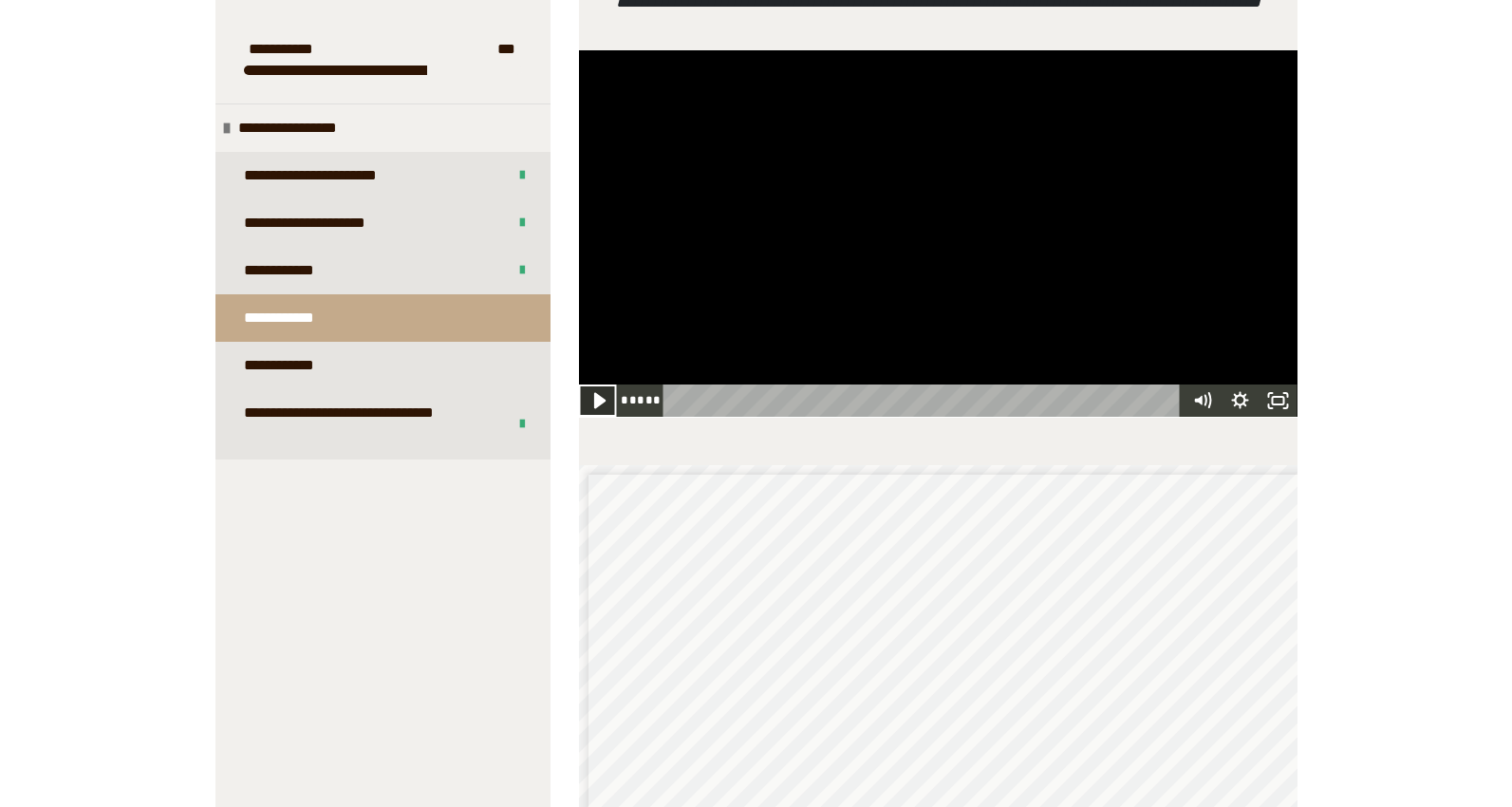 click 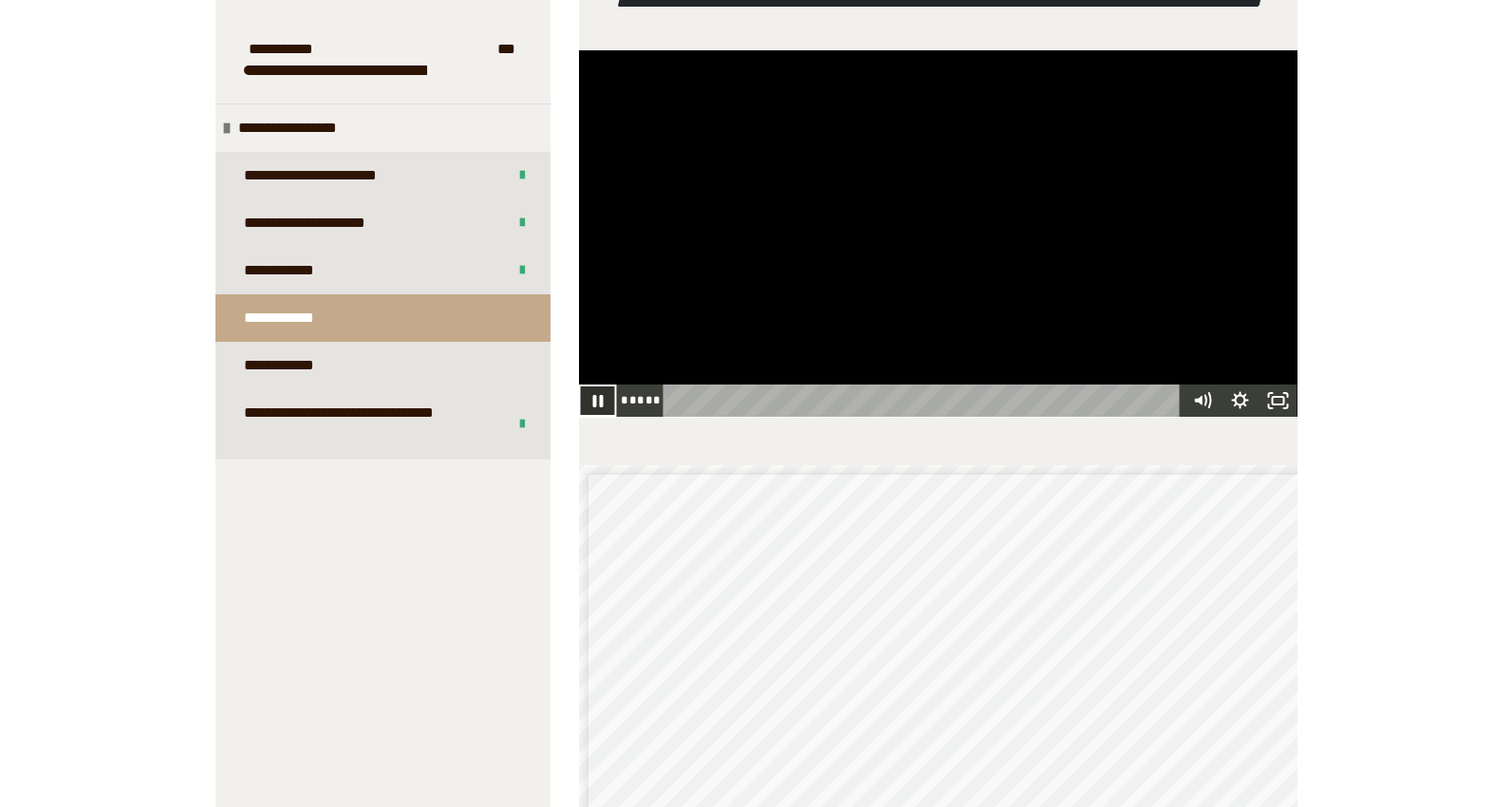 click 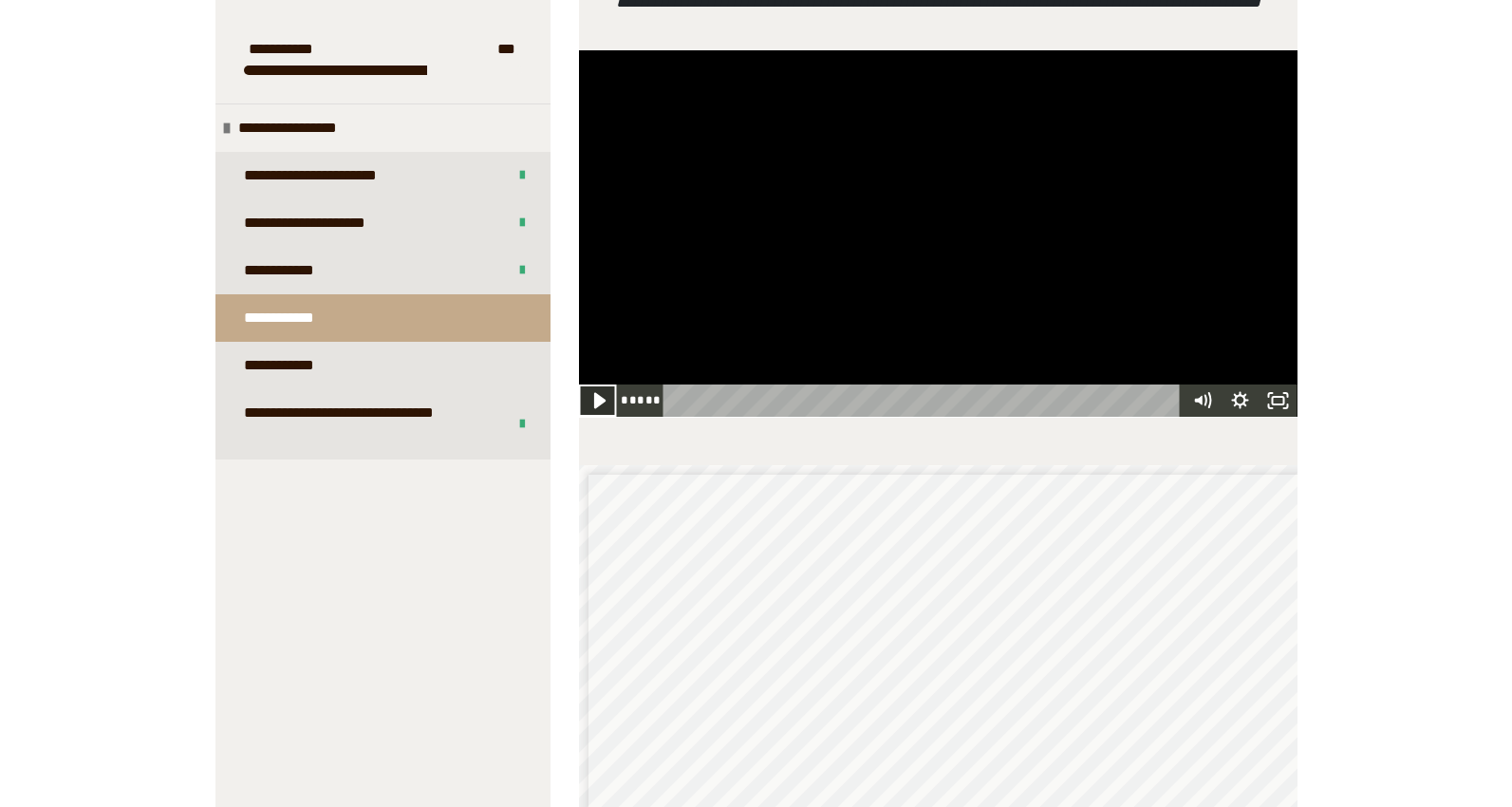 click 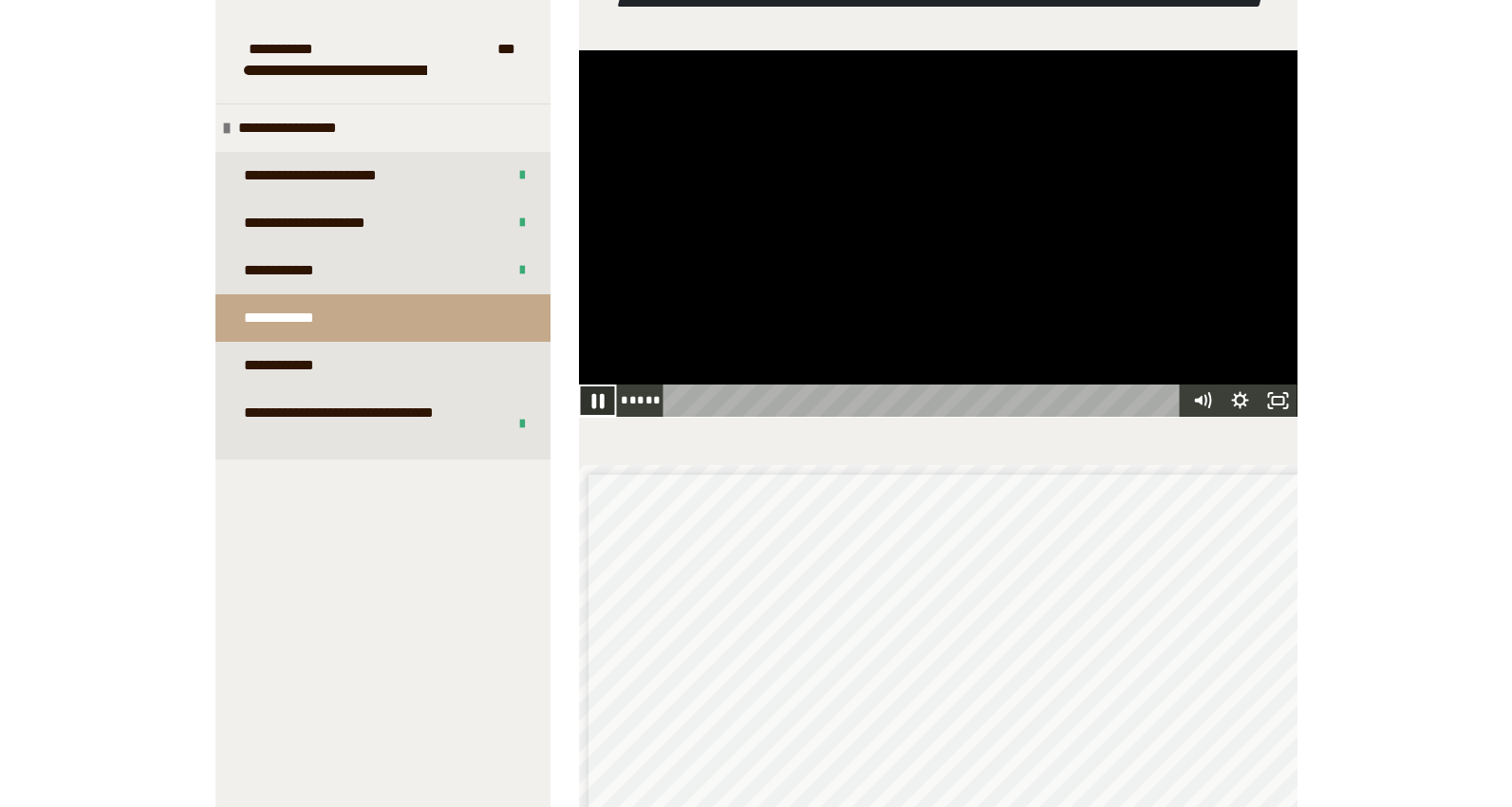 click 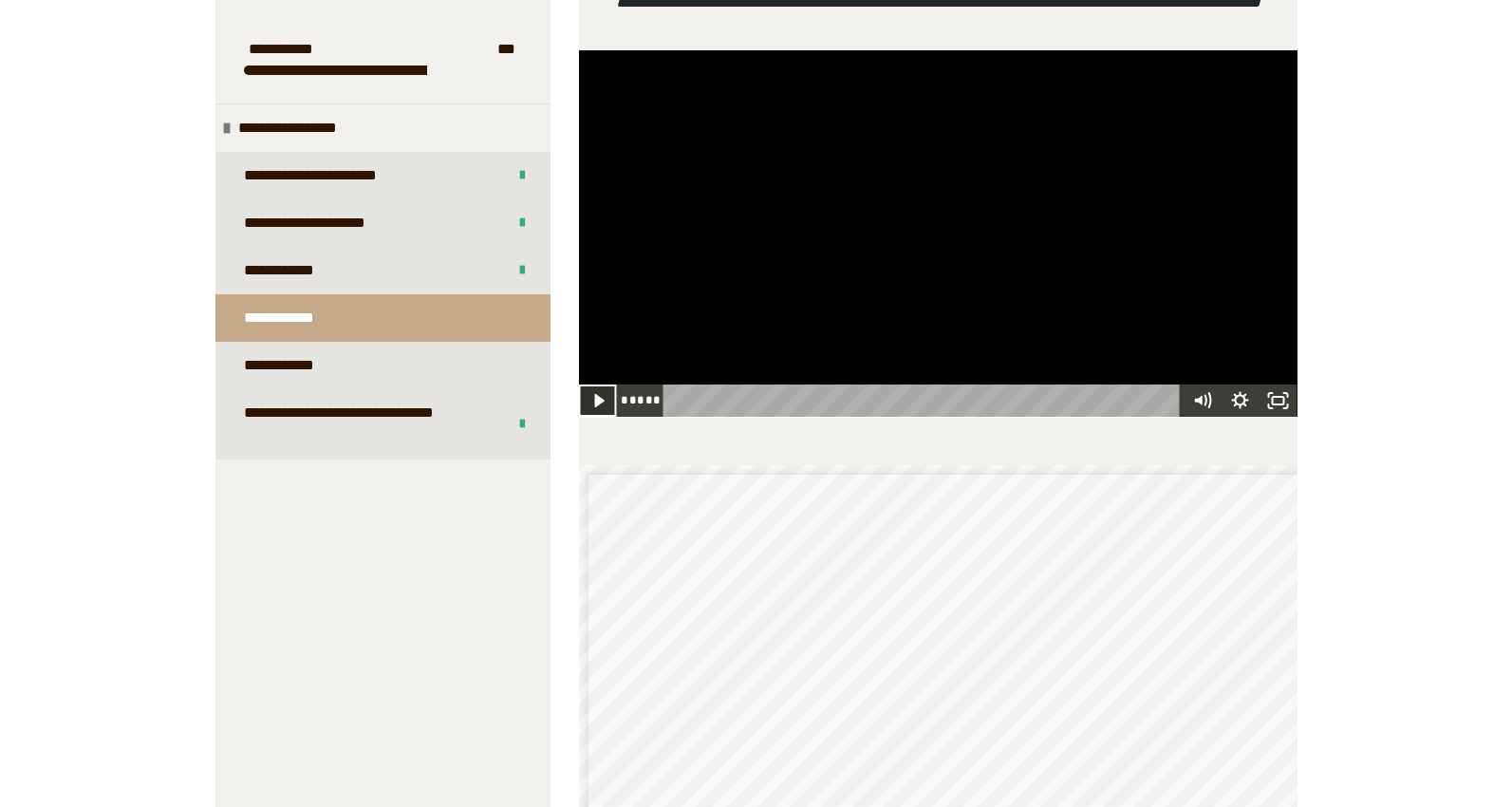 click 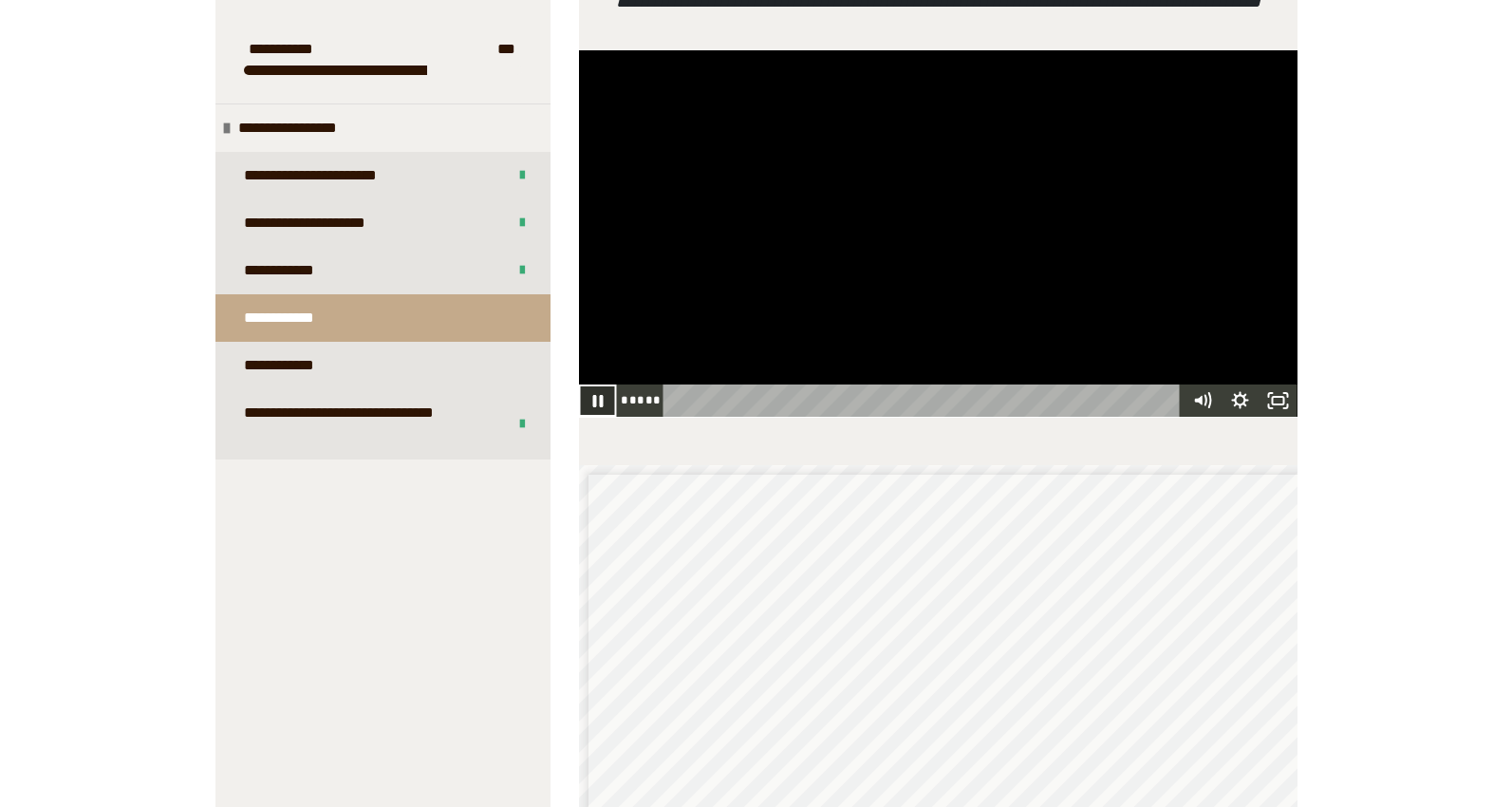 click 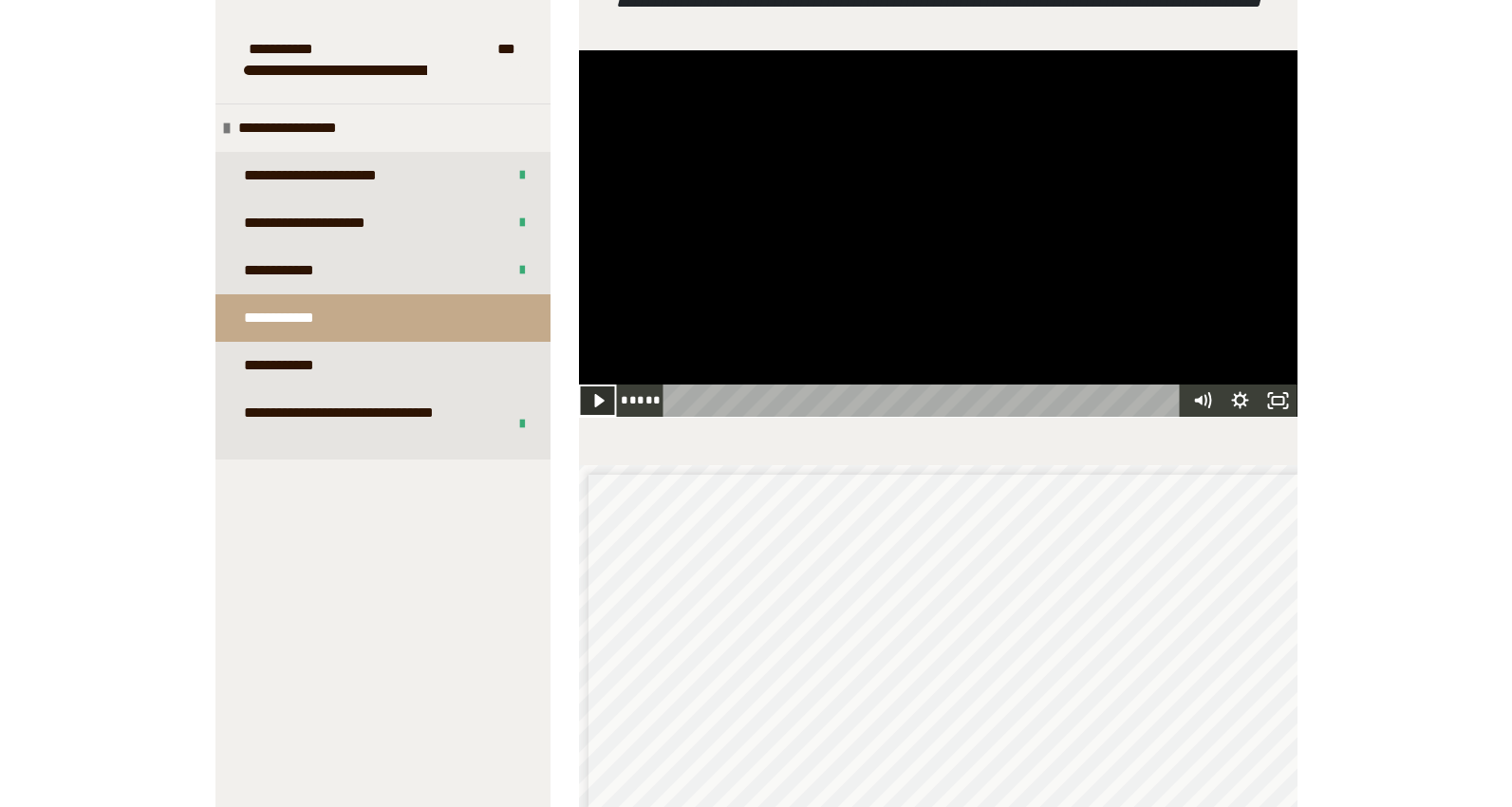 click 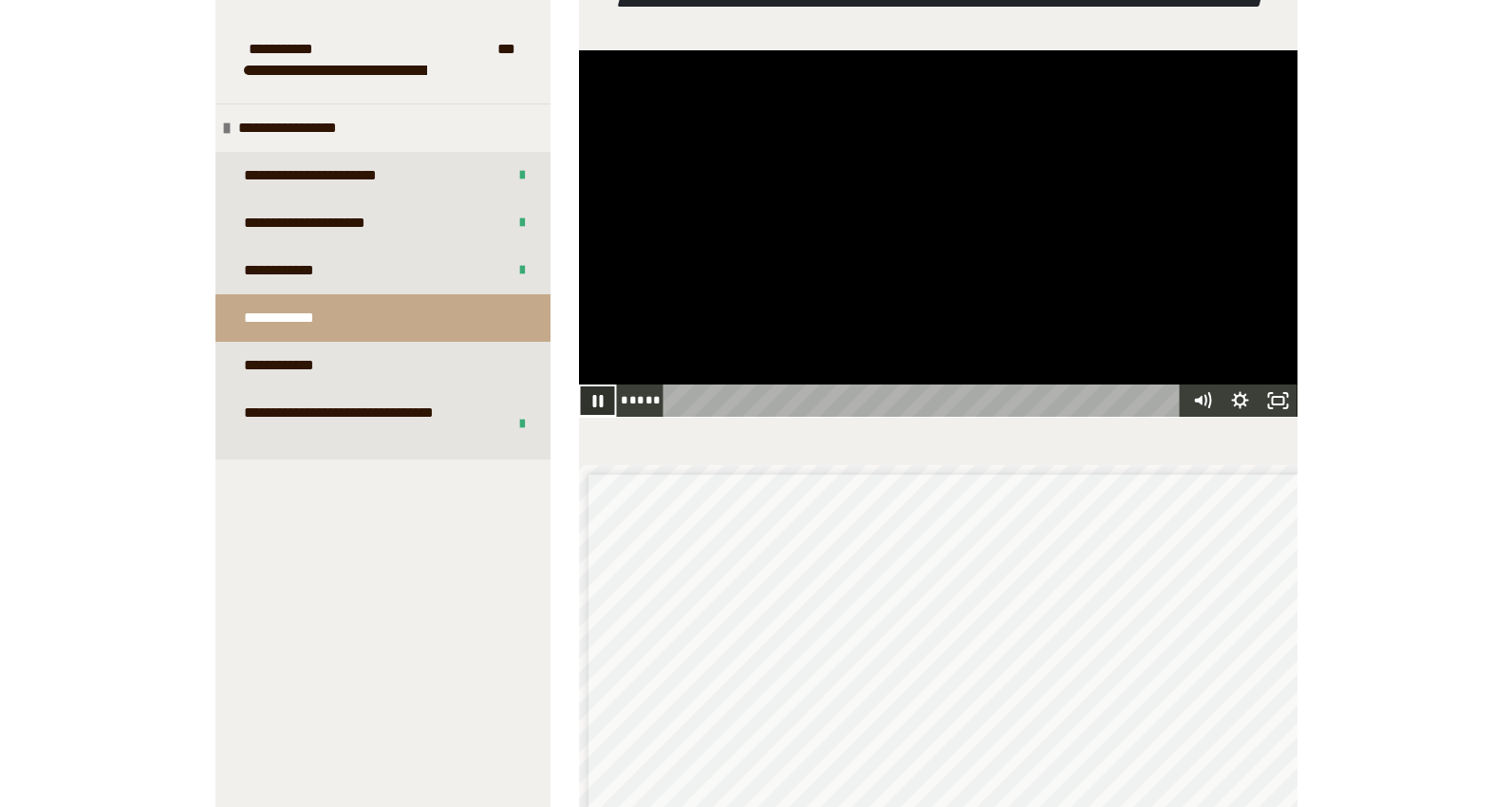 click 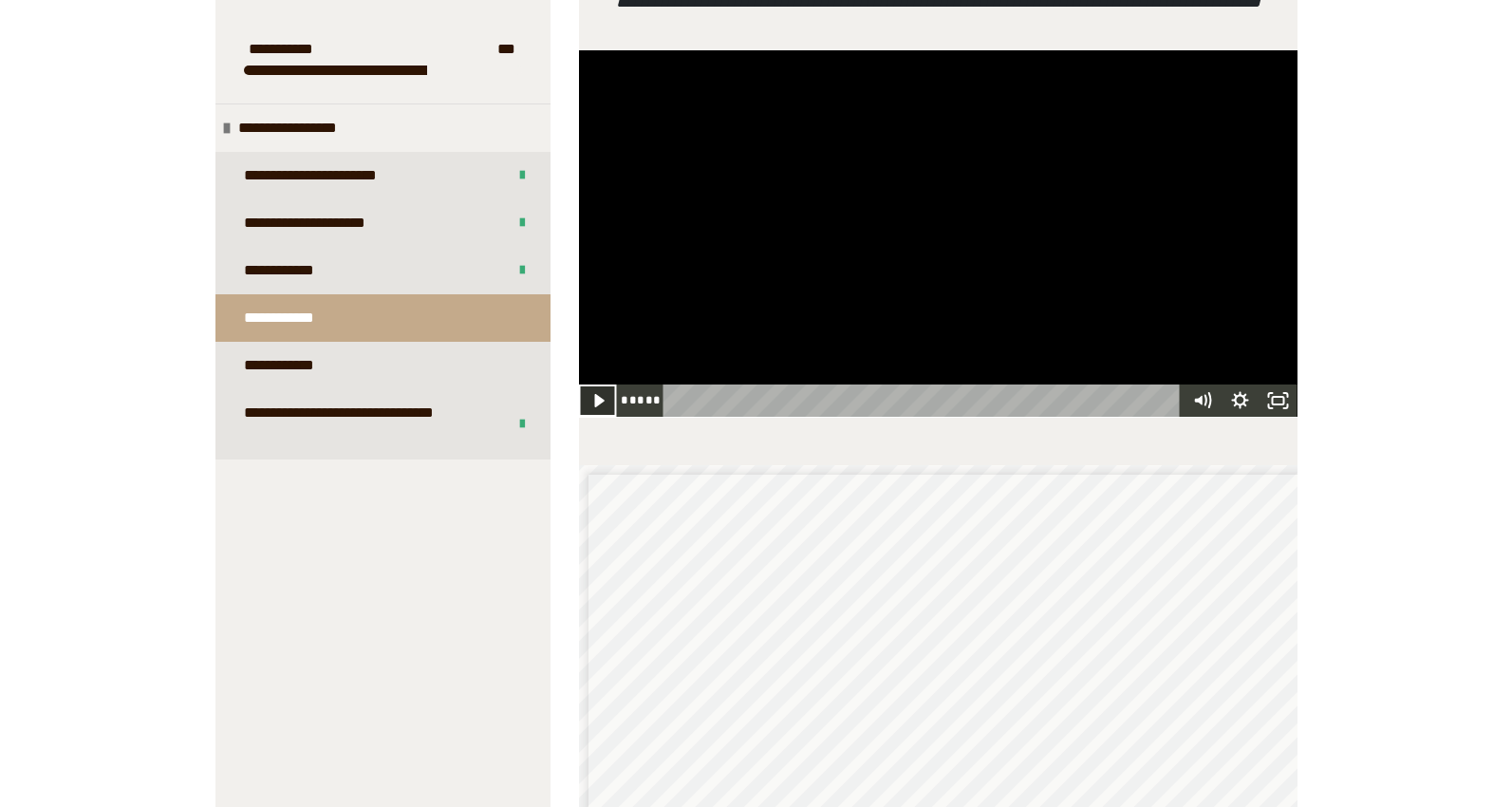 click 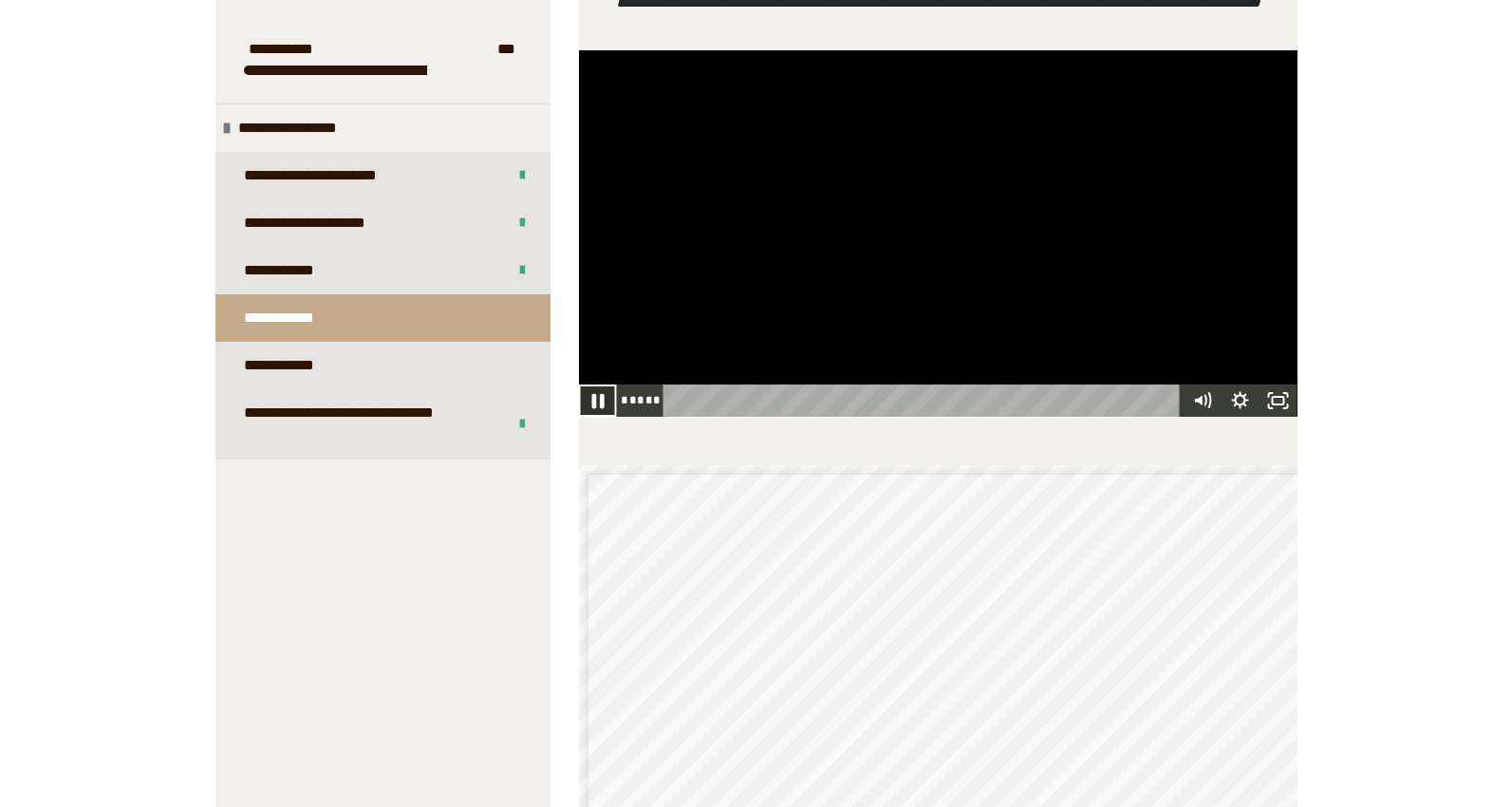 click 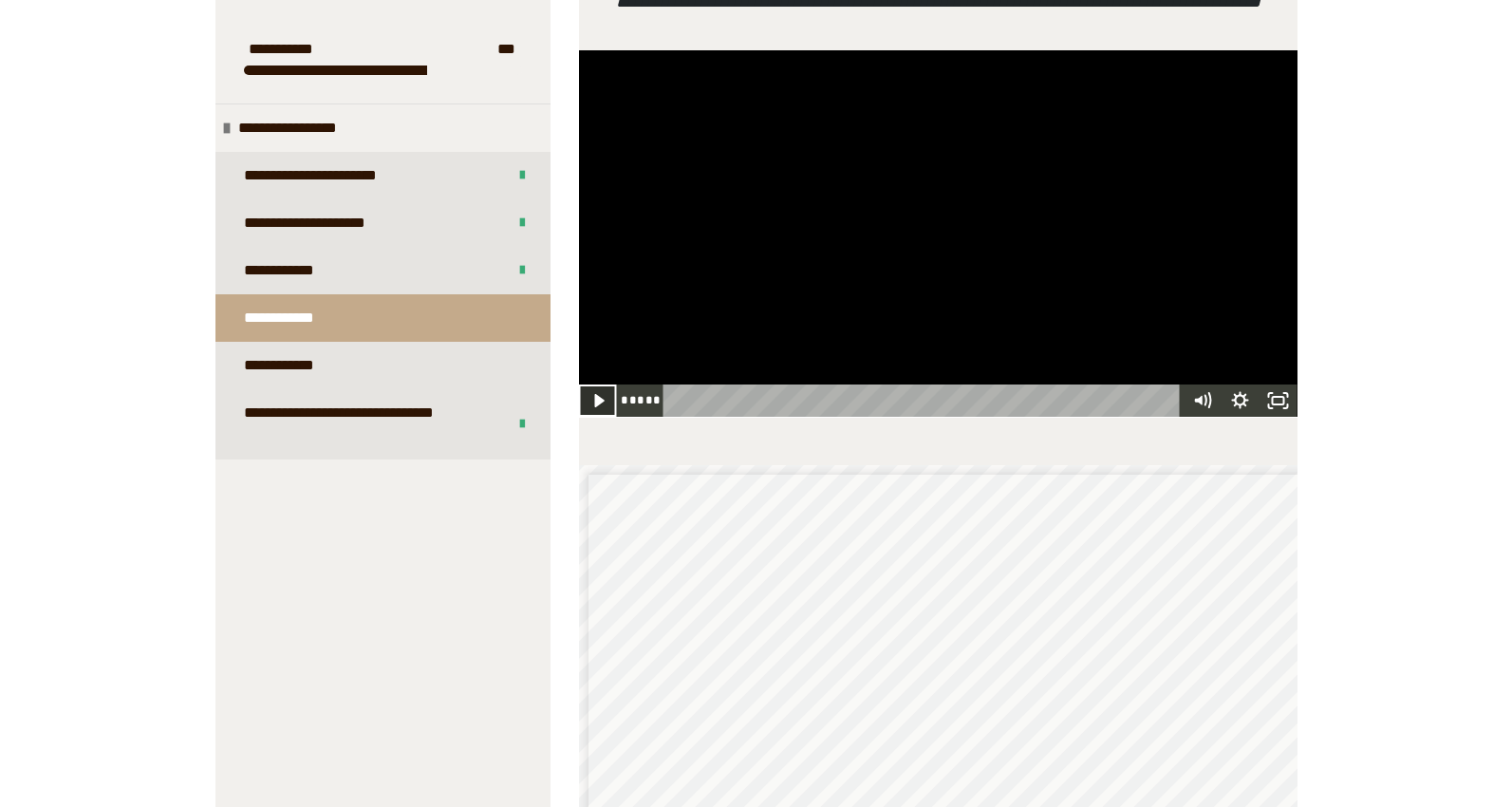 click 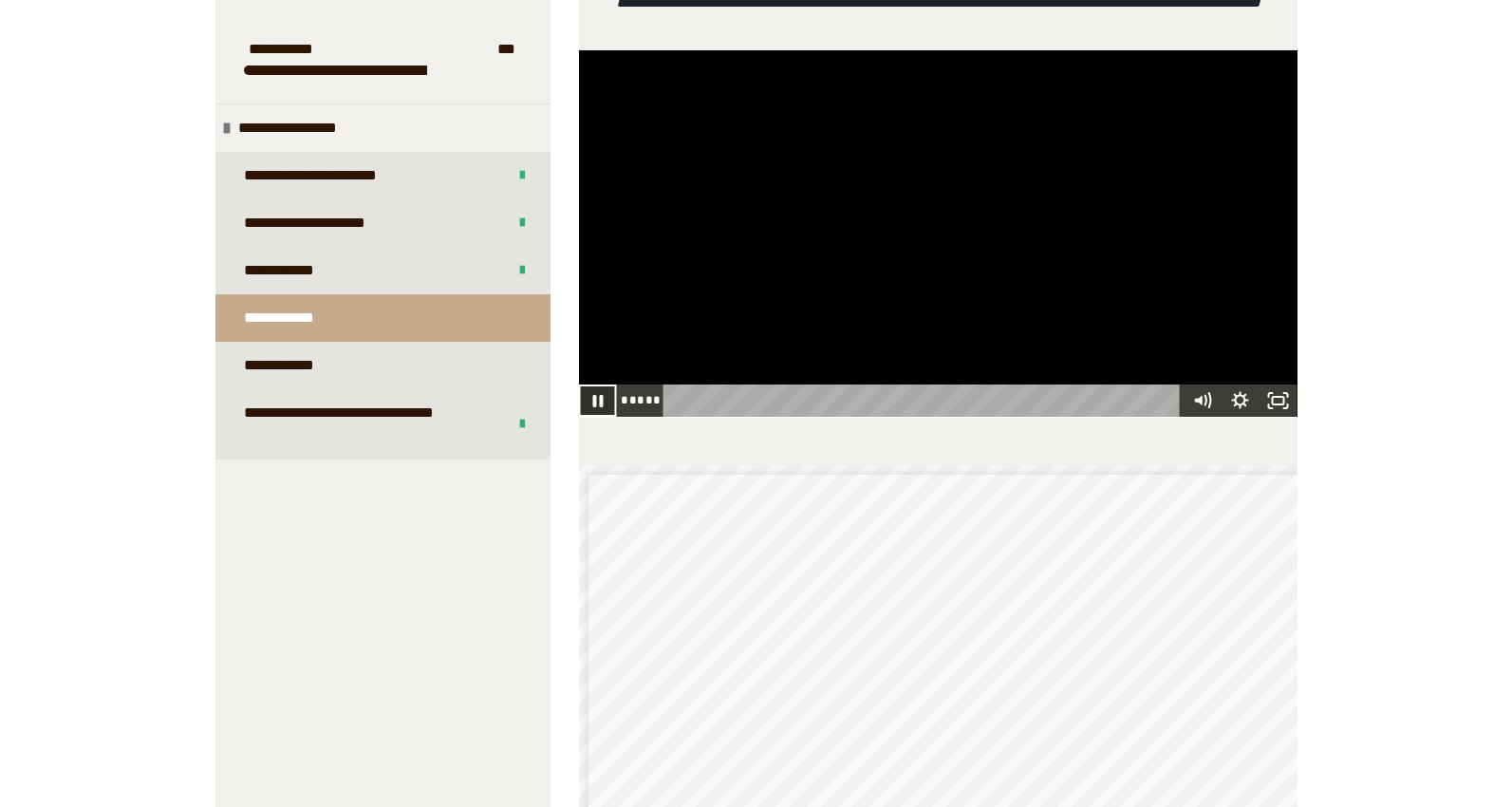 click 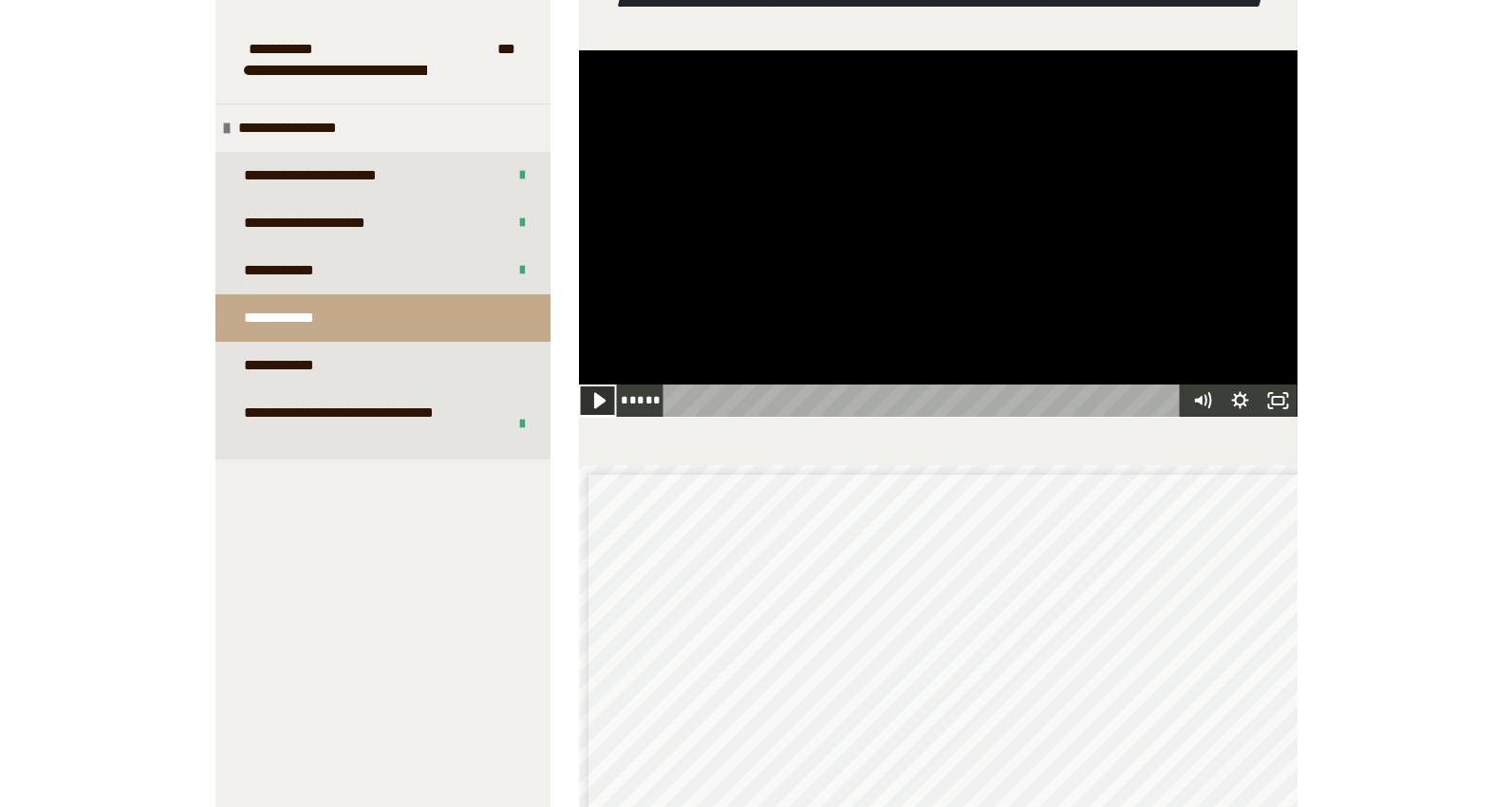 click 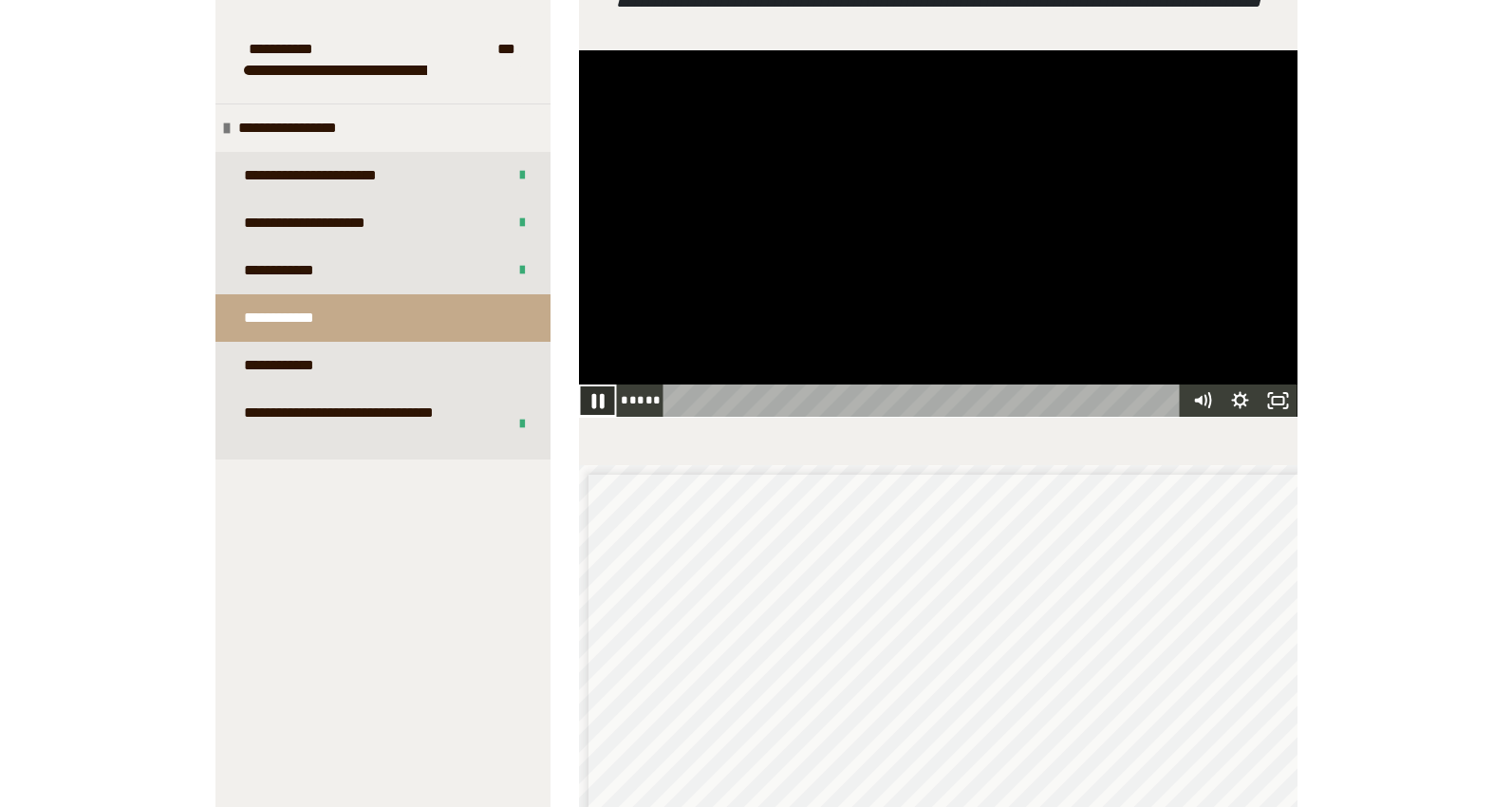 click 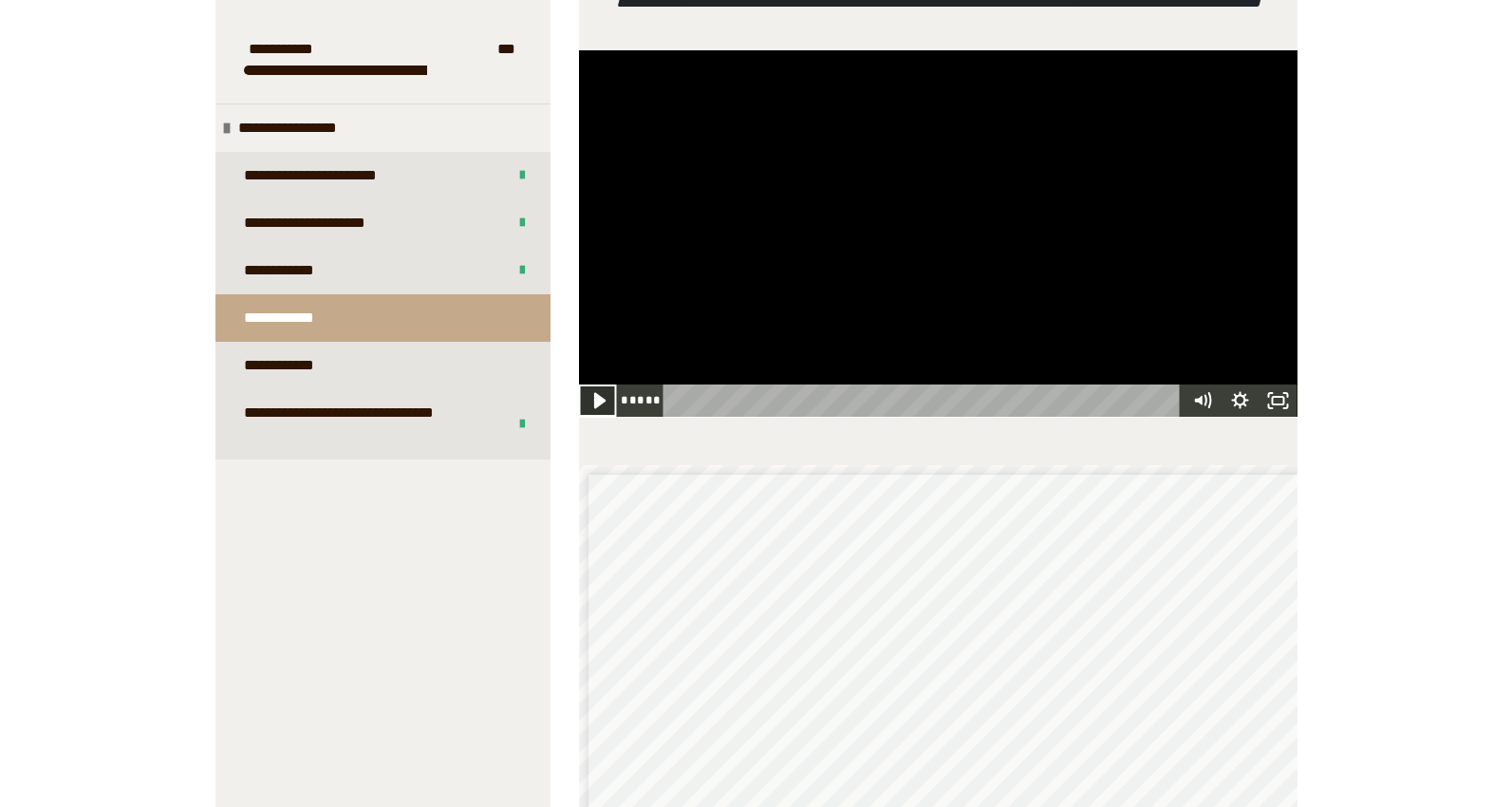 click 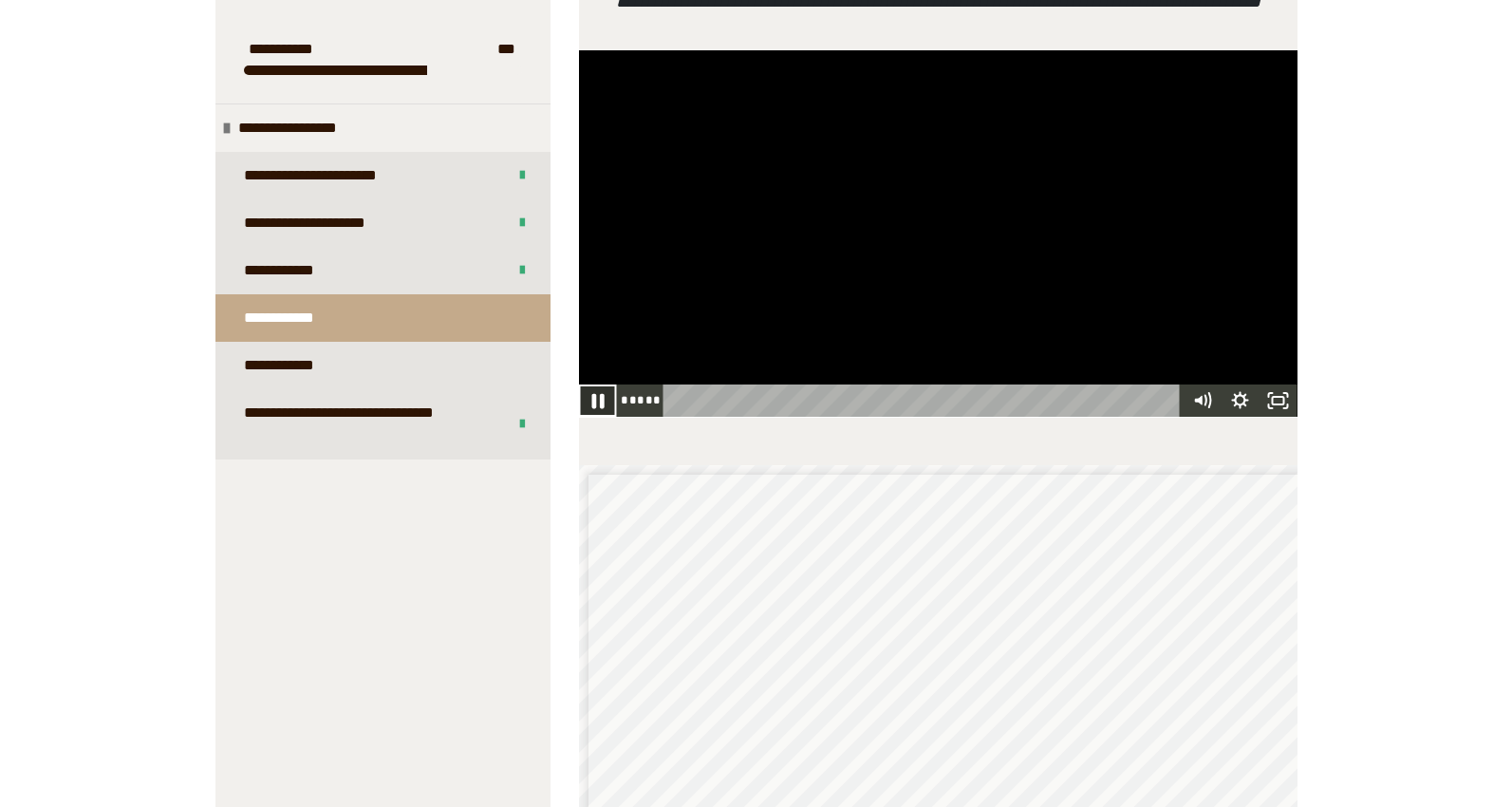 click 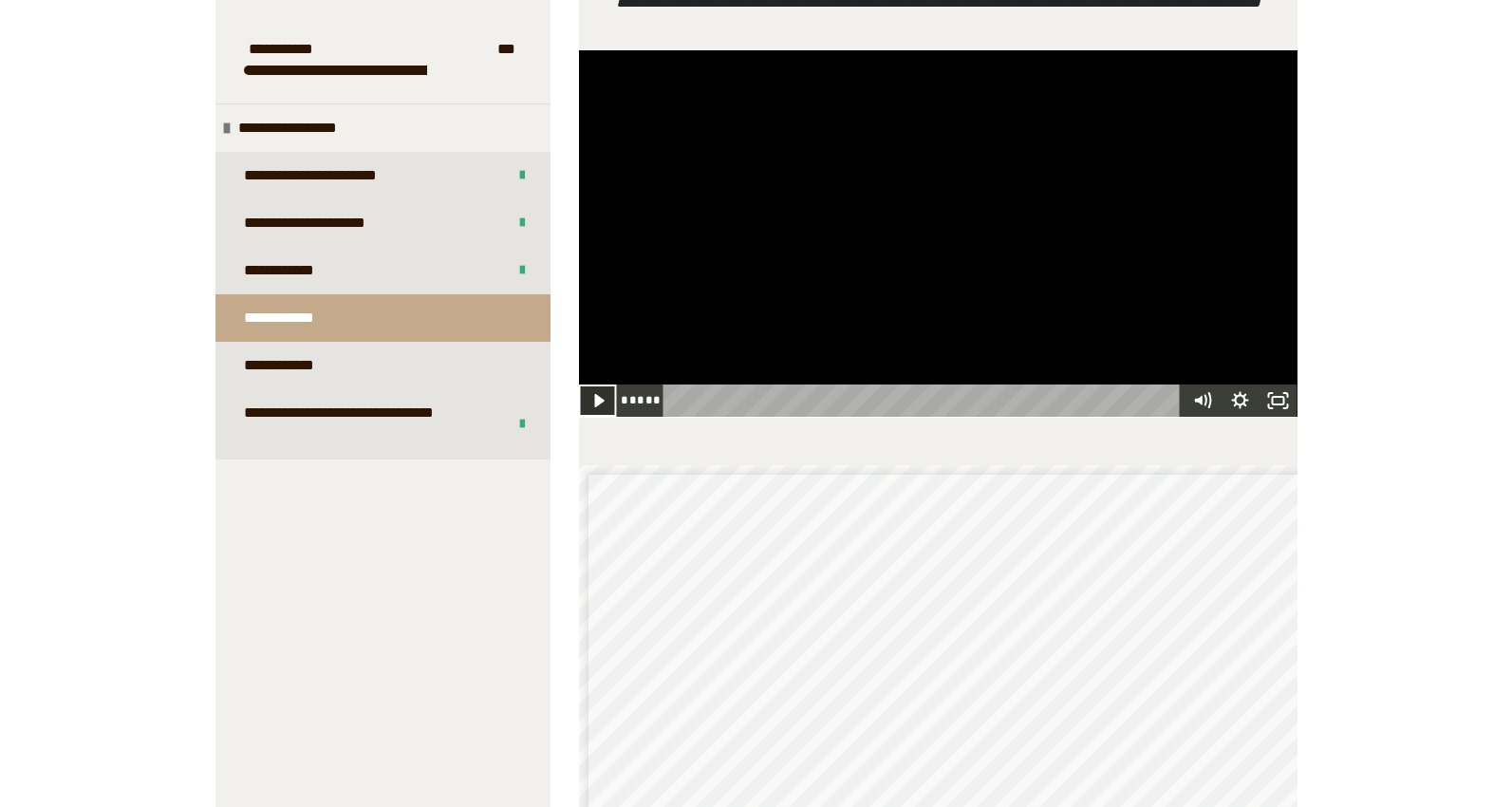 click 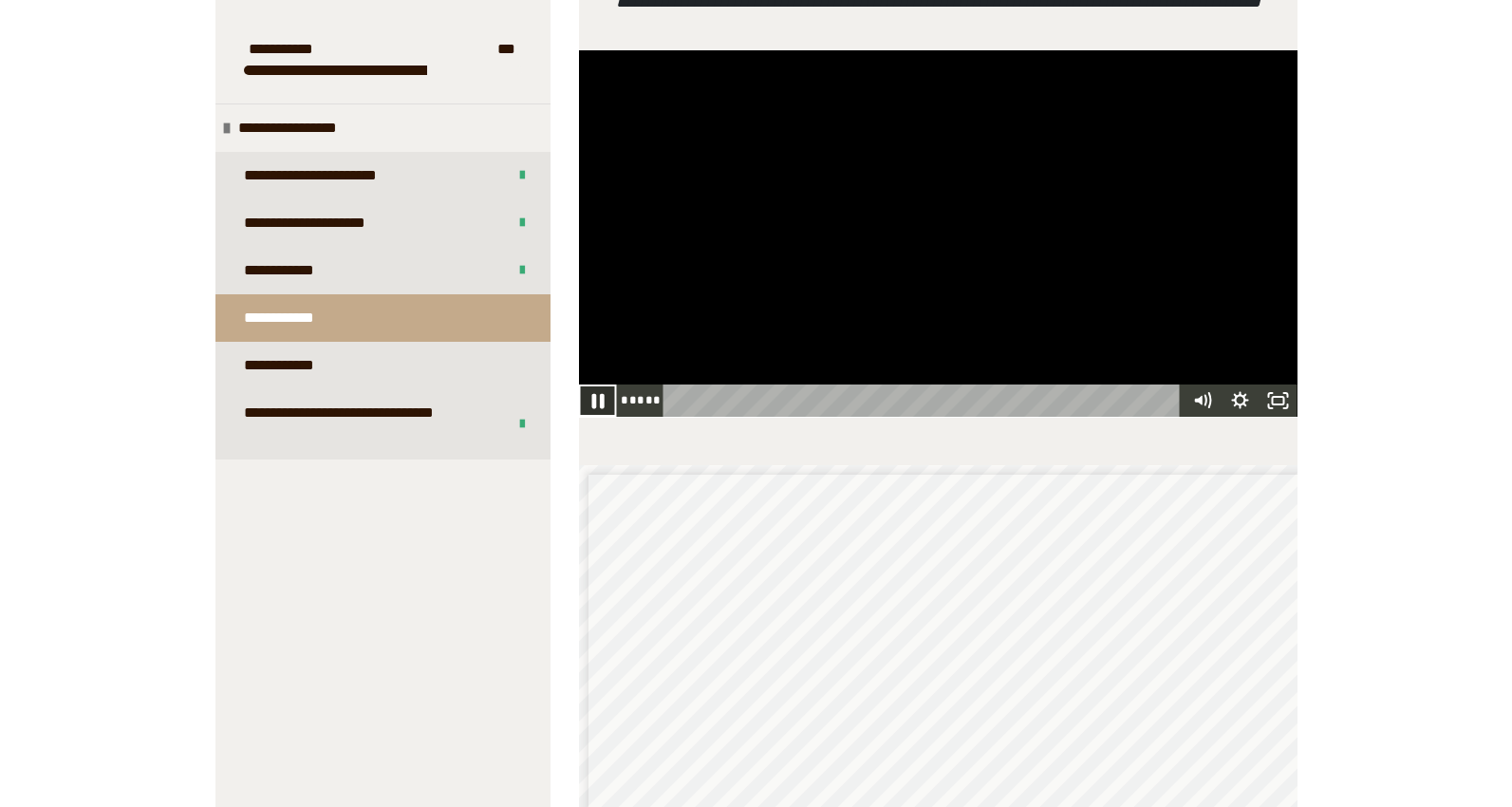 click 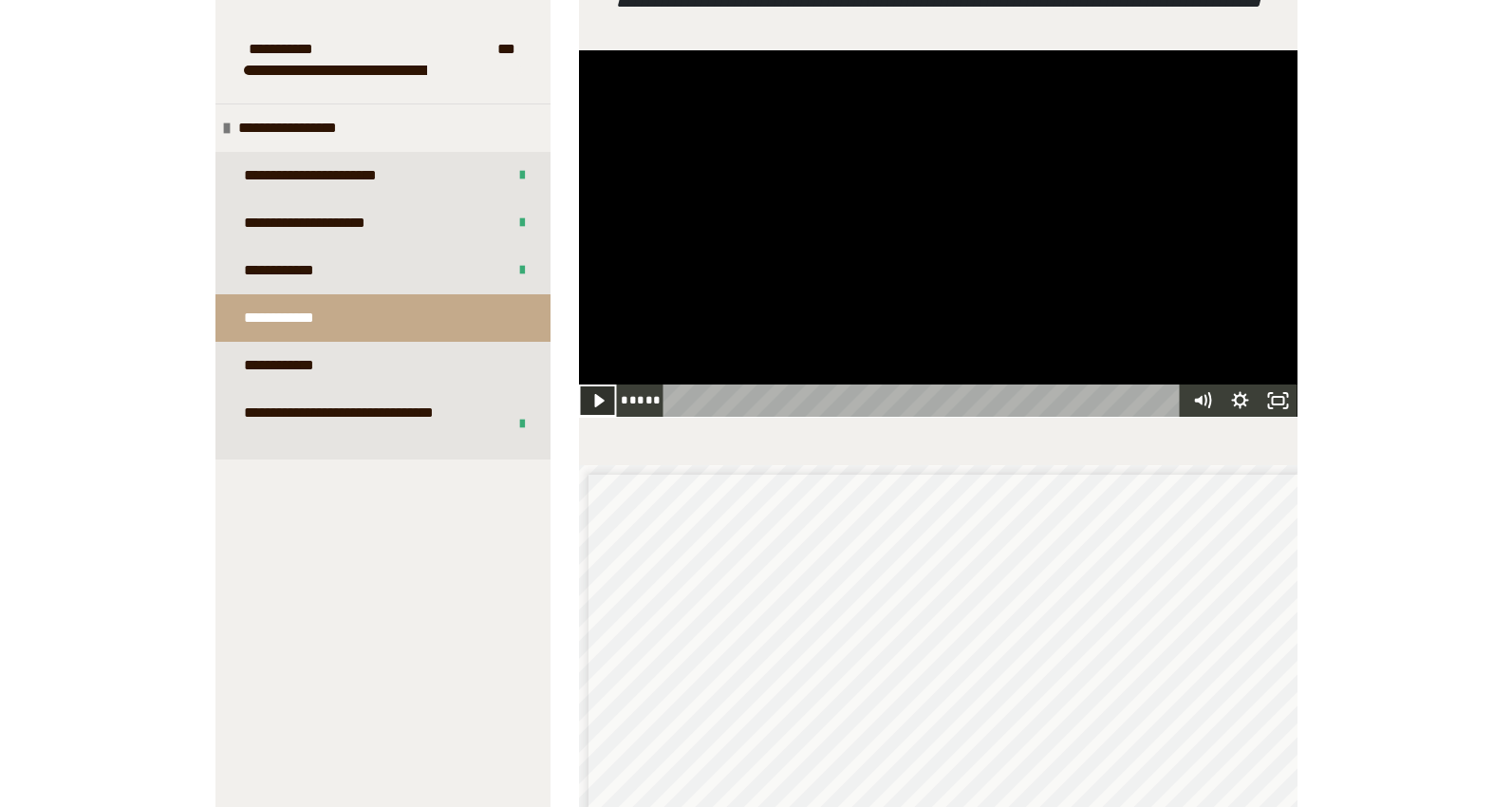 click 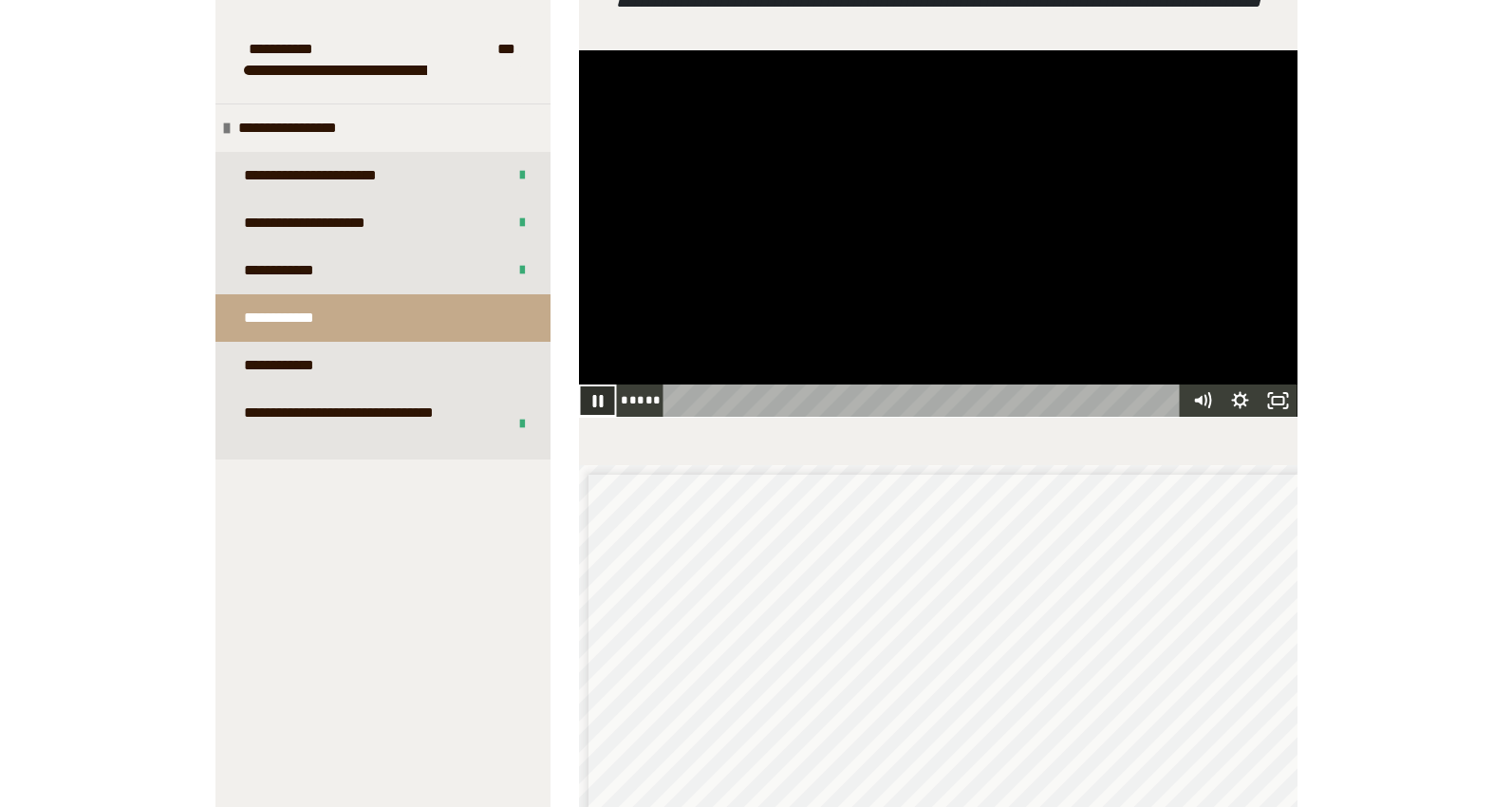 click 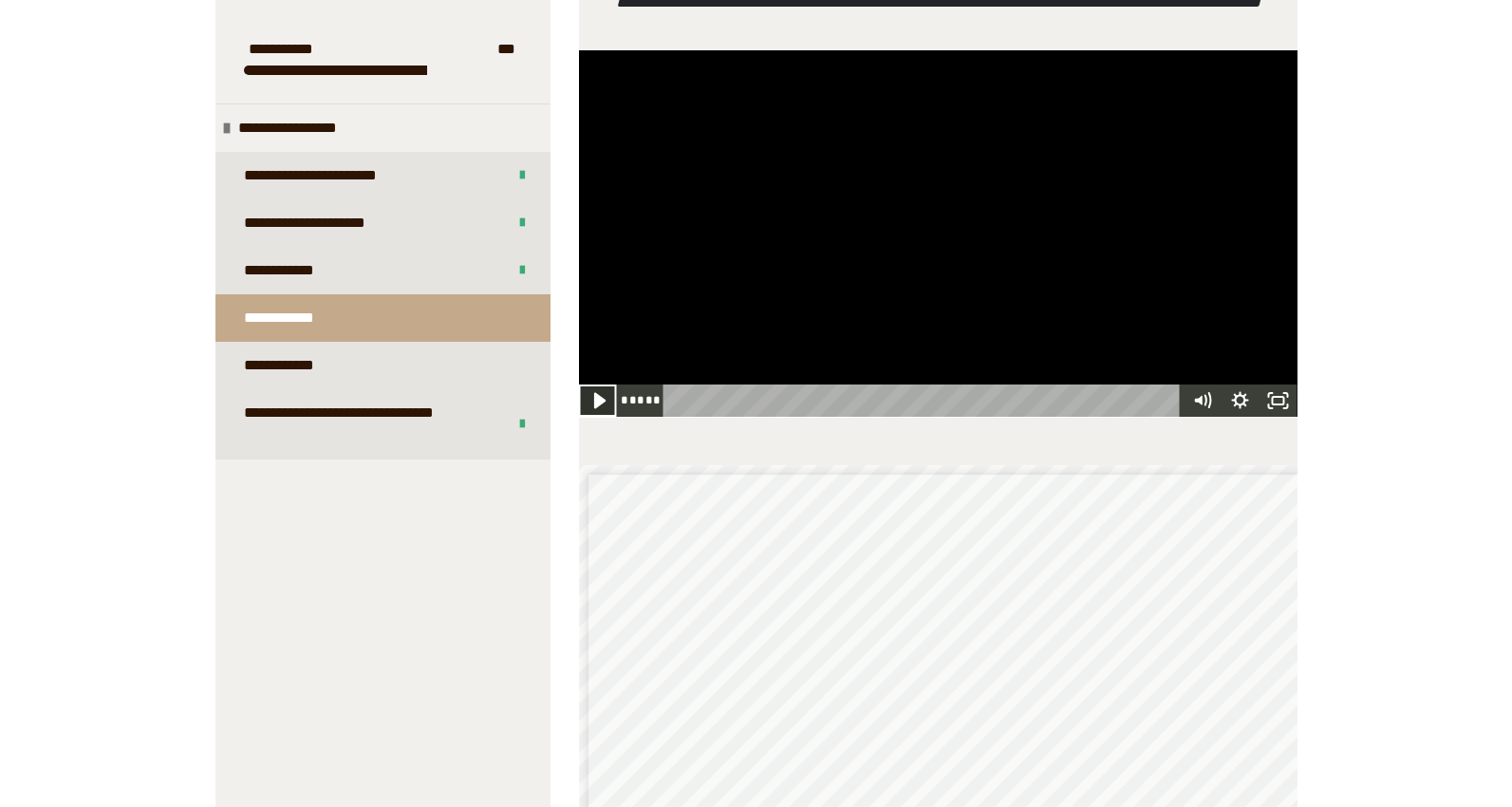 click 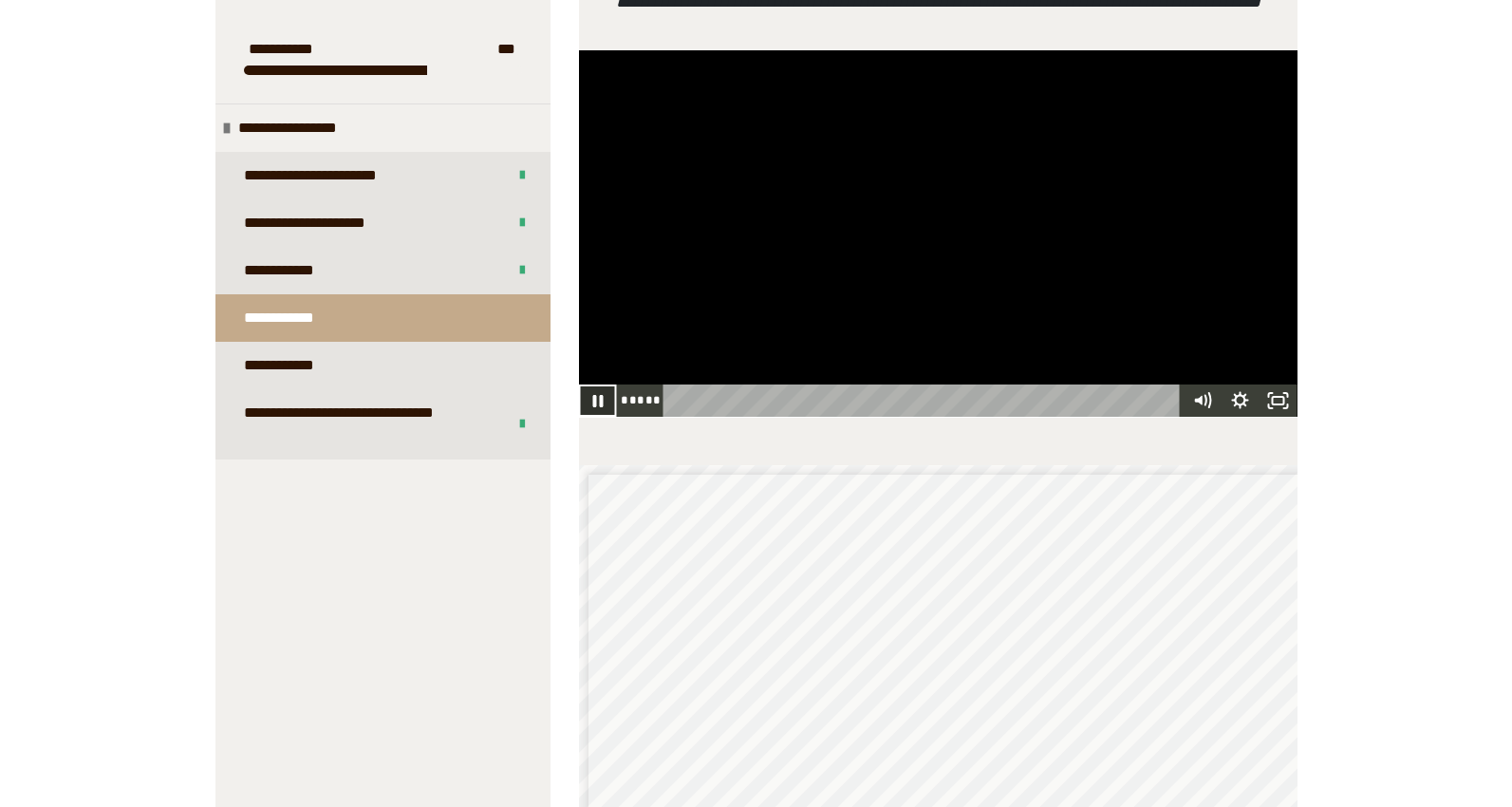 click 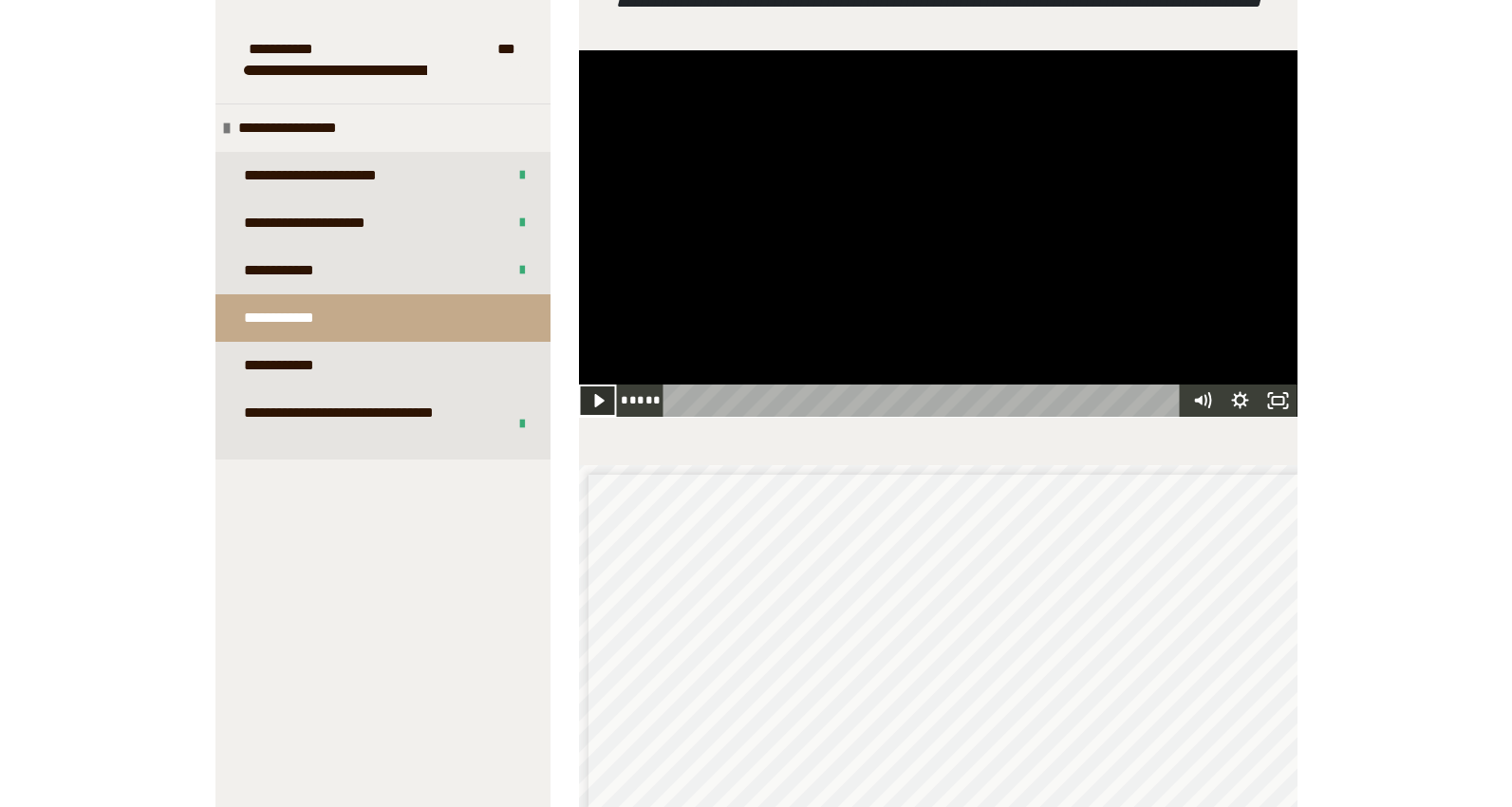 click 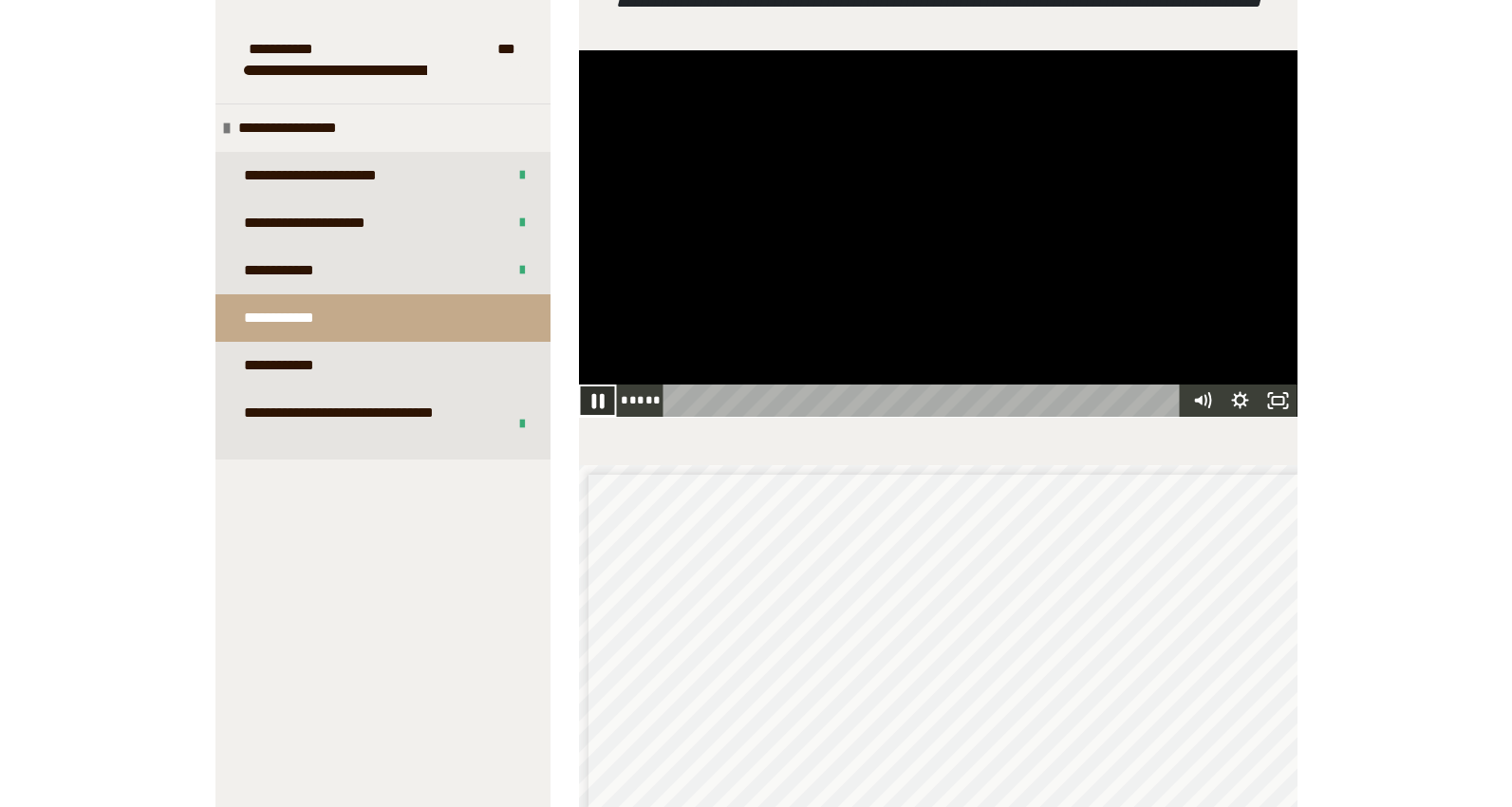 click 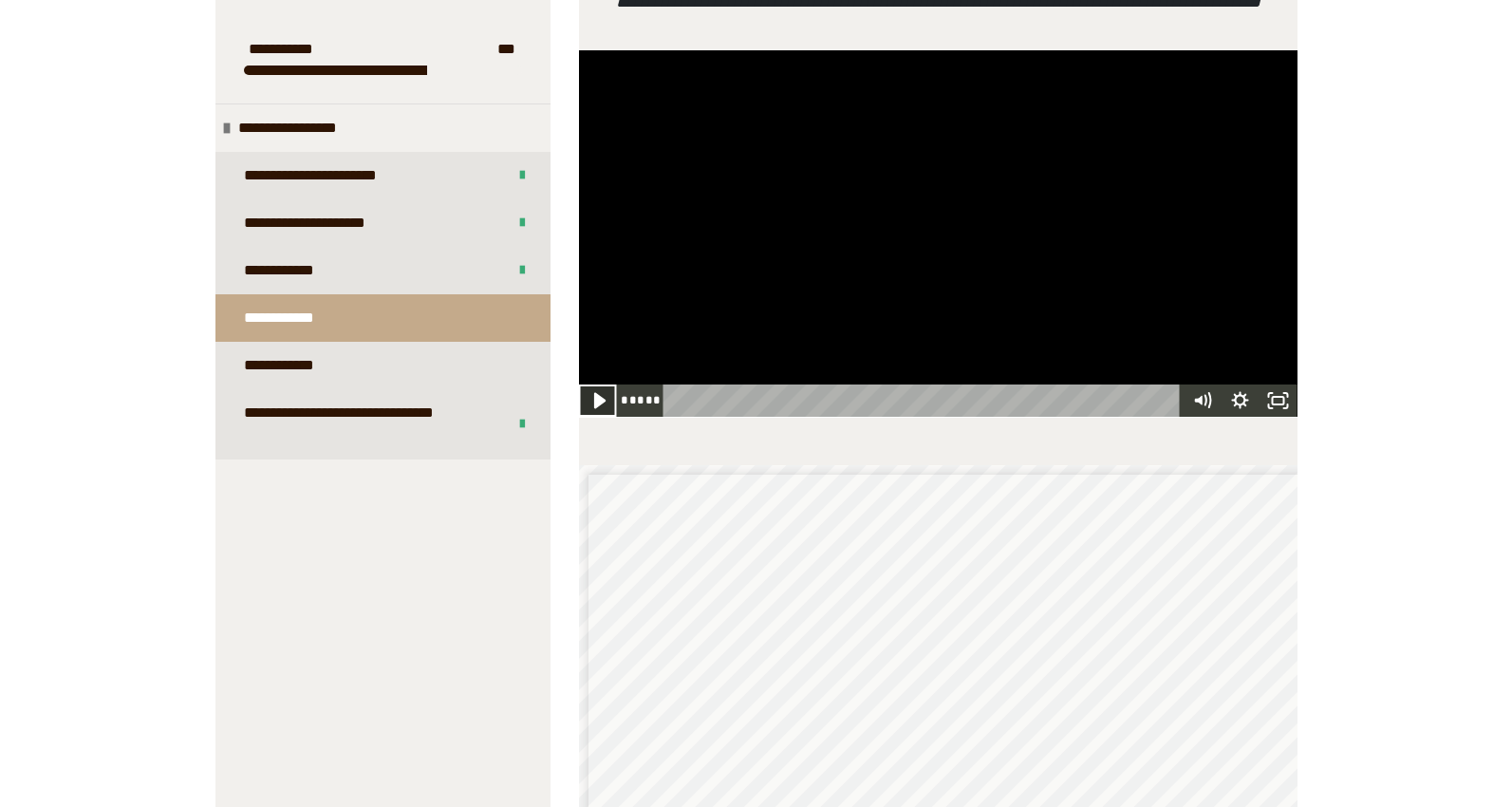 click 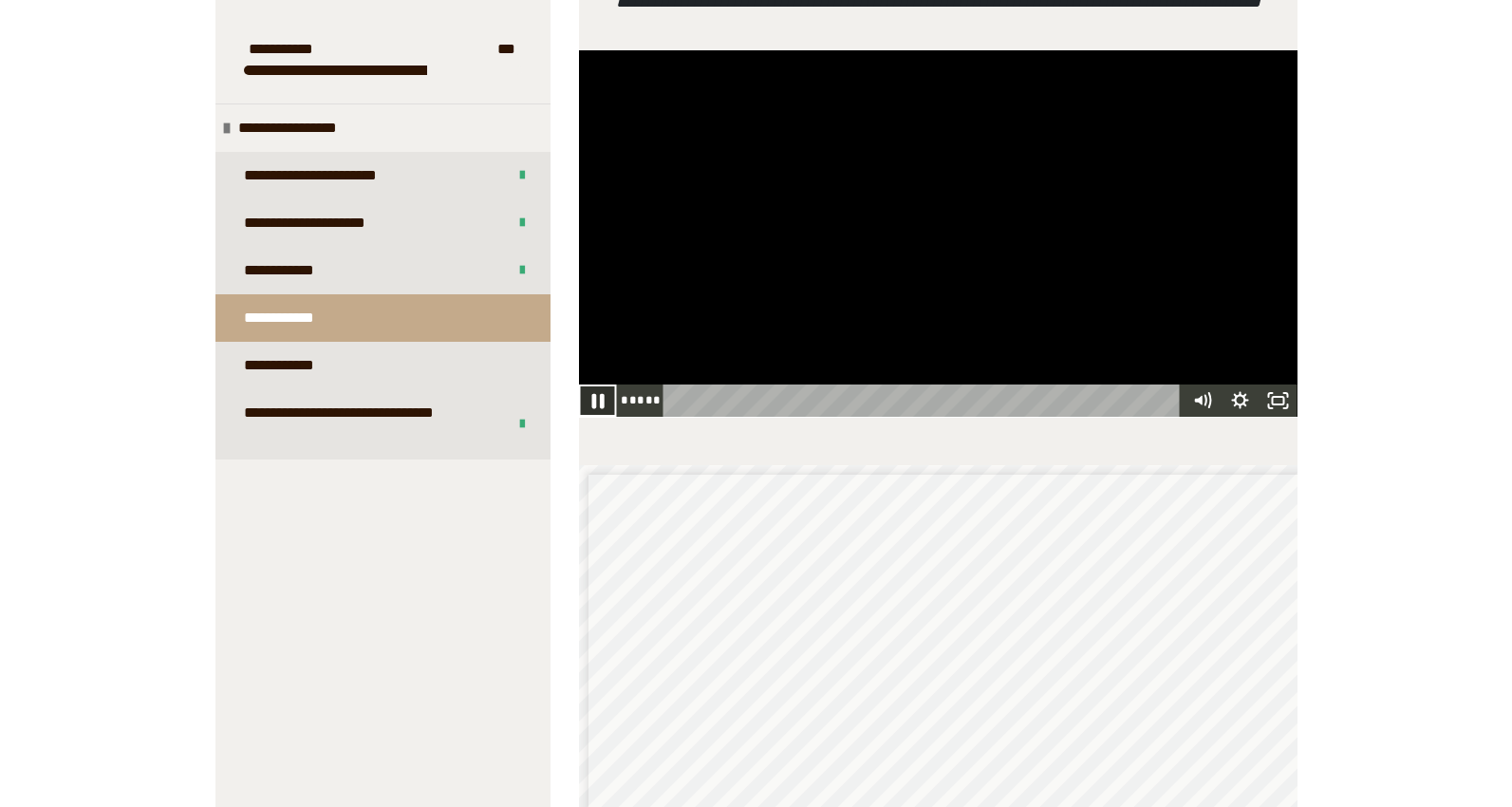 click 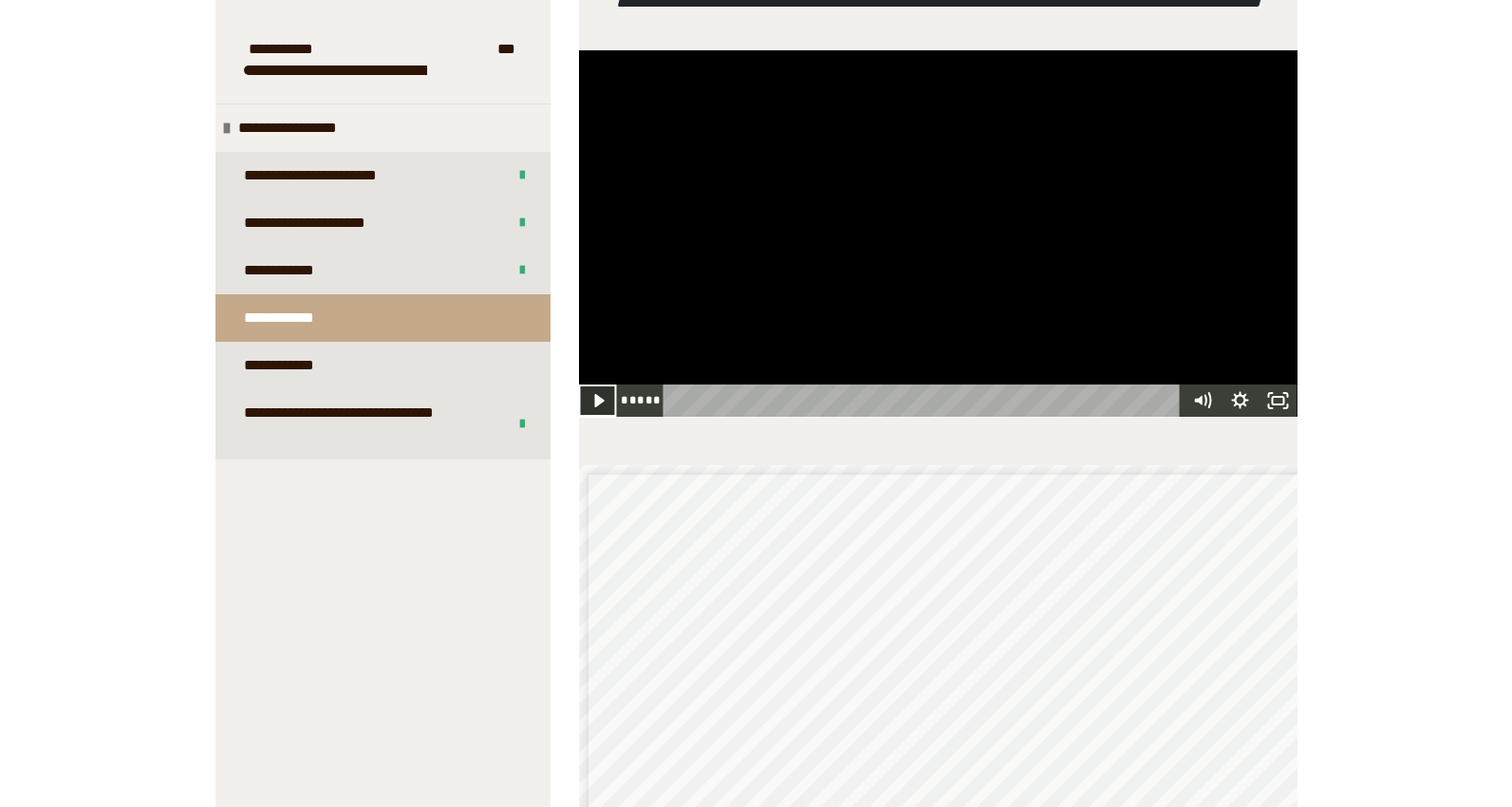 click 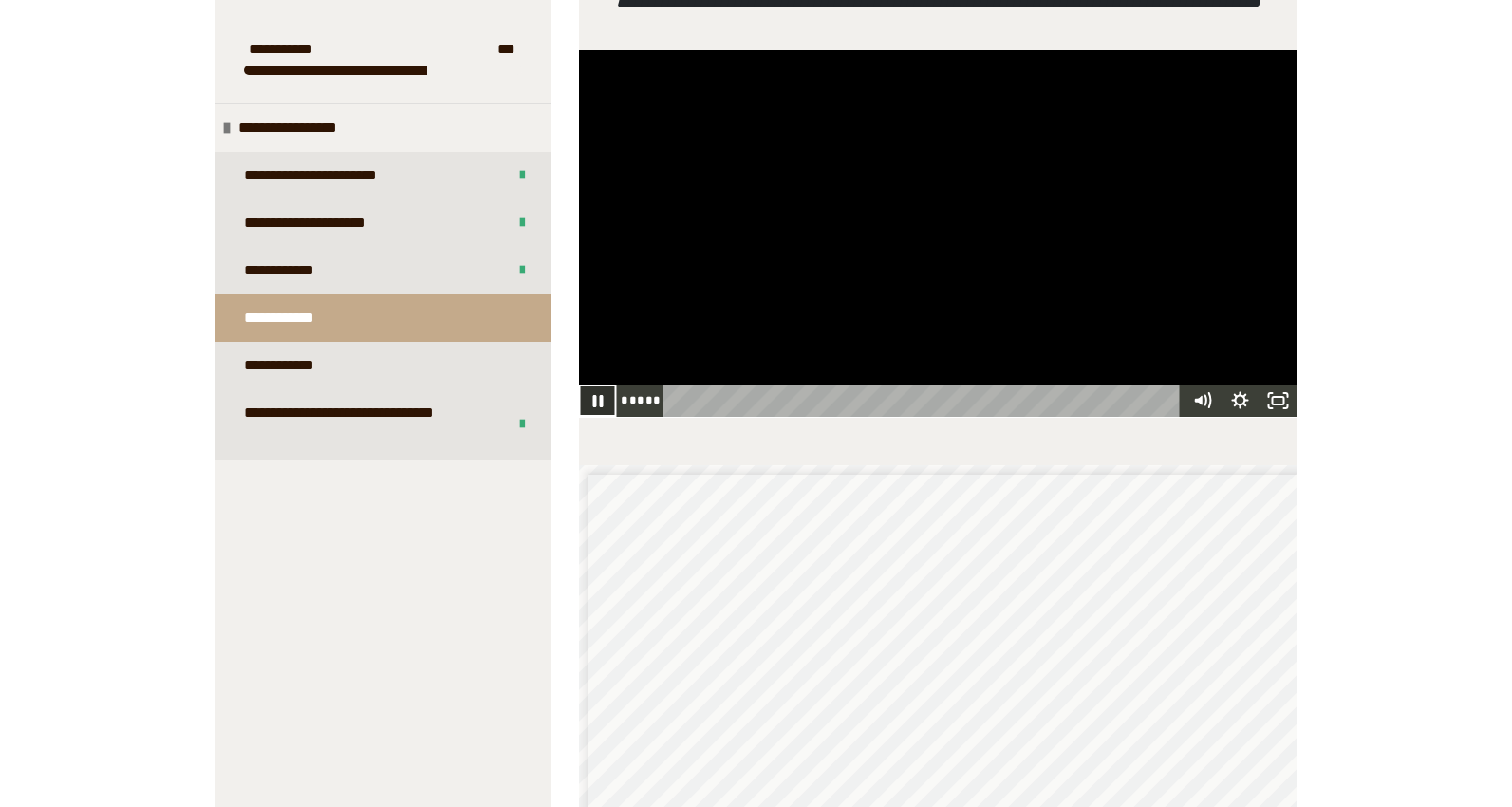 click 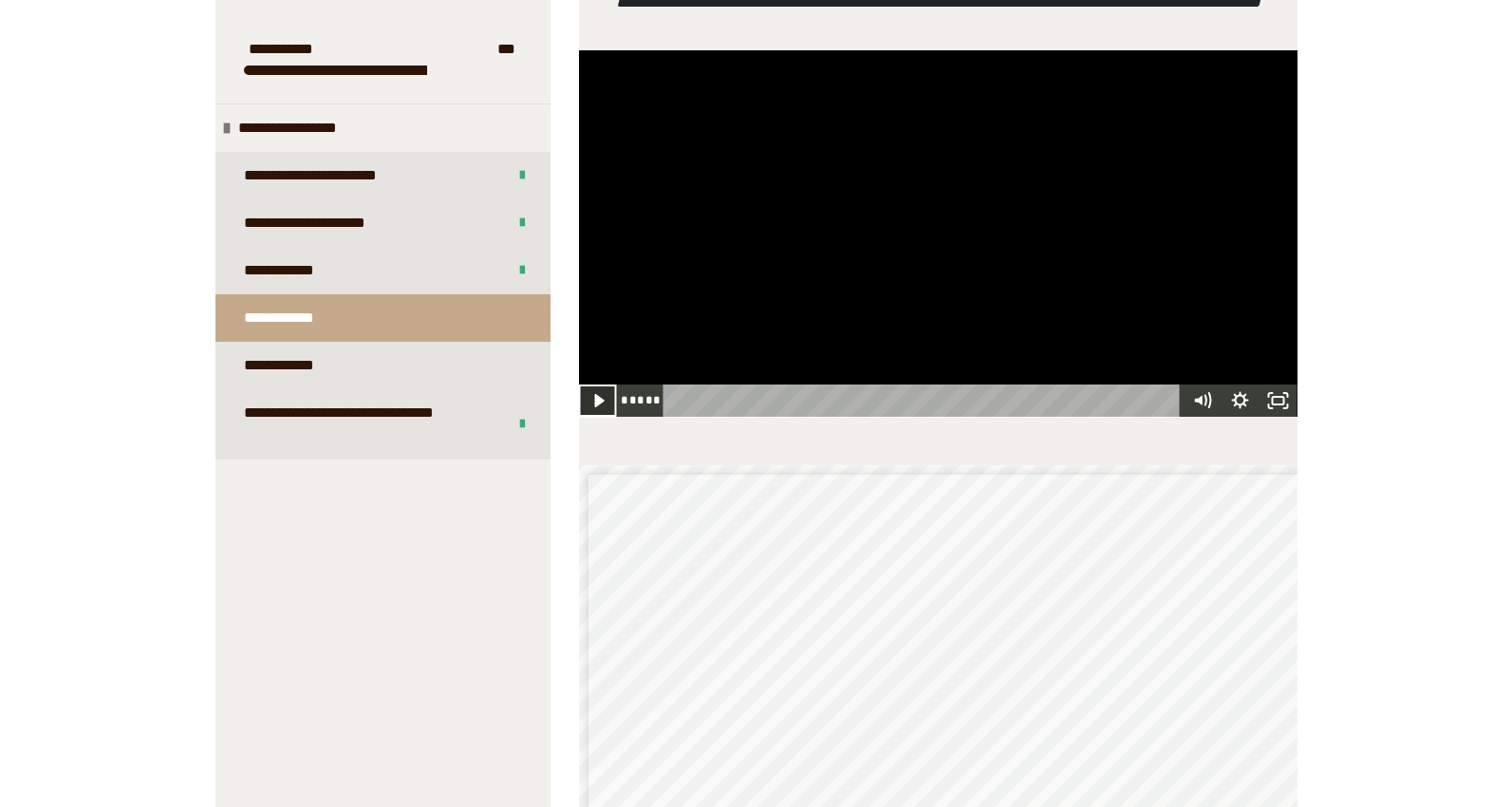 click 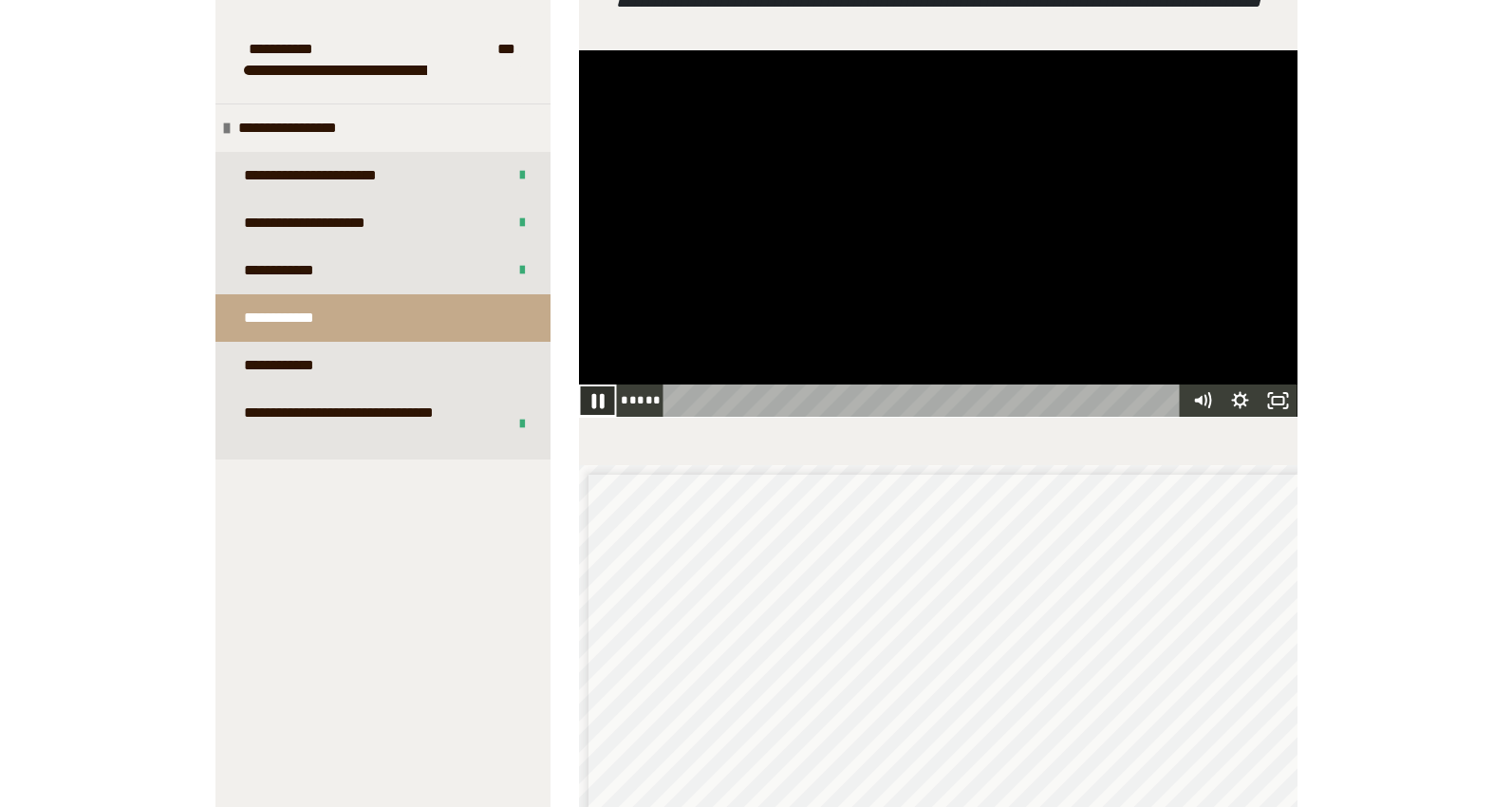 click 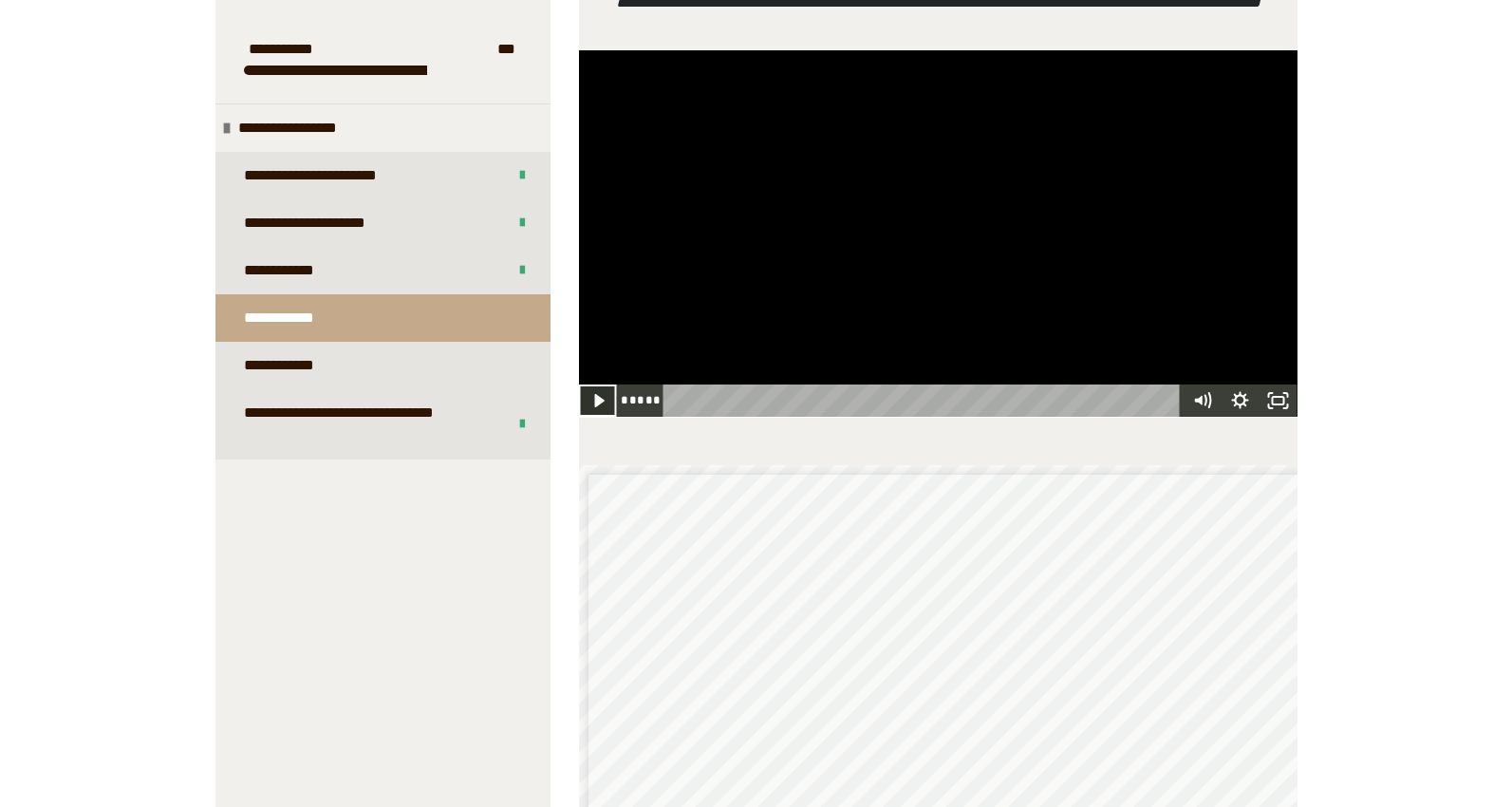 click 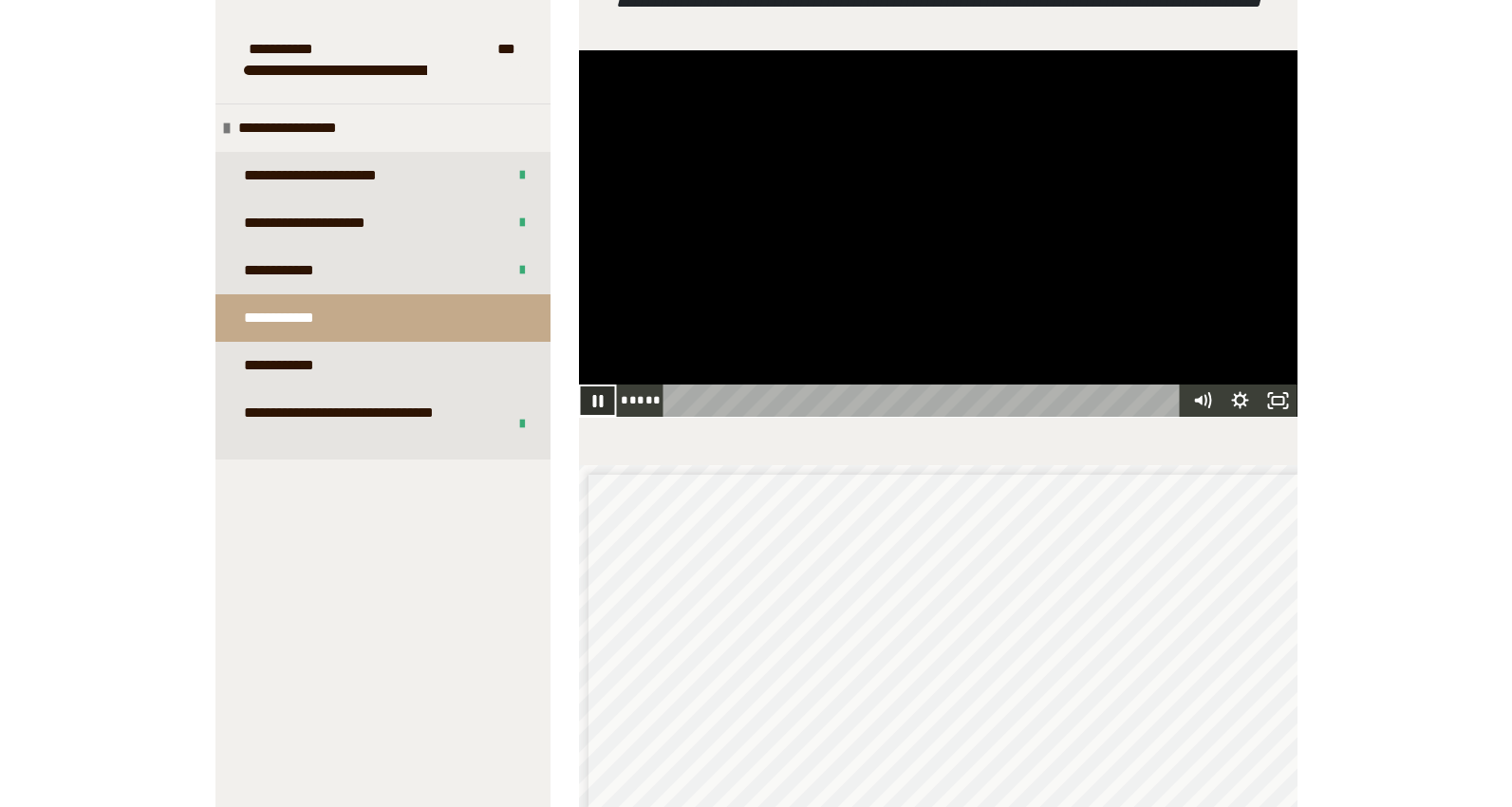 click 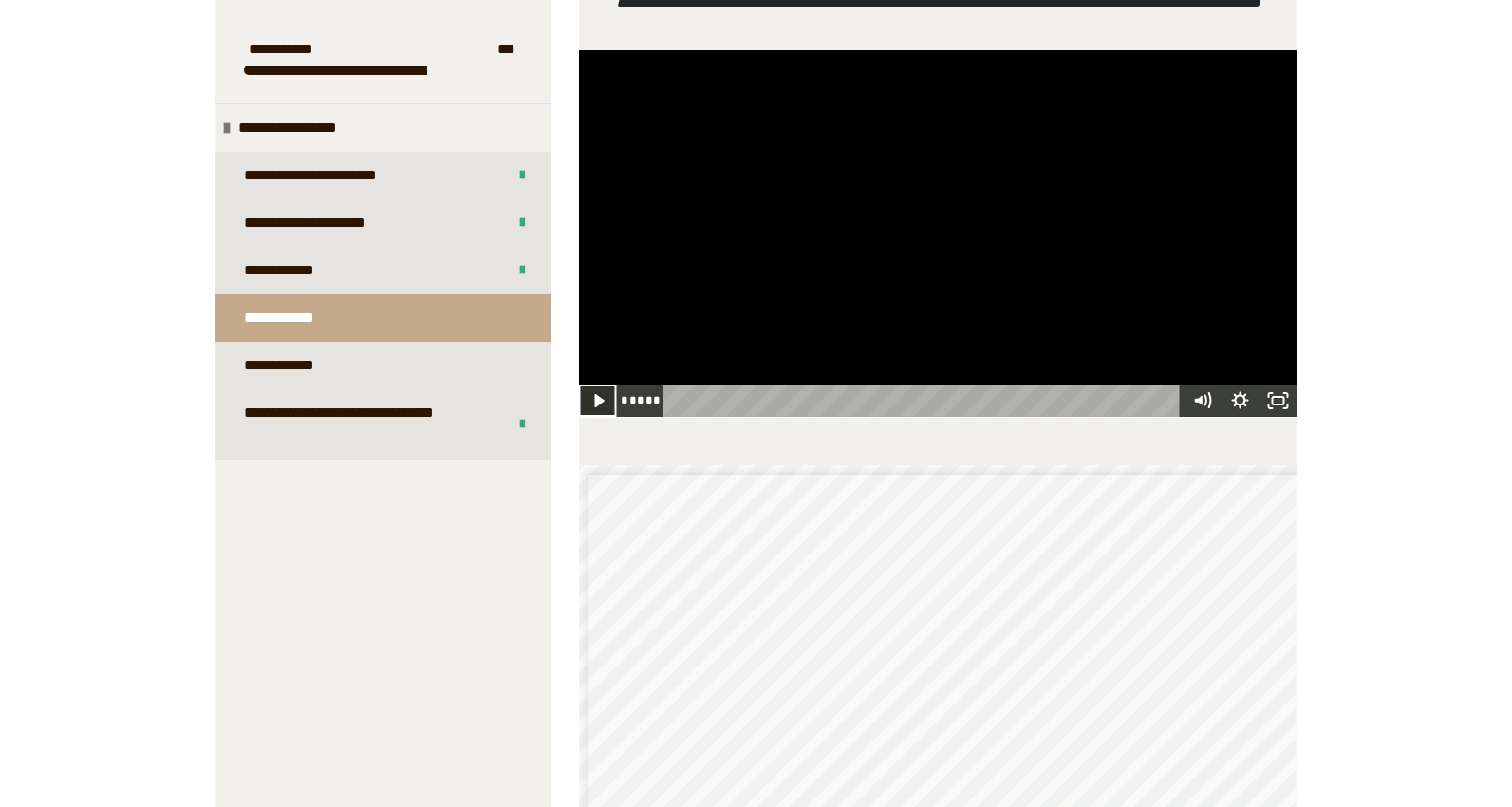 click 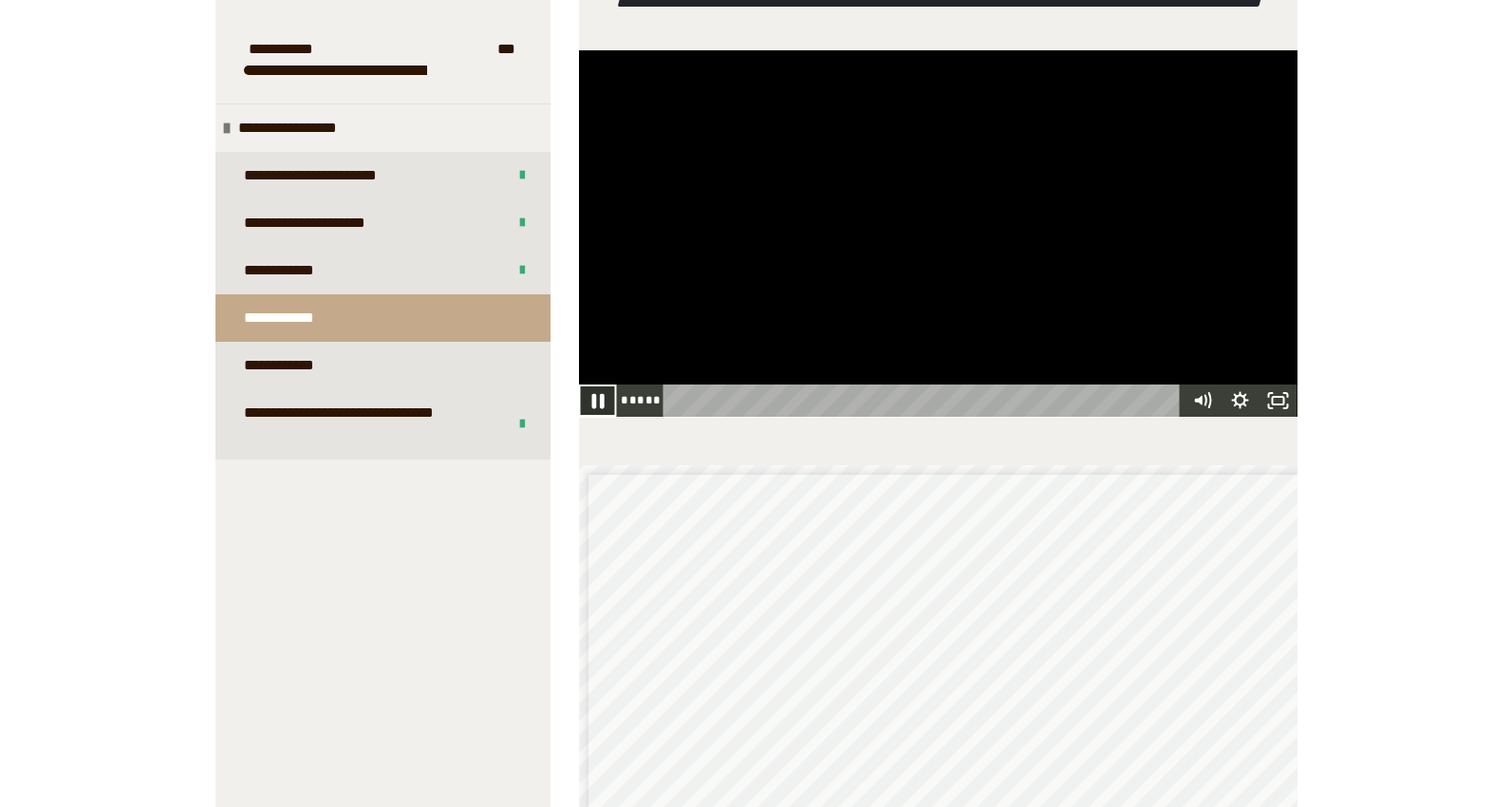 click 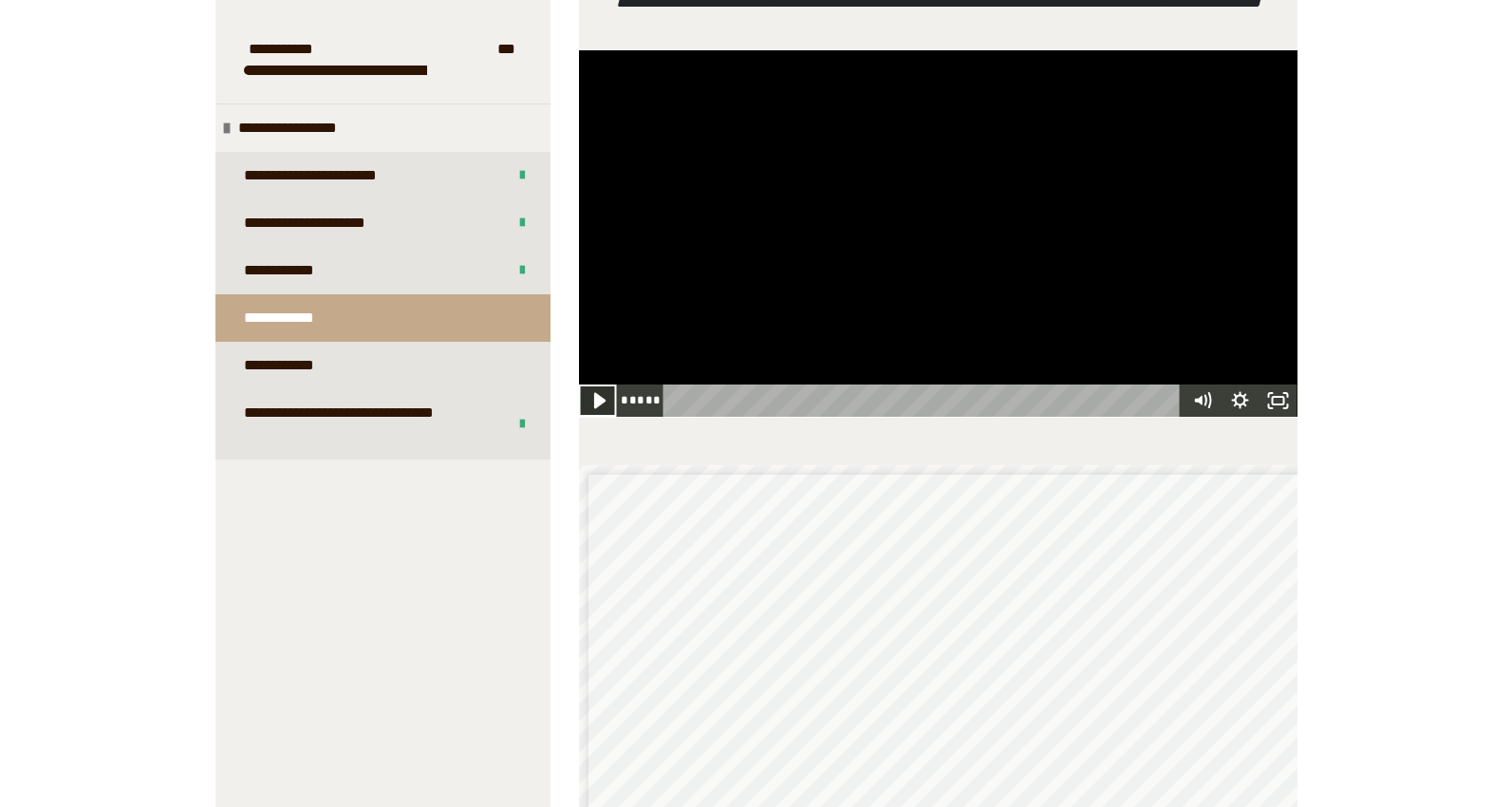 click 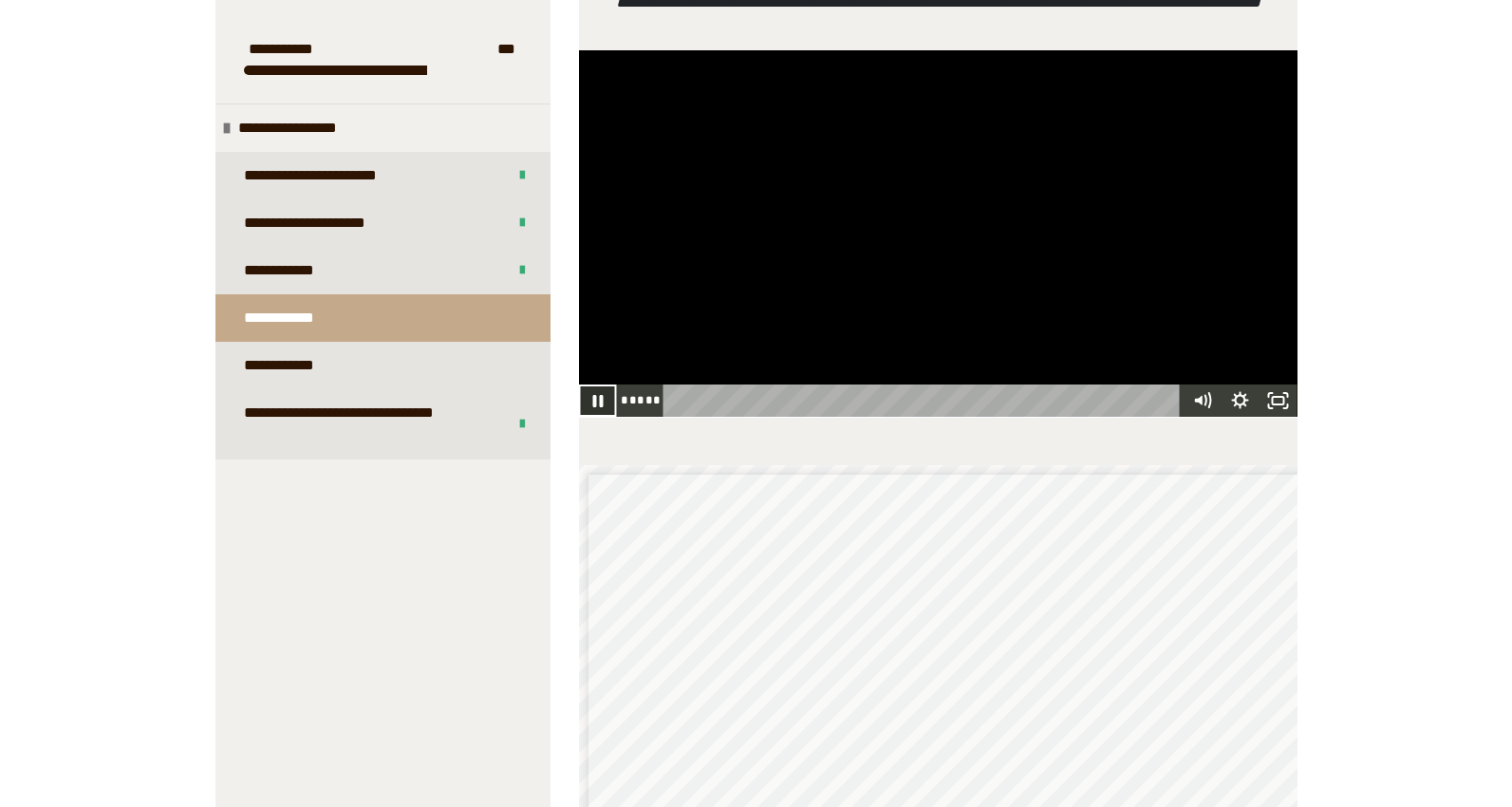 click 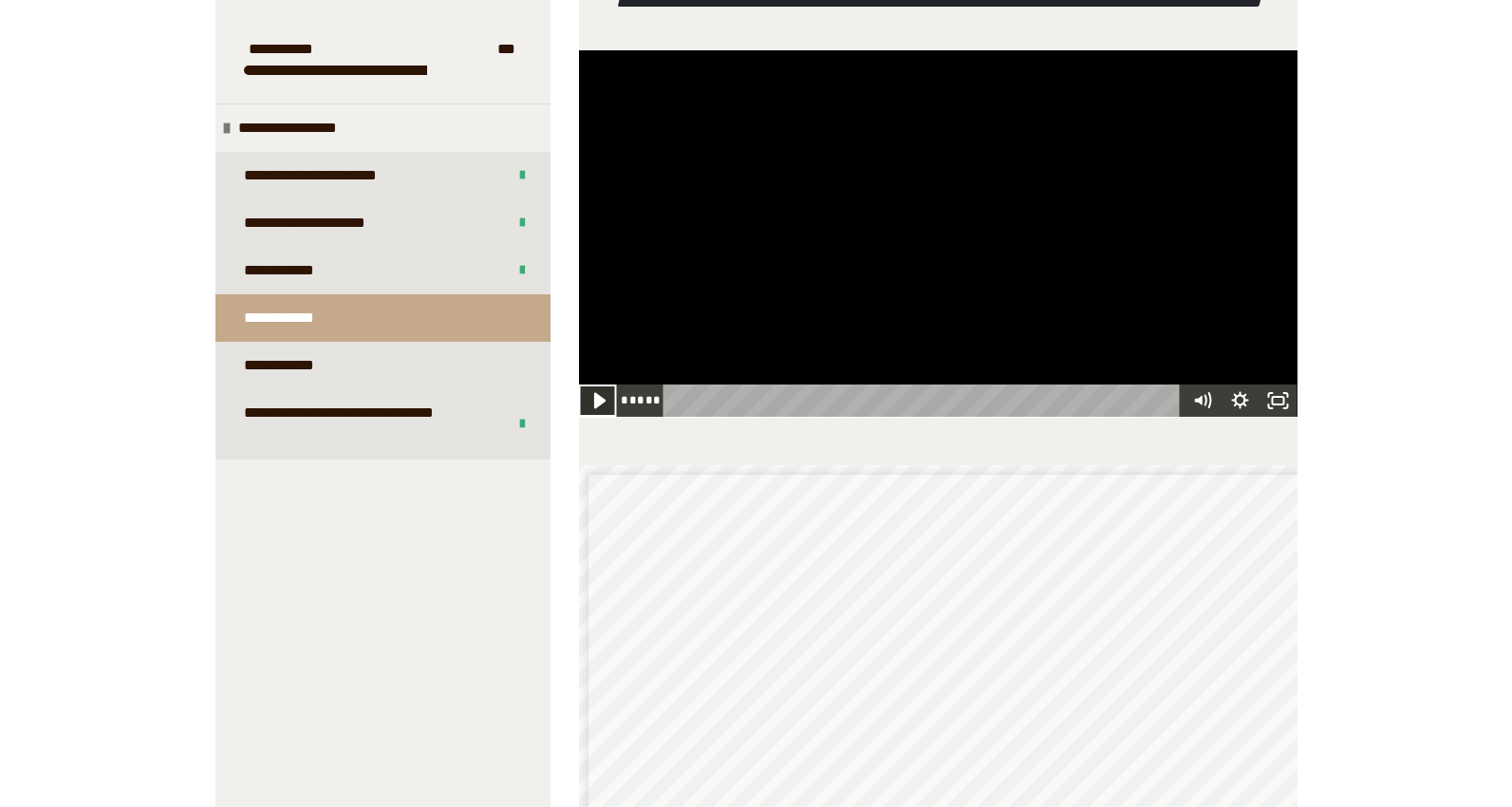 click 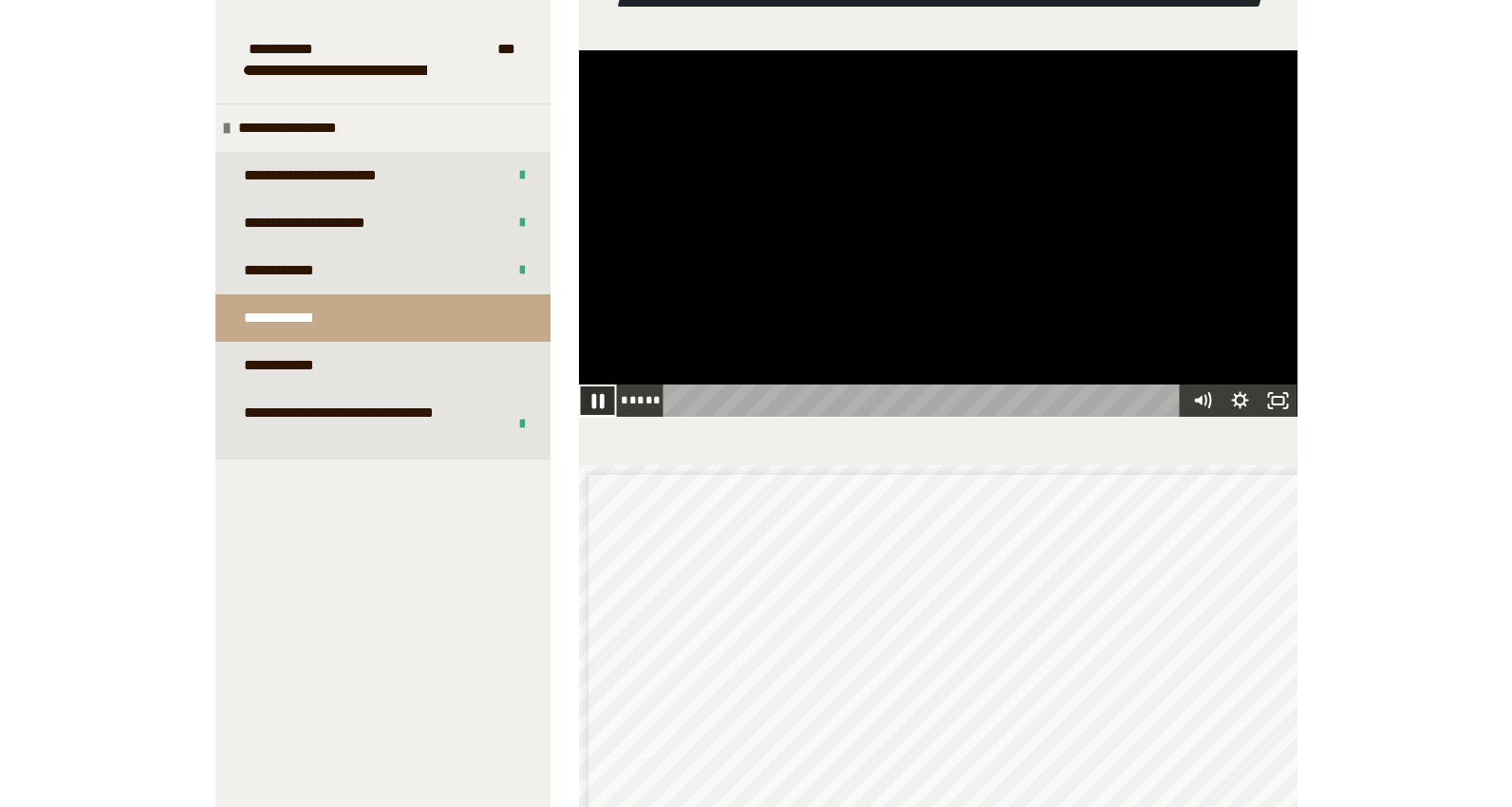 click 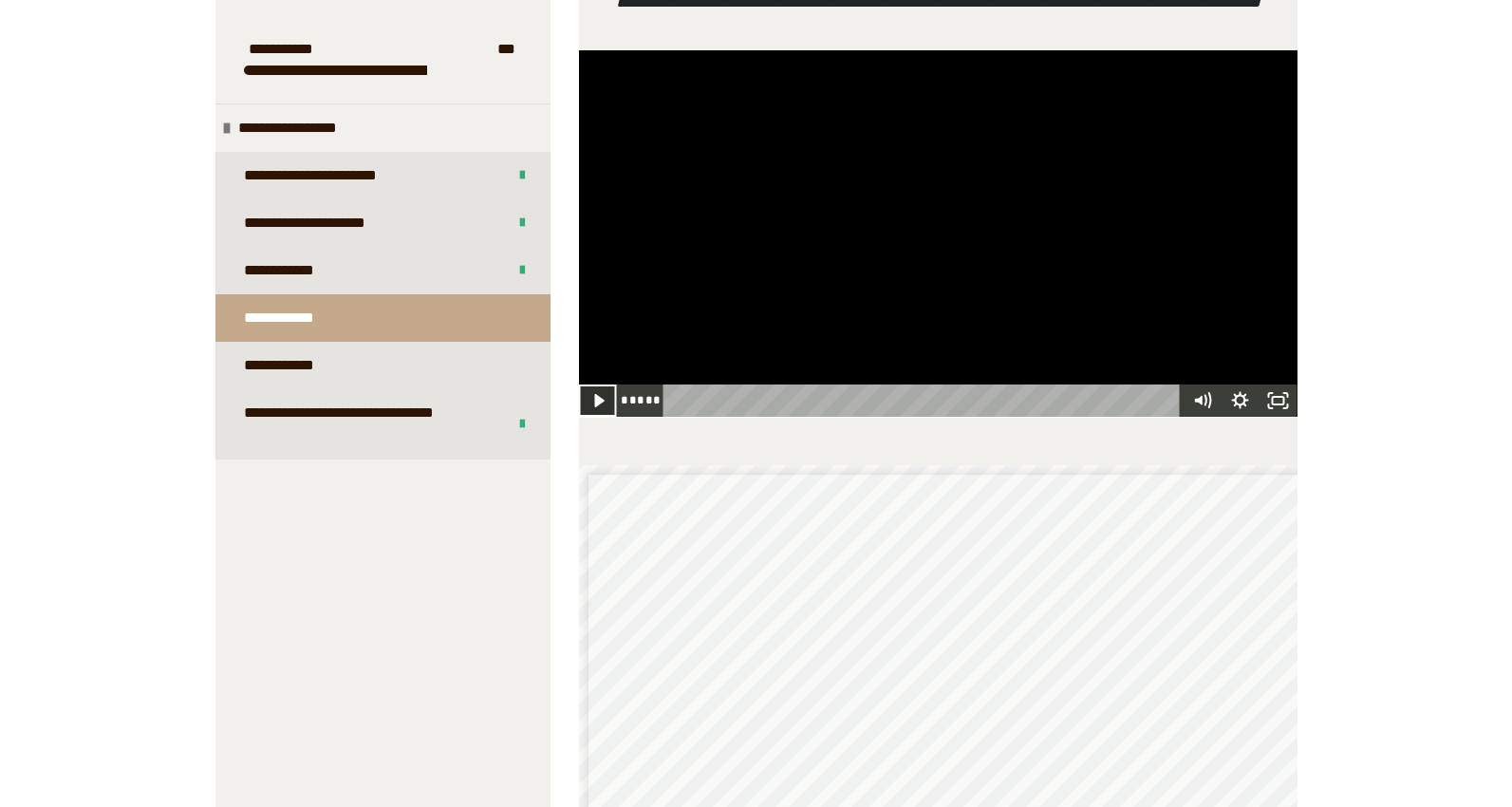 click 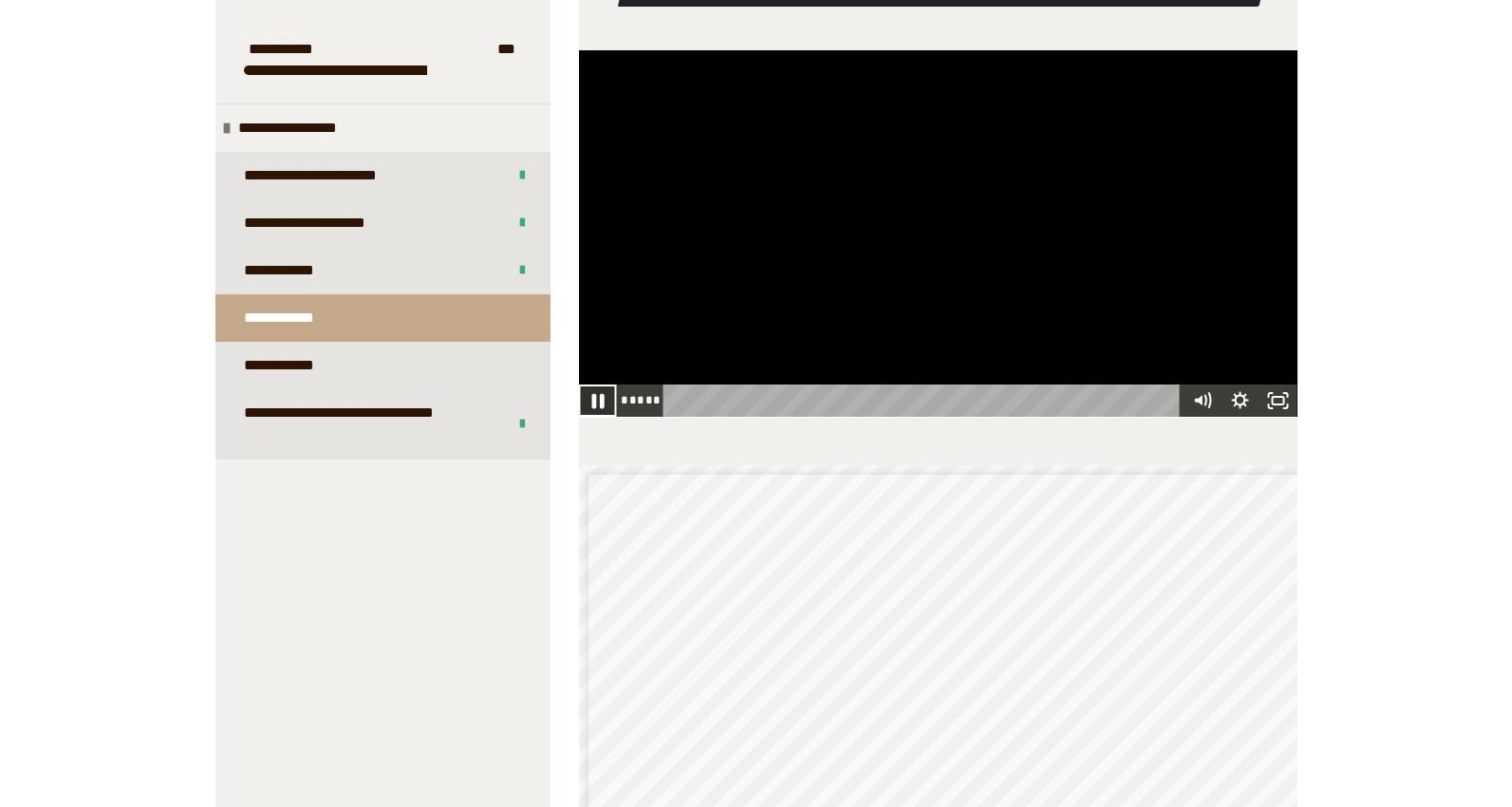 click 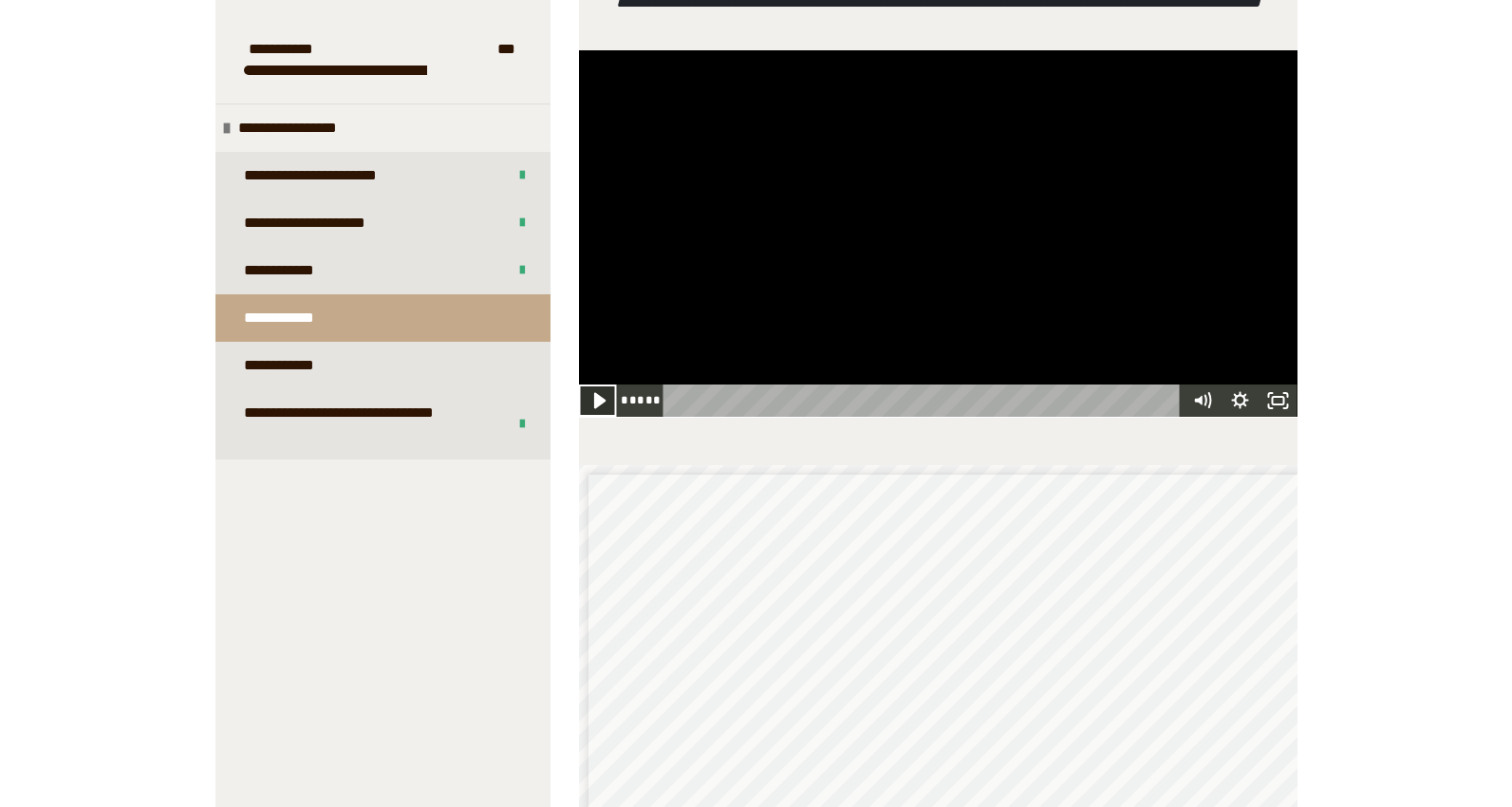 click 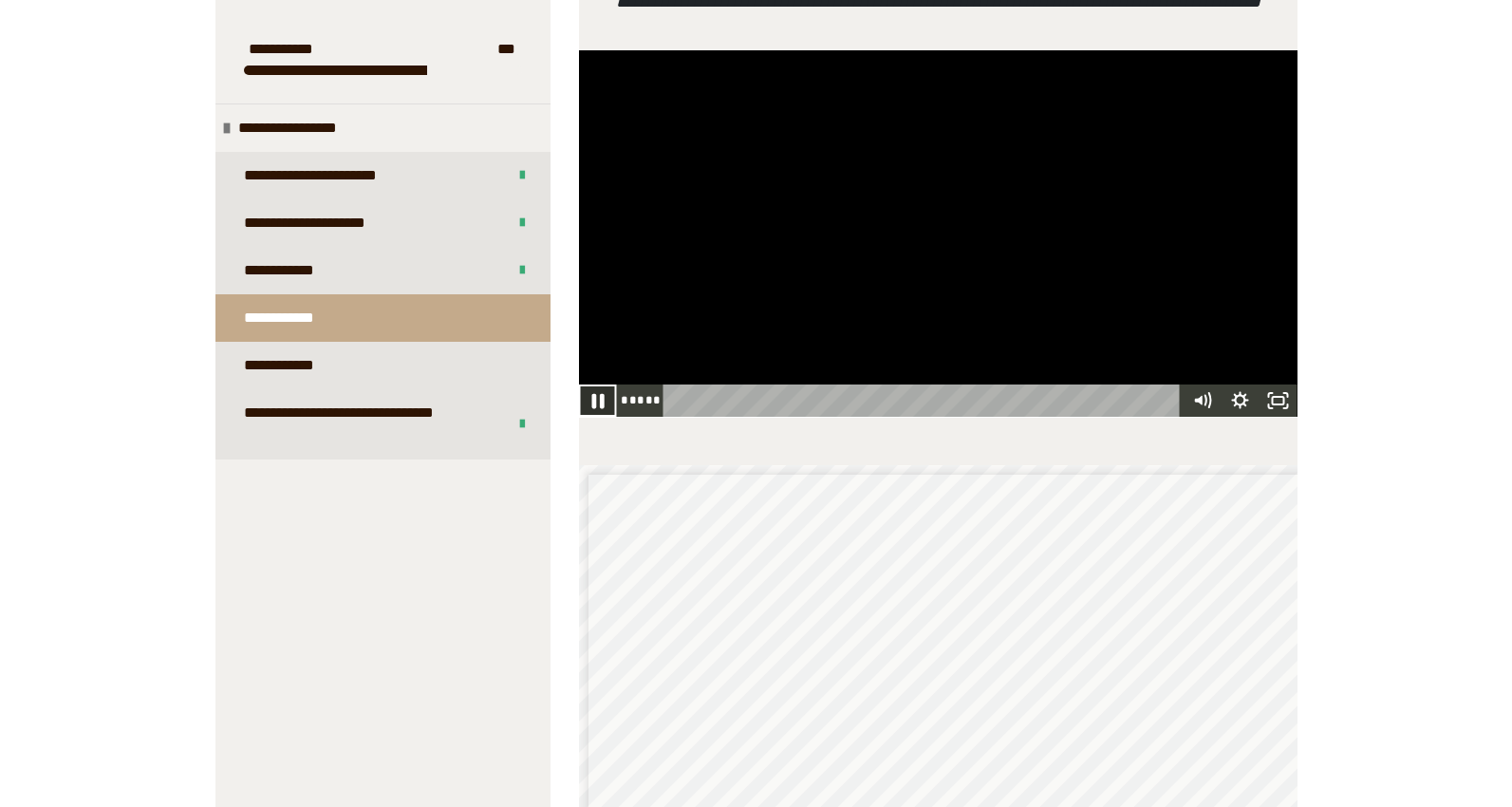 click 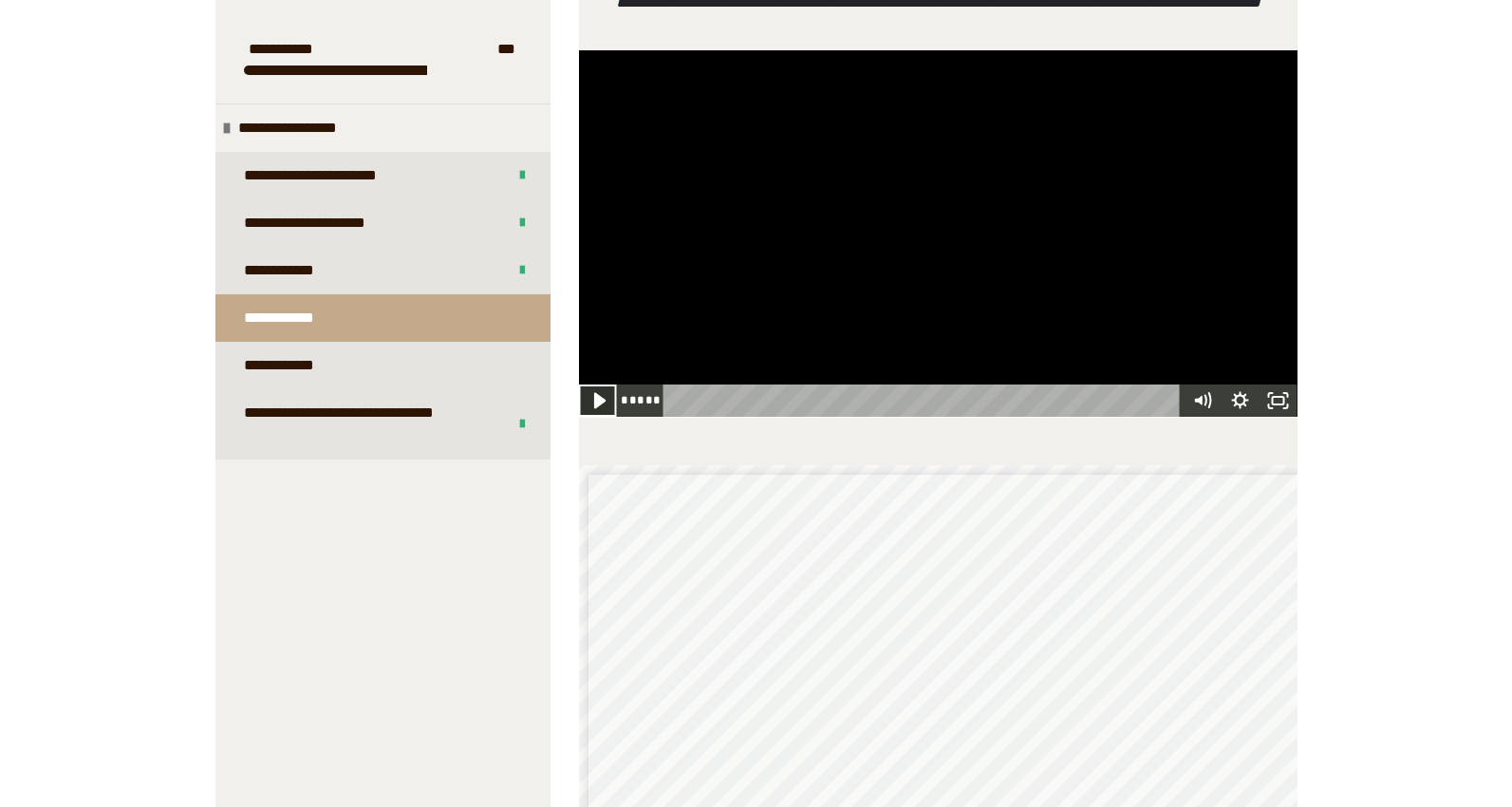 click 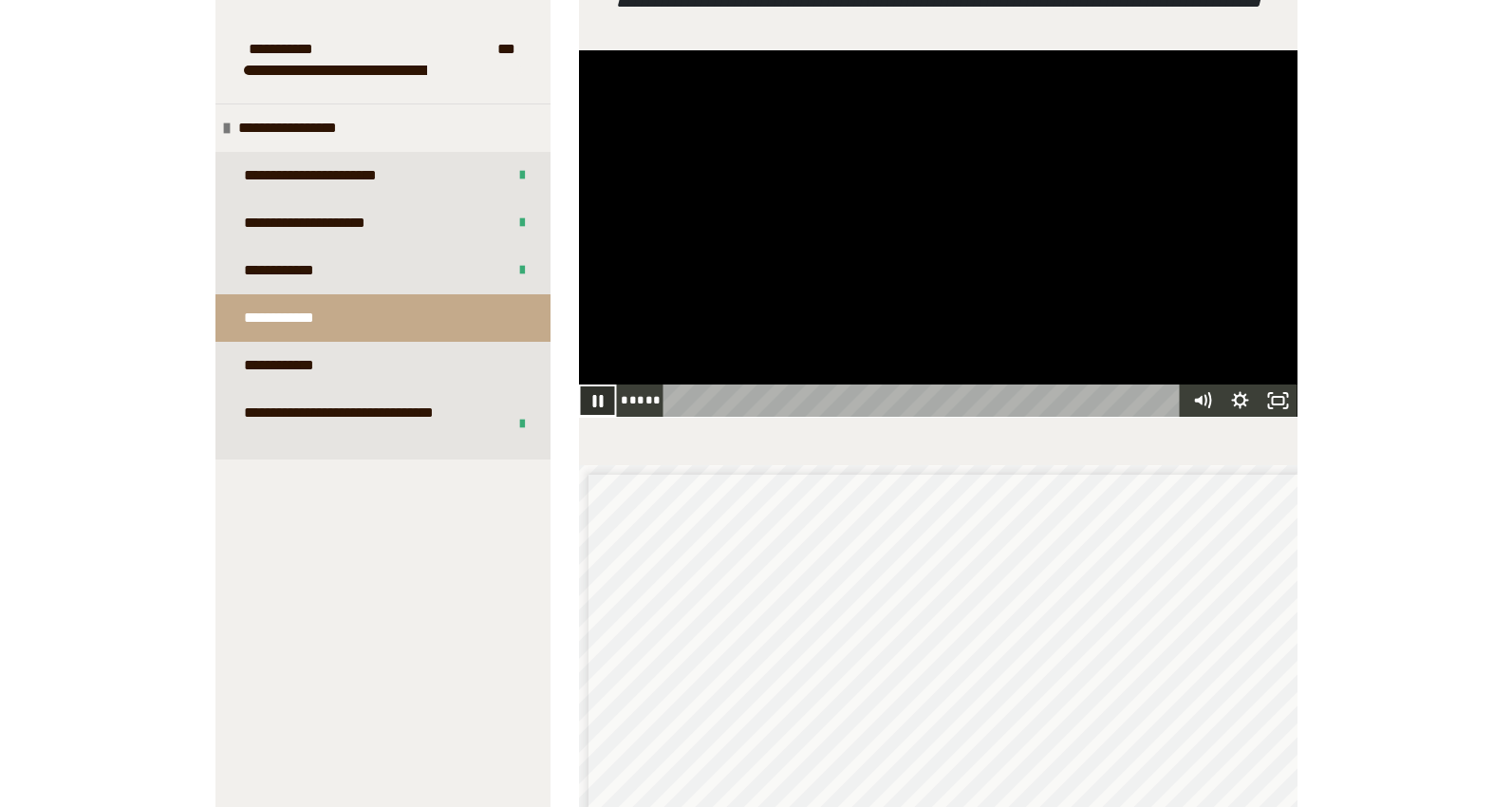 click 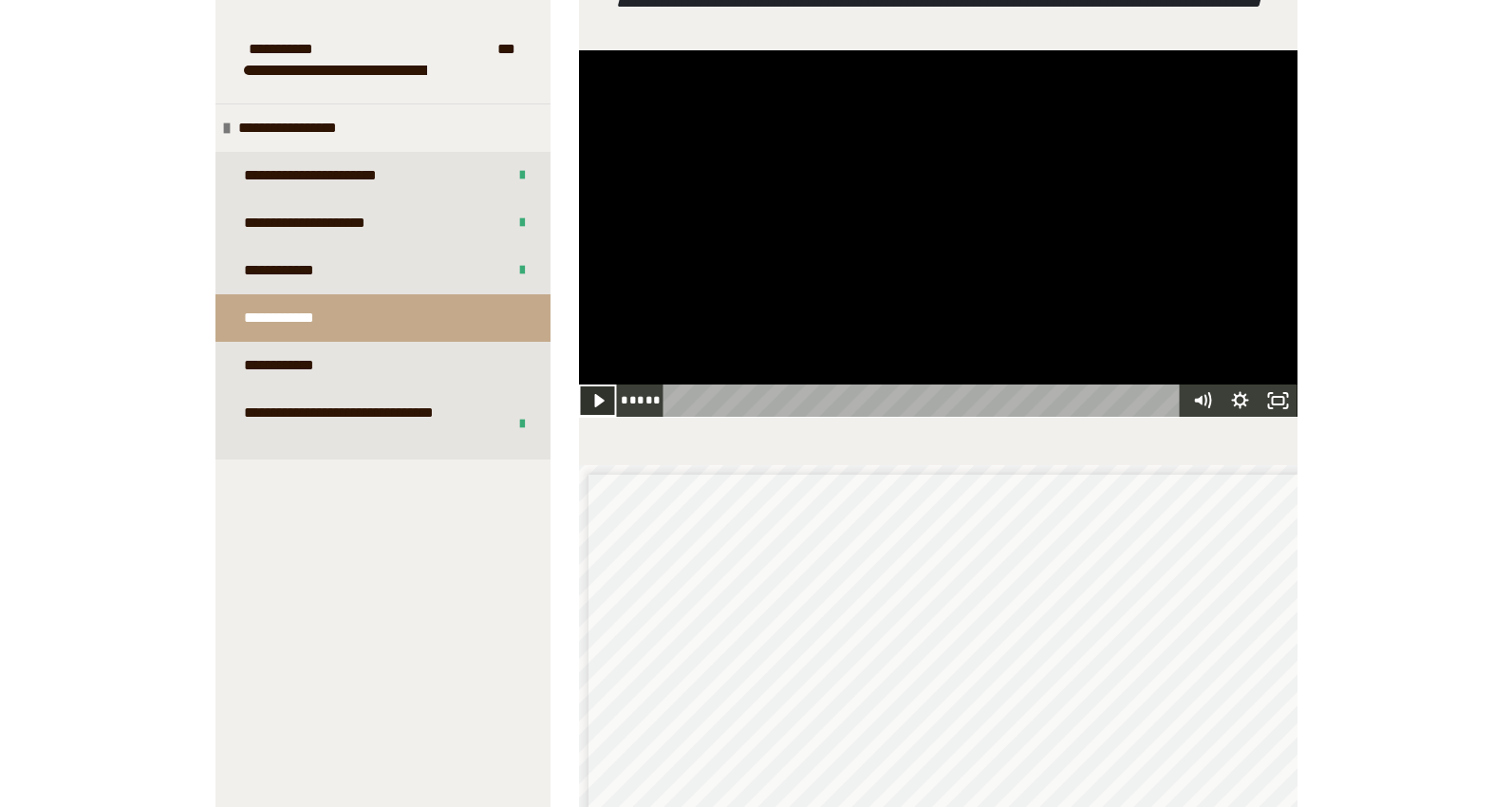 click 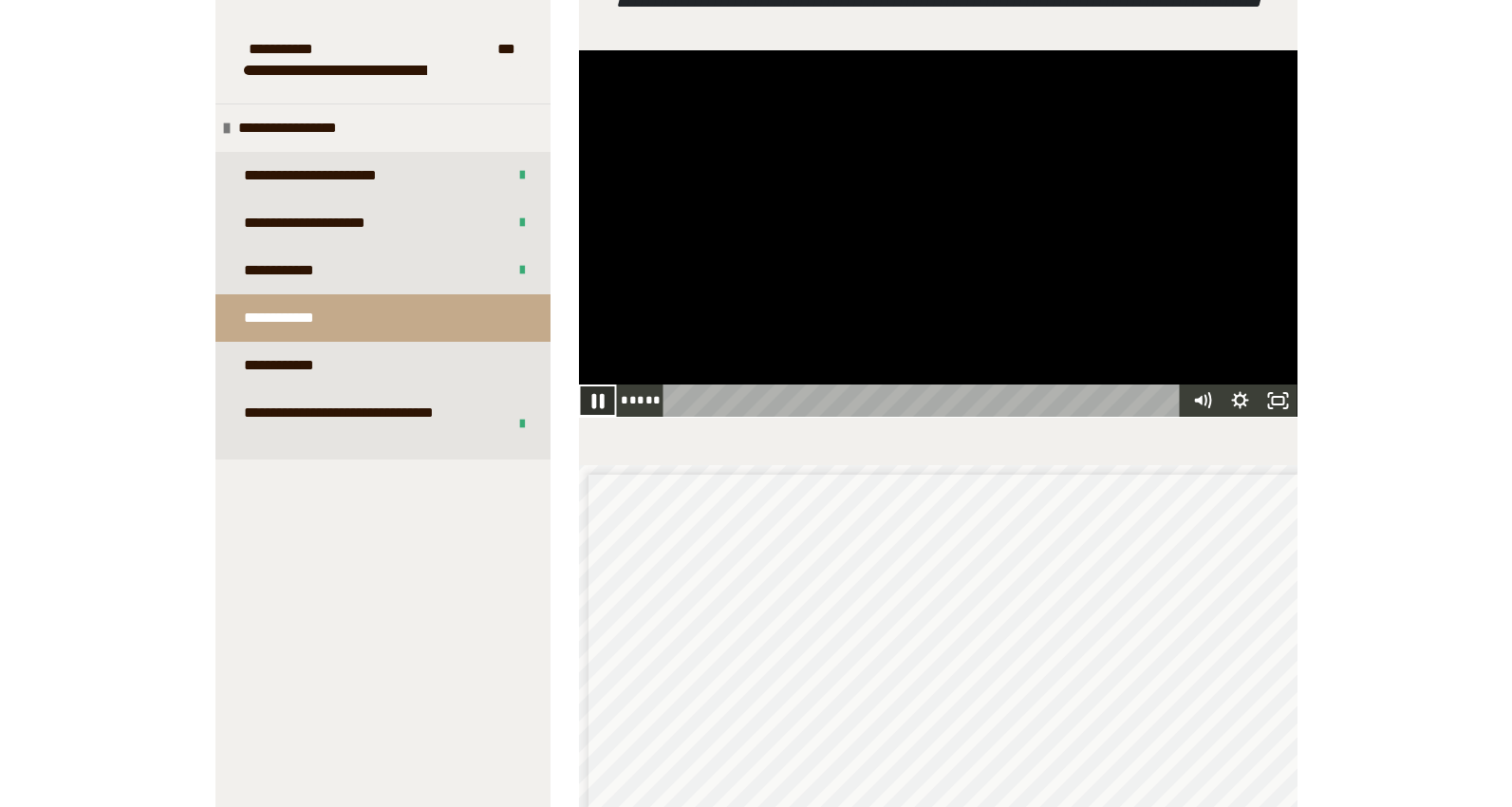 click 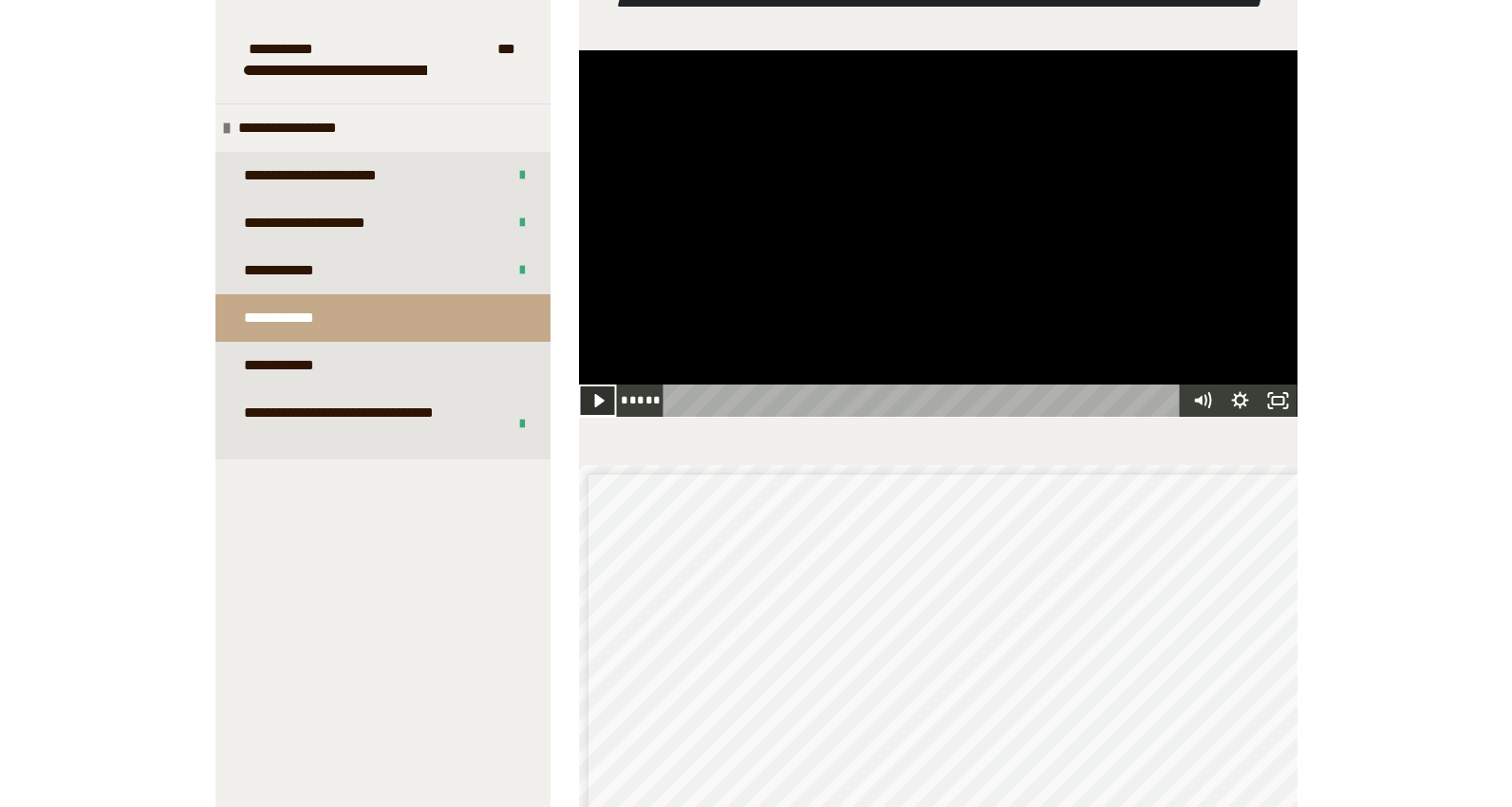 click 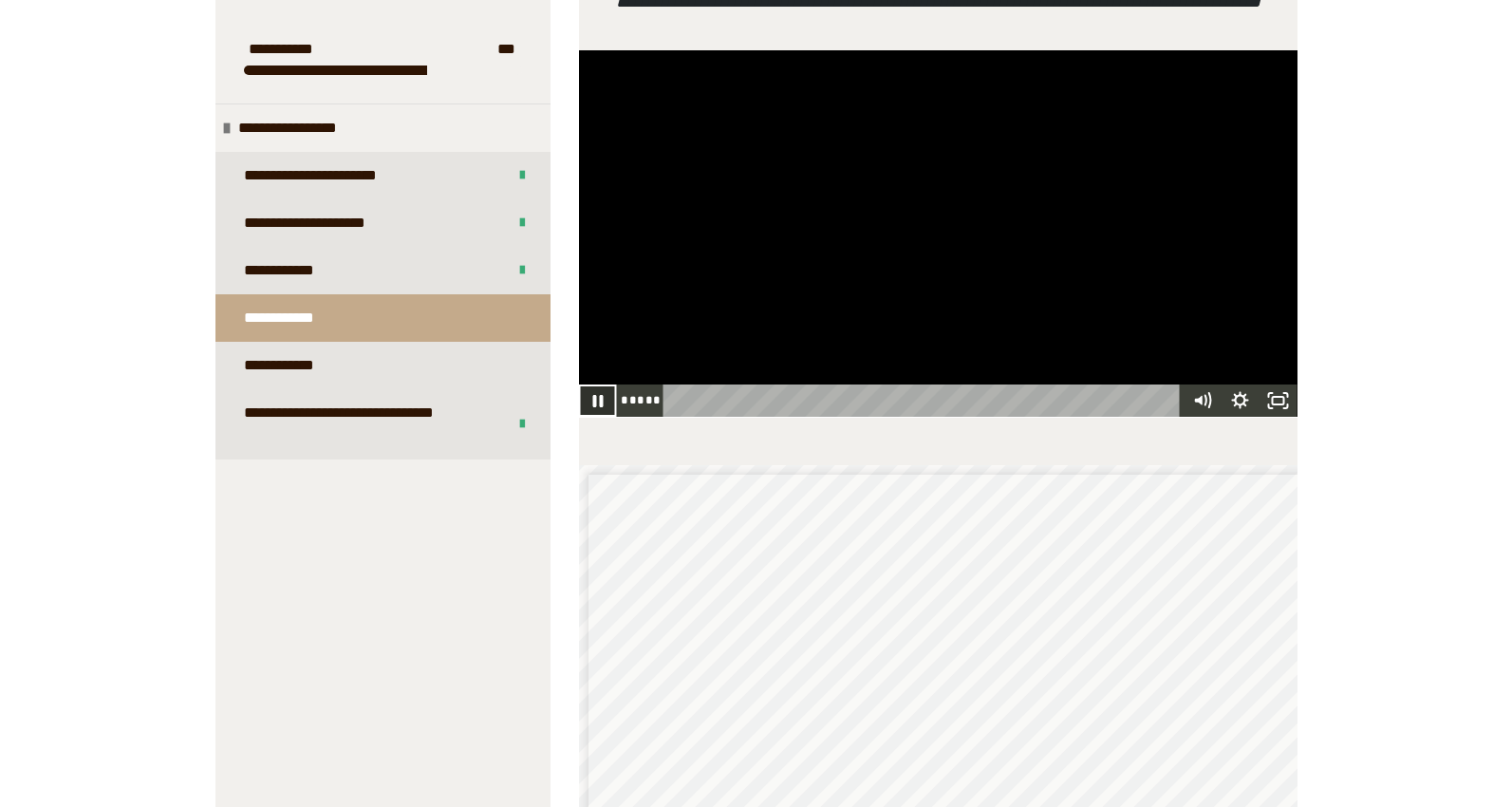 click 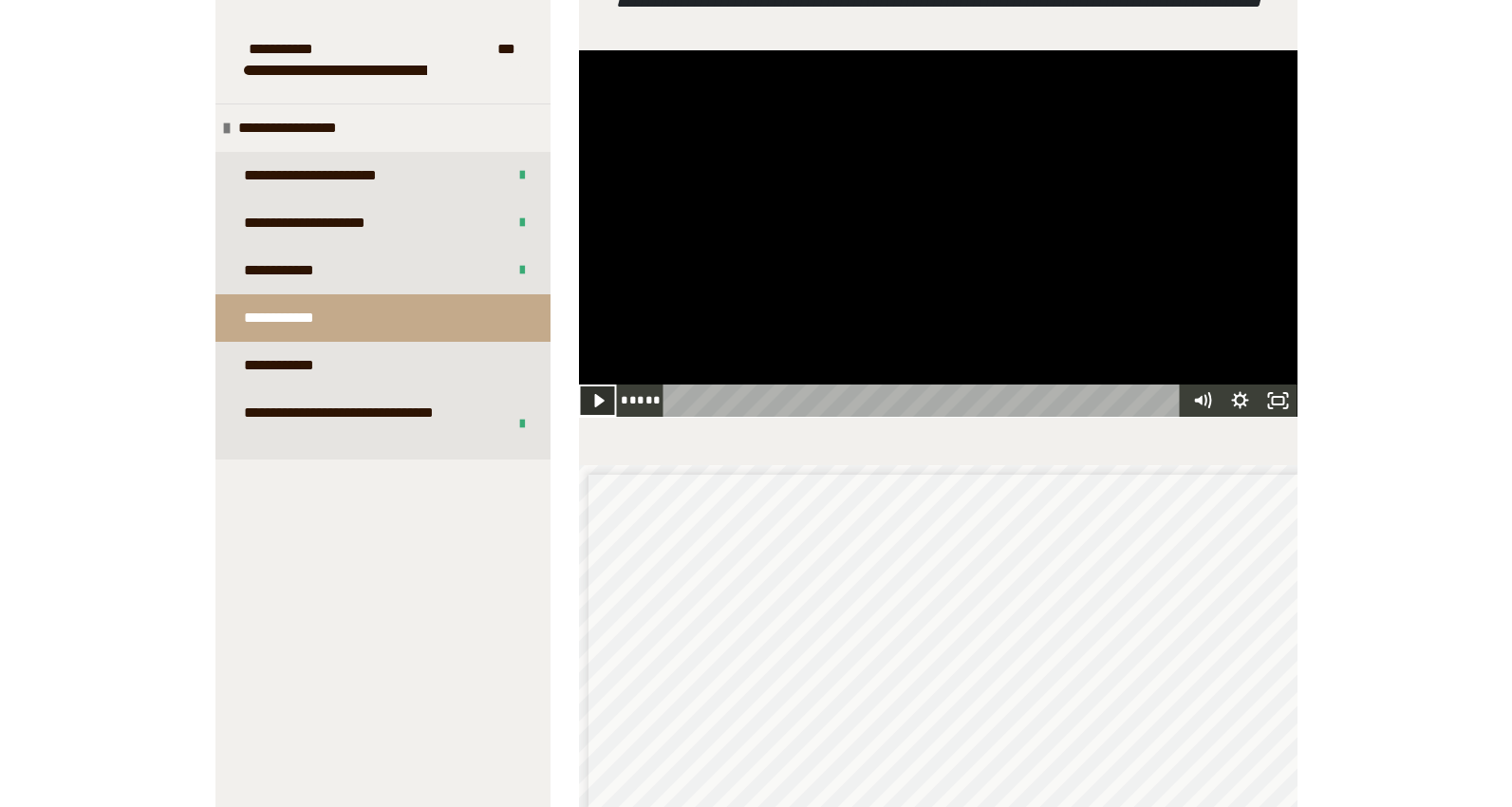 click 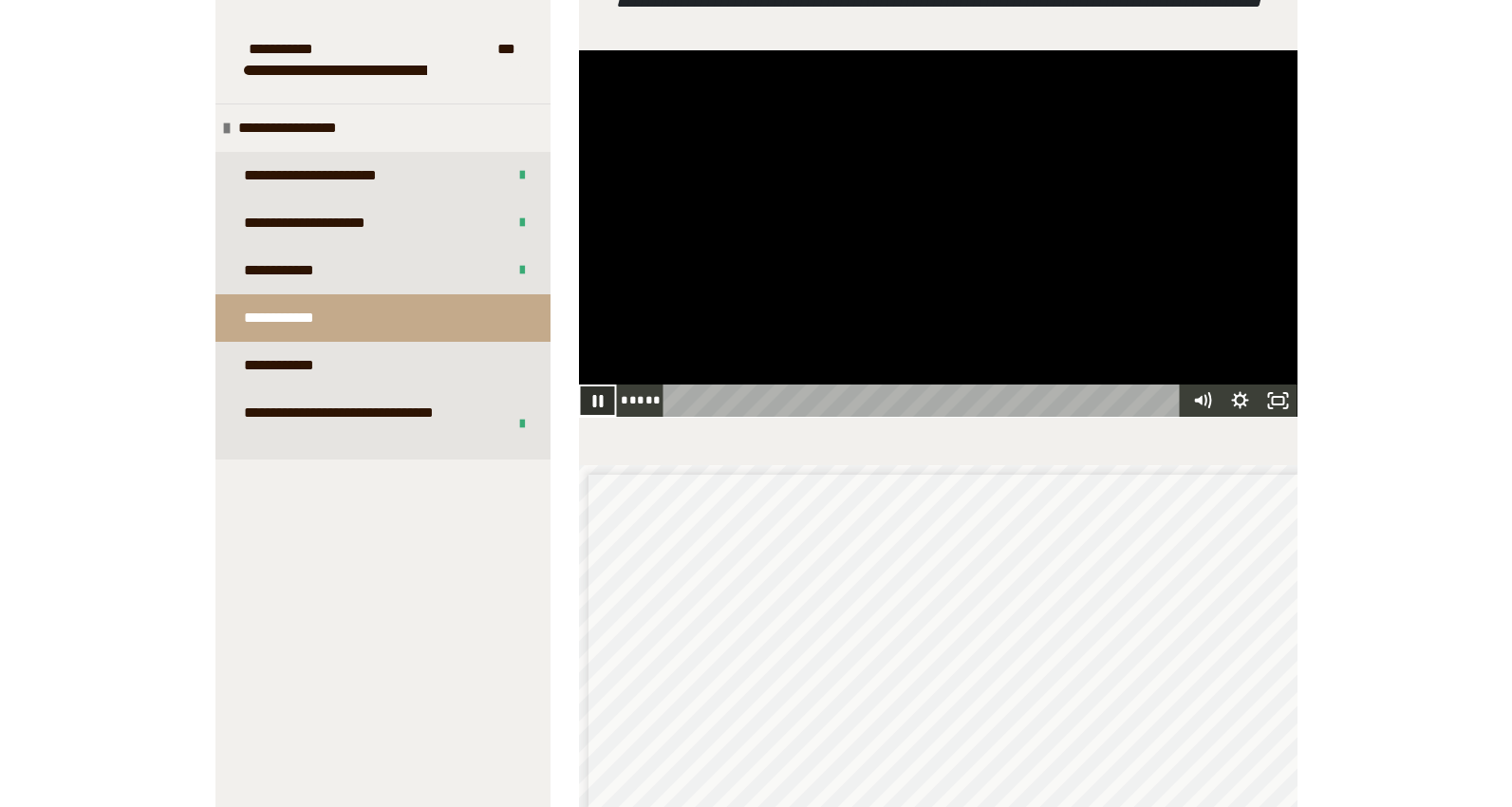 click 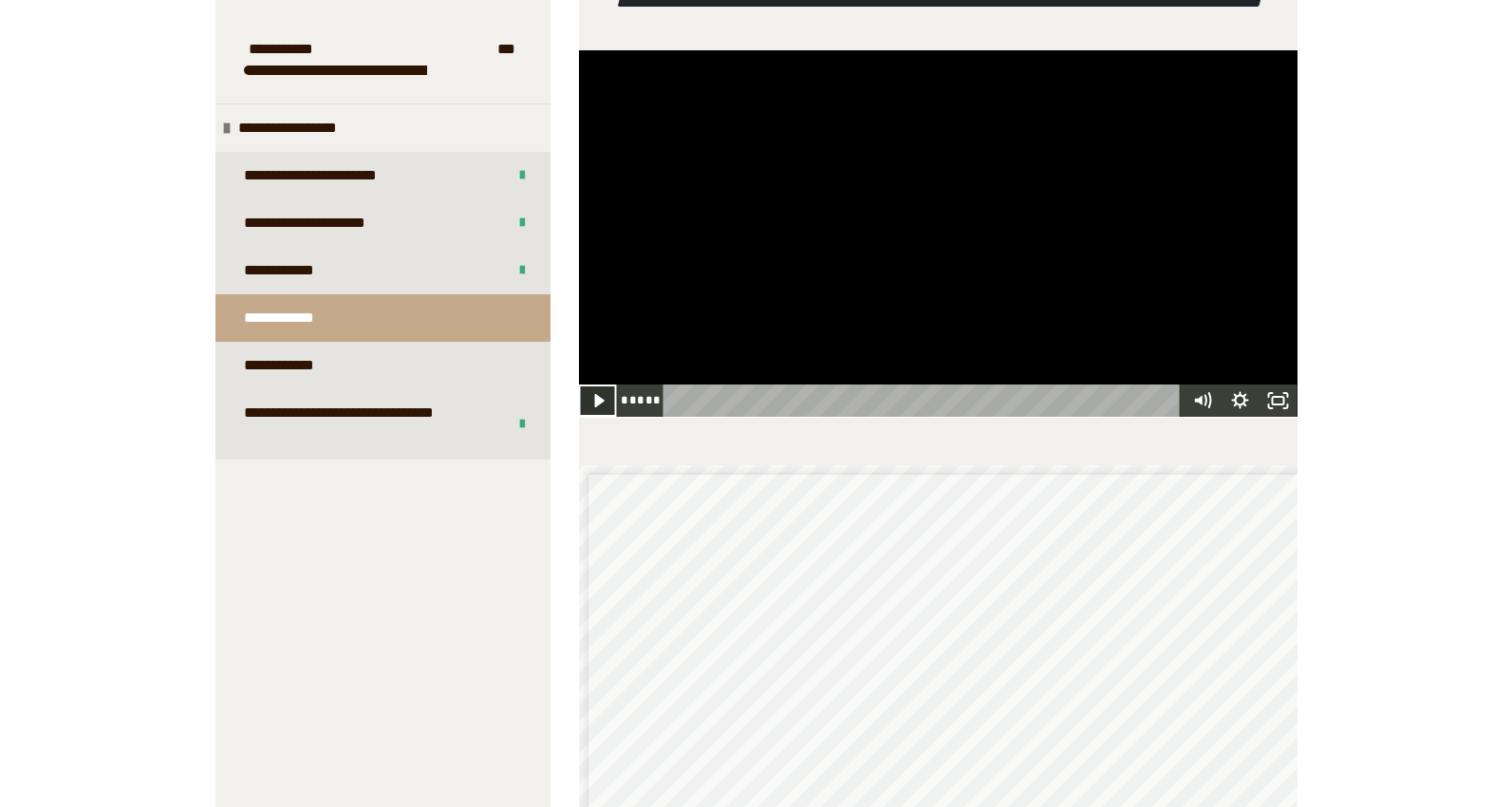 click 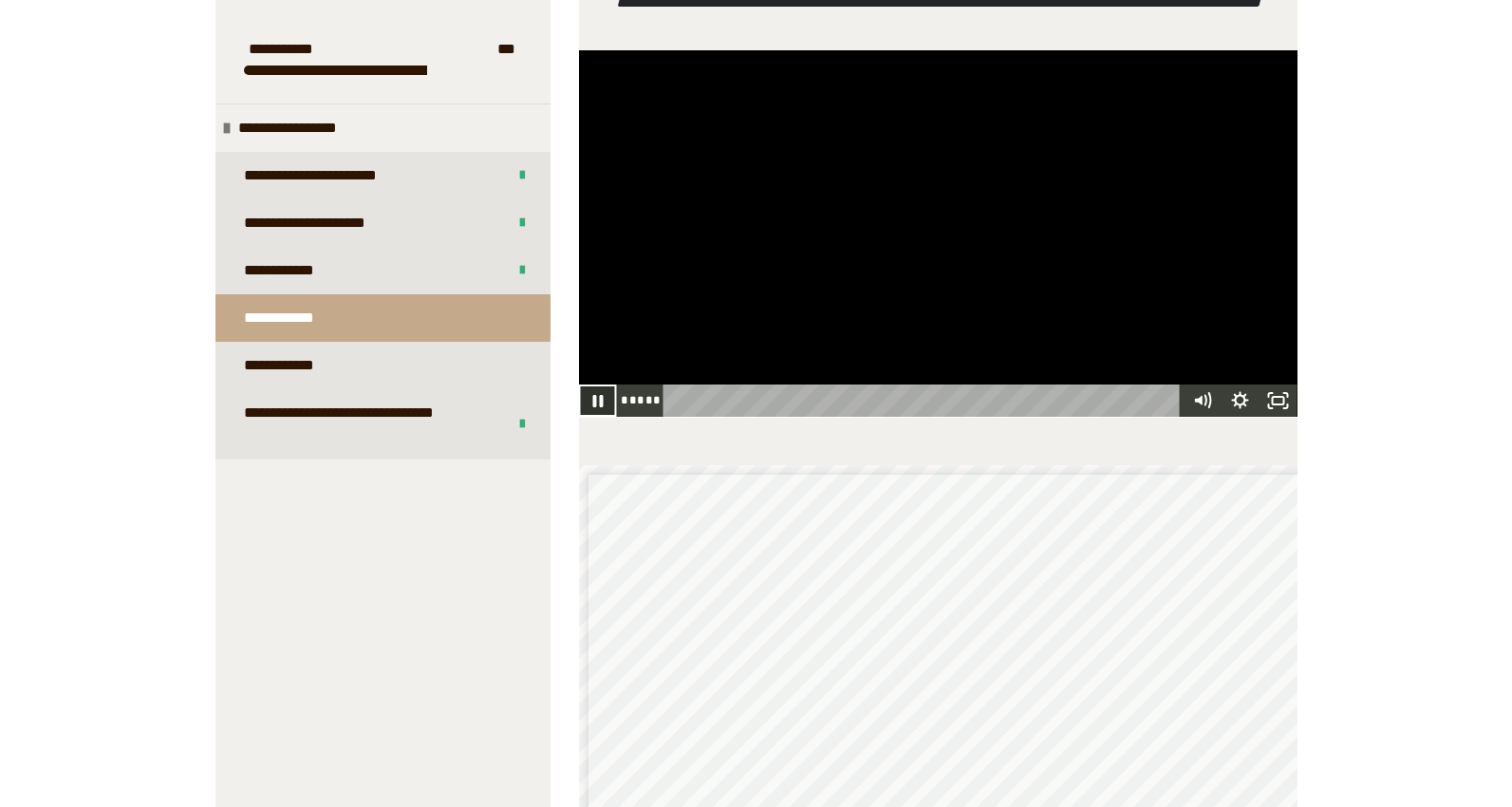 click 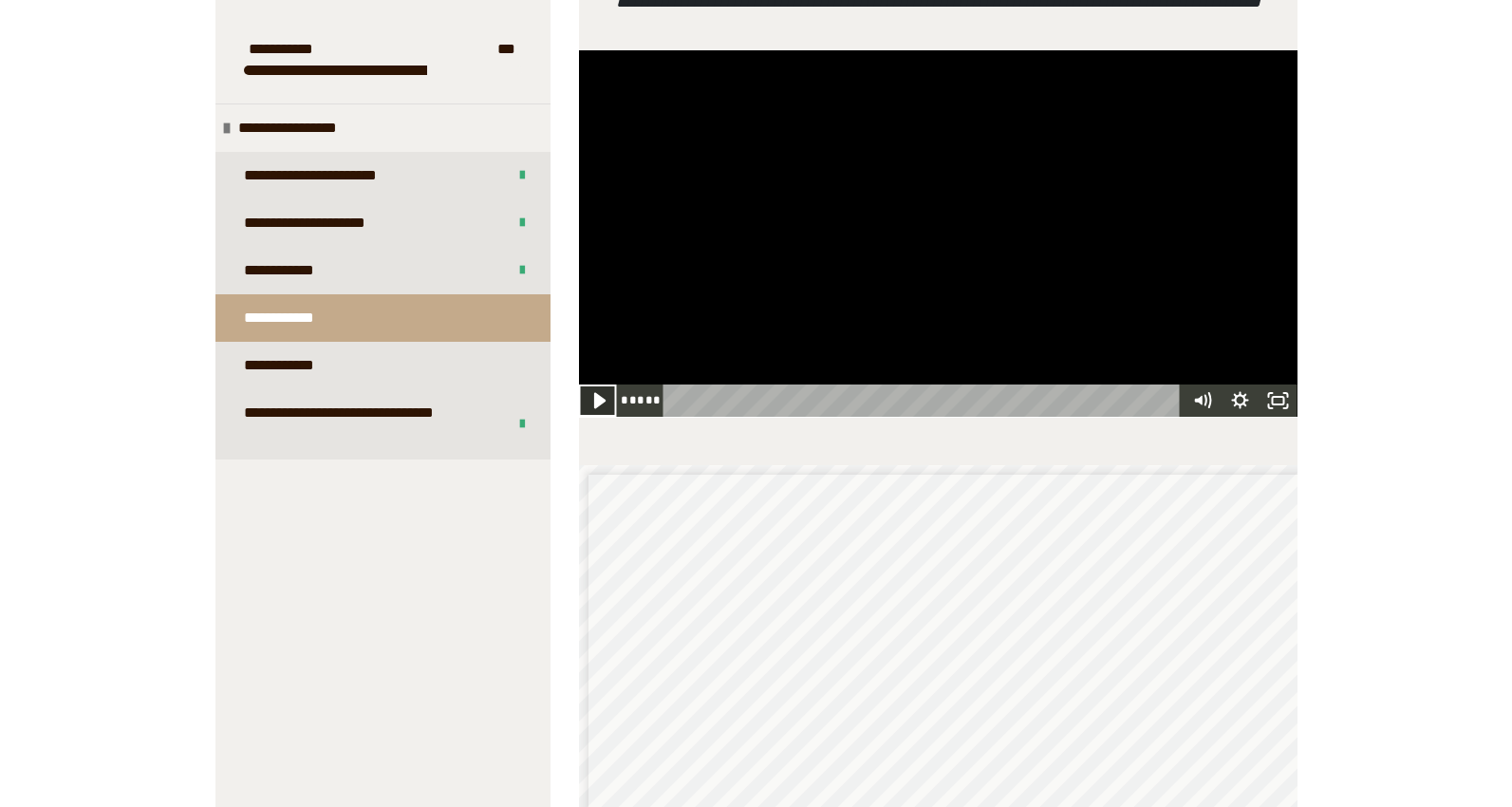 click 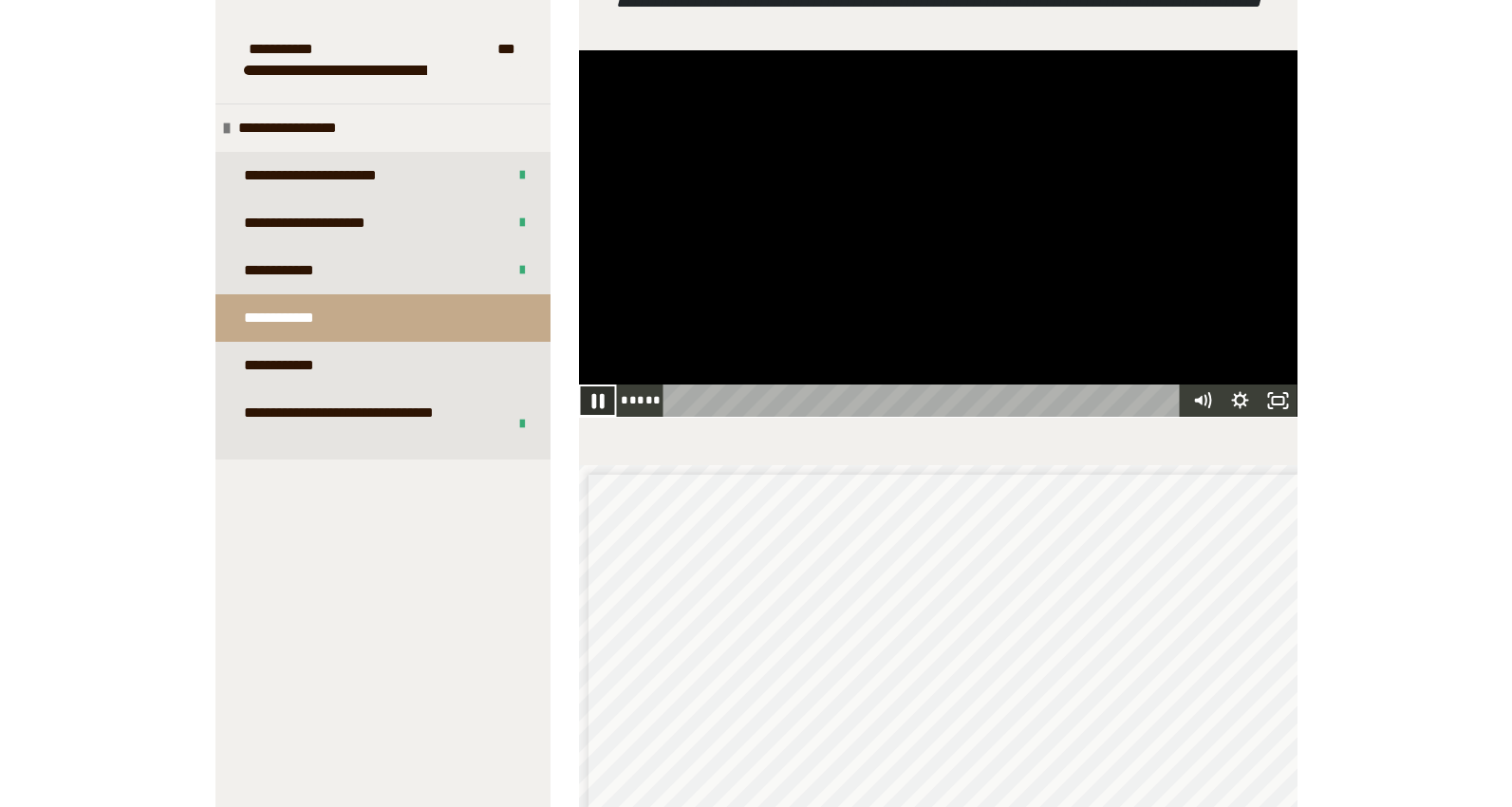 click 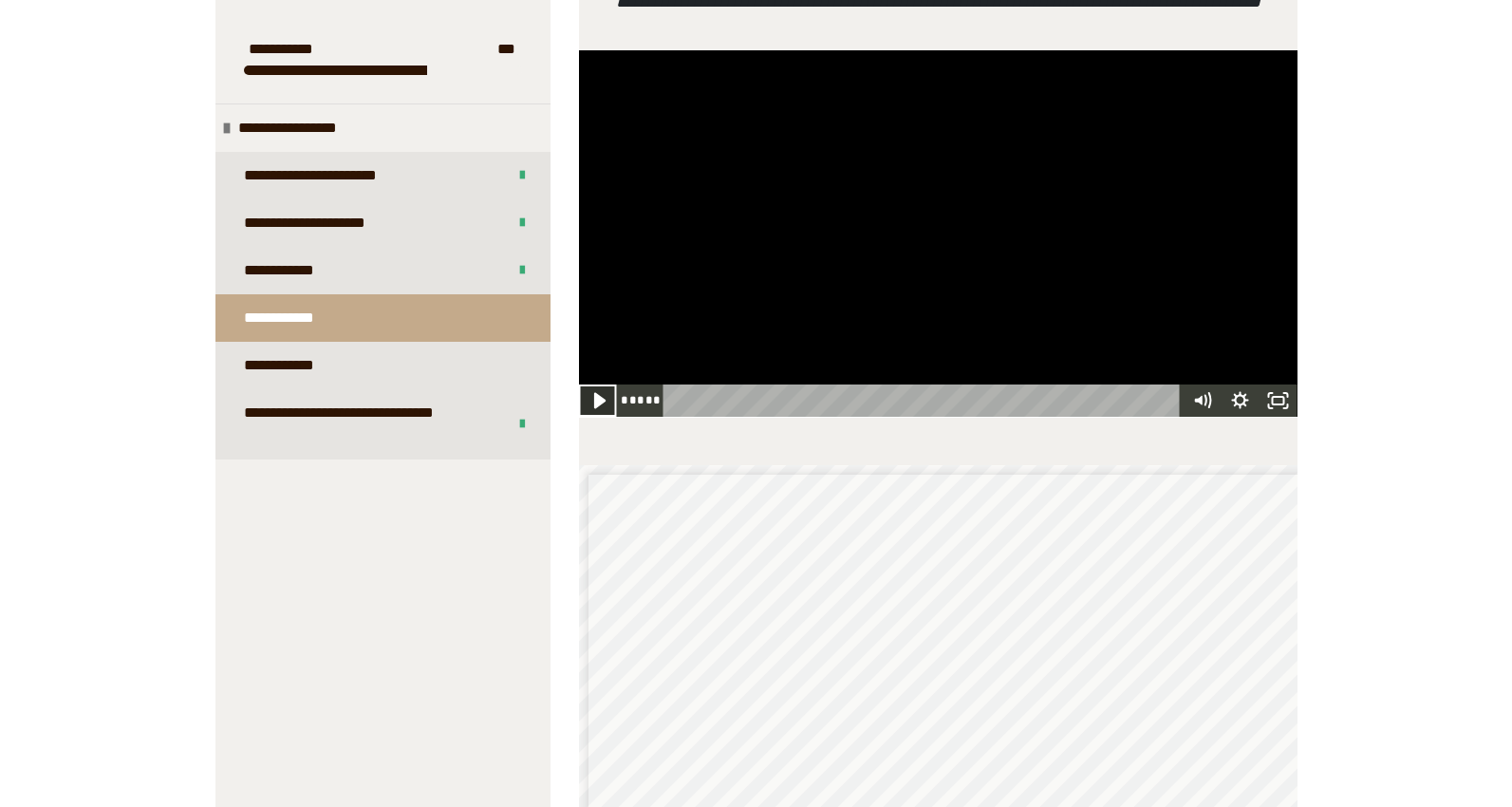 click 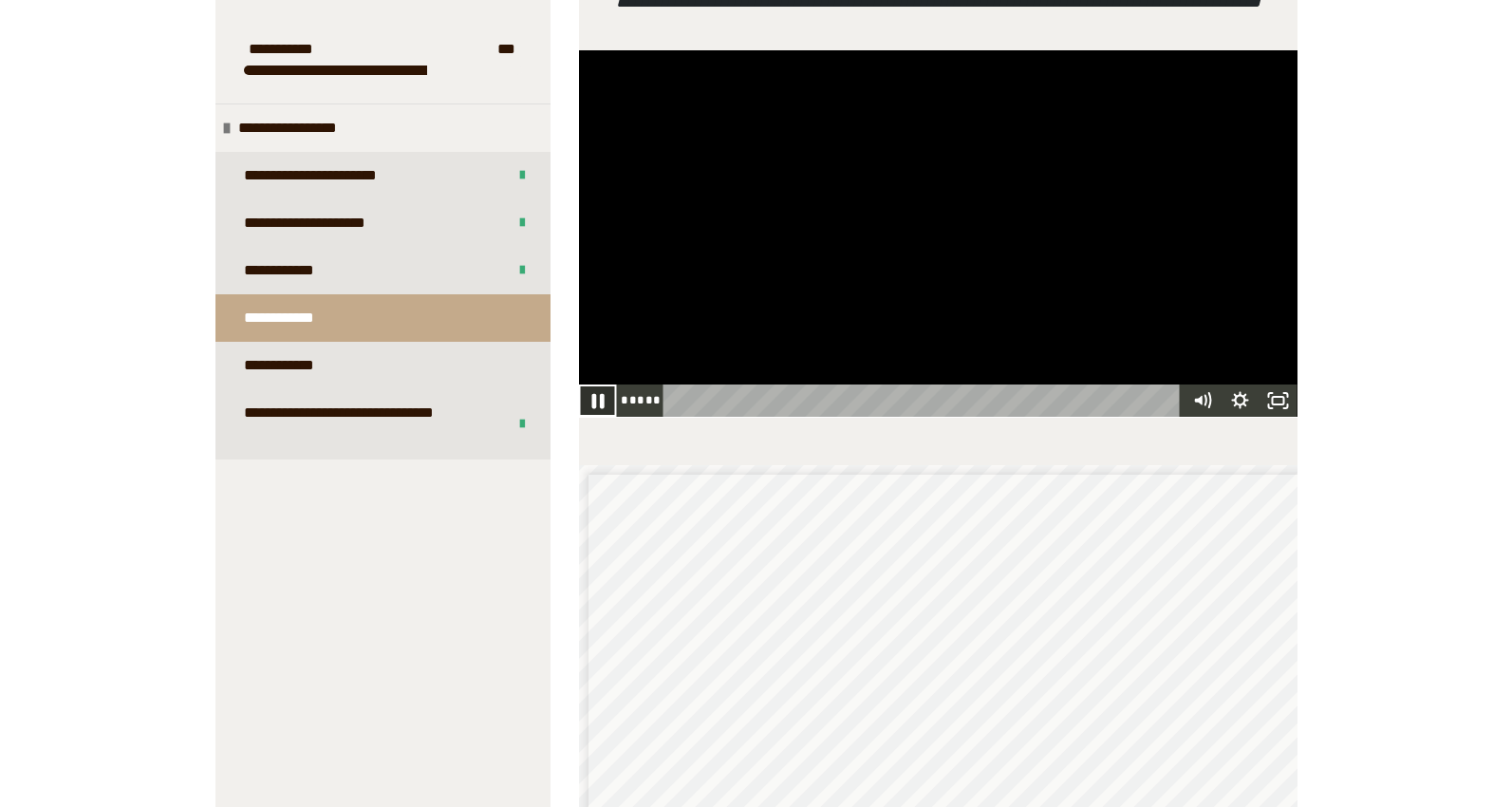 click 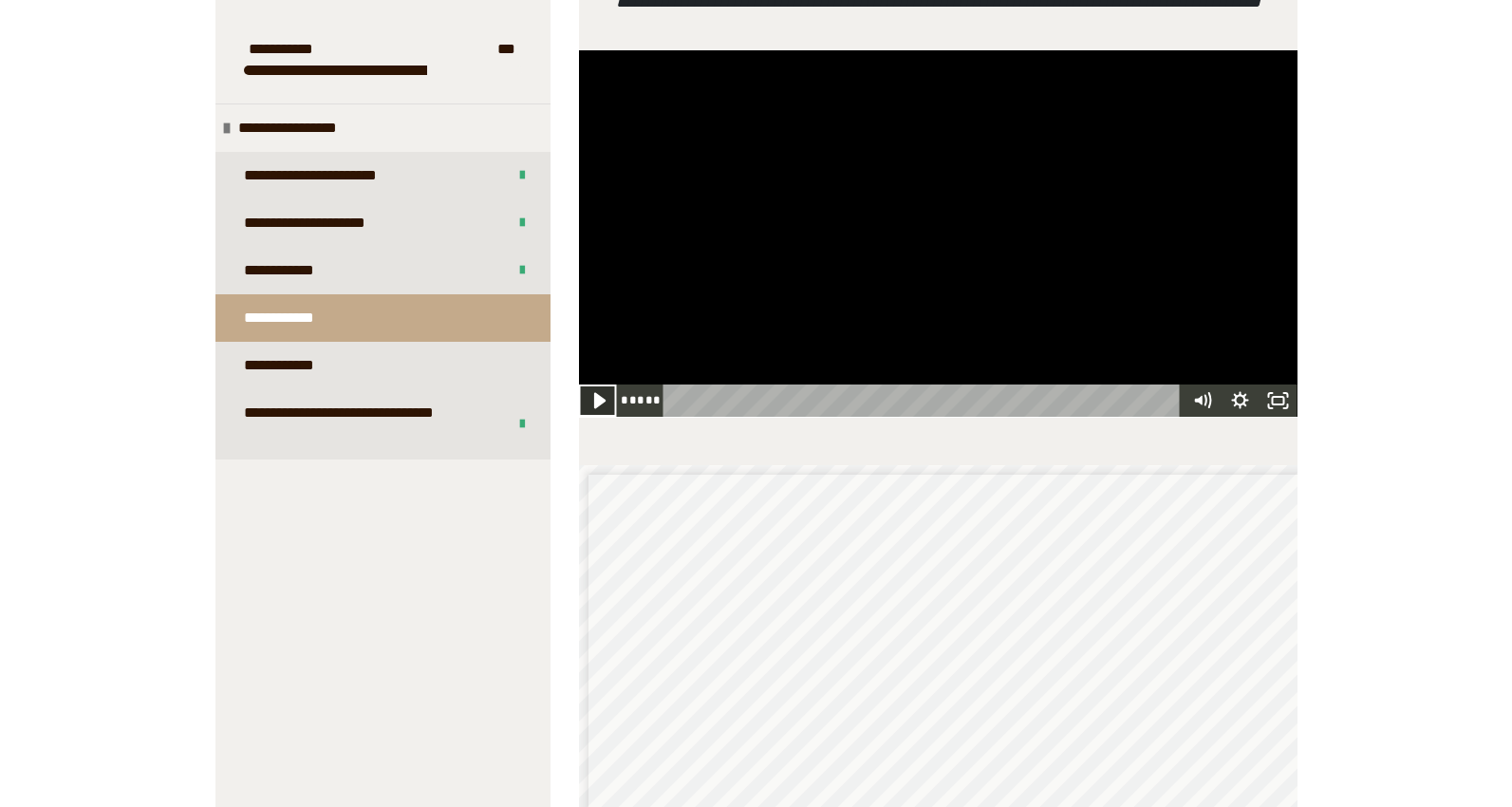 click 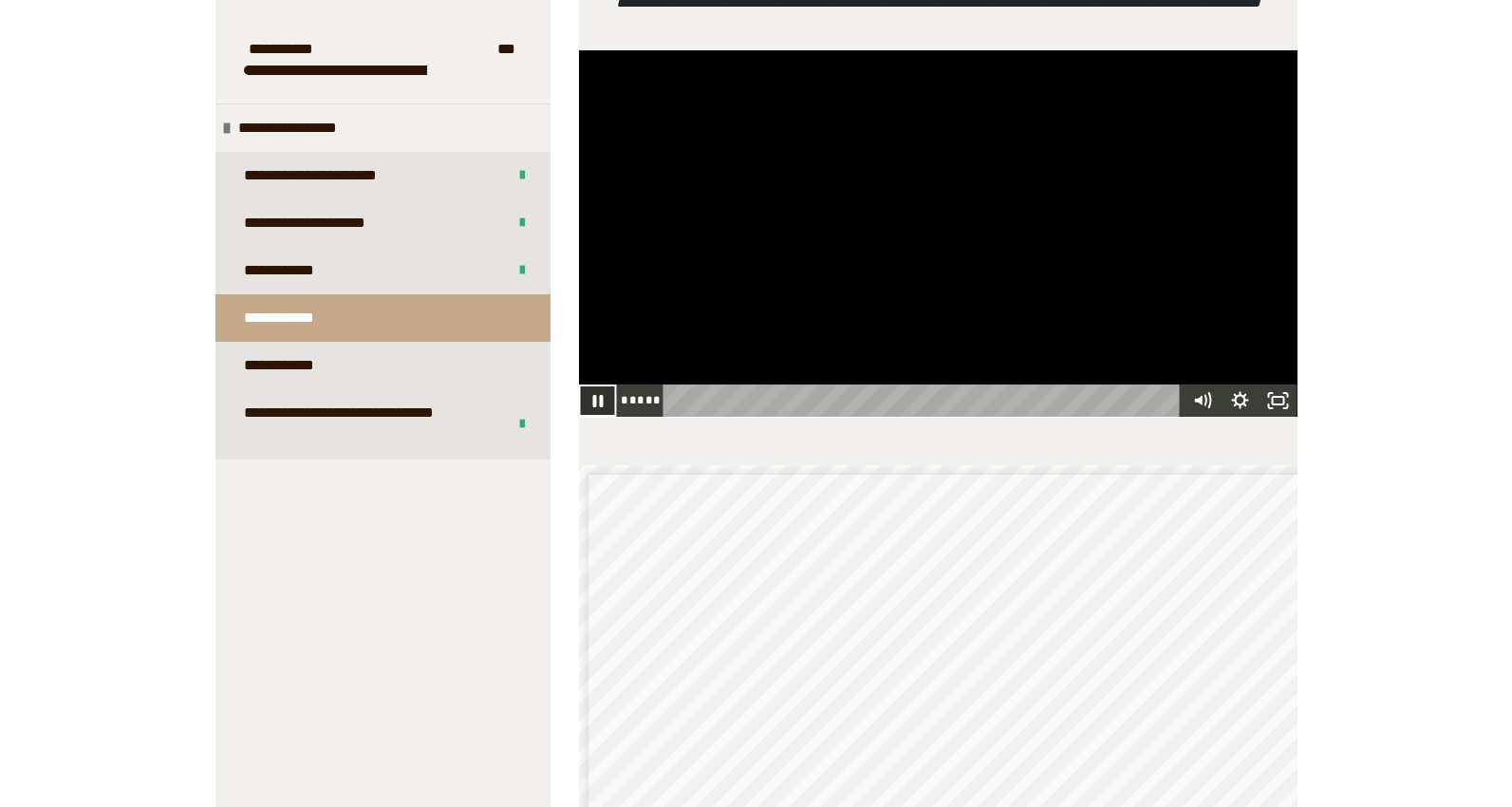 click 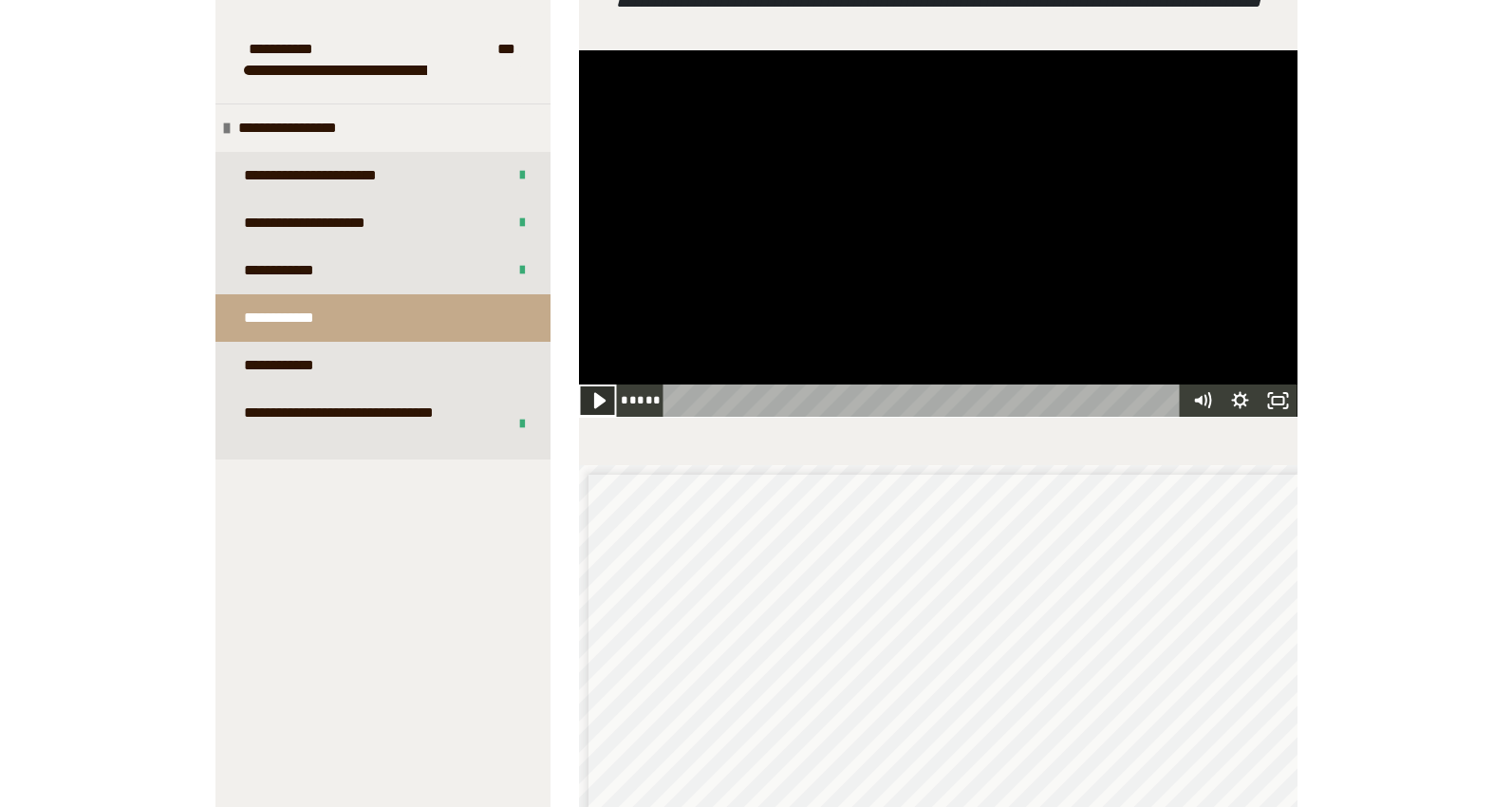 click 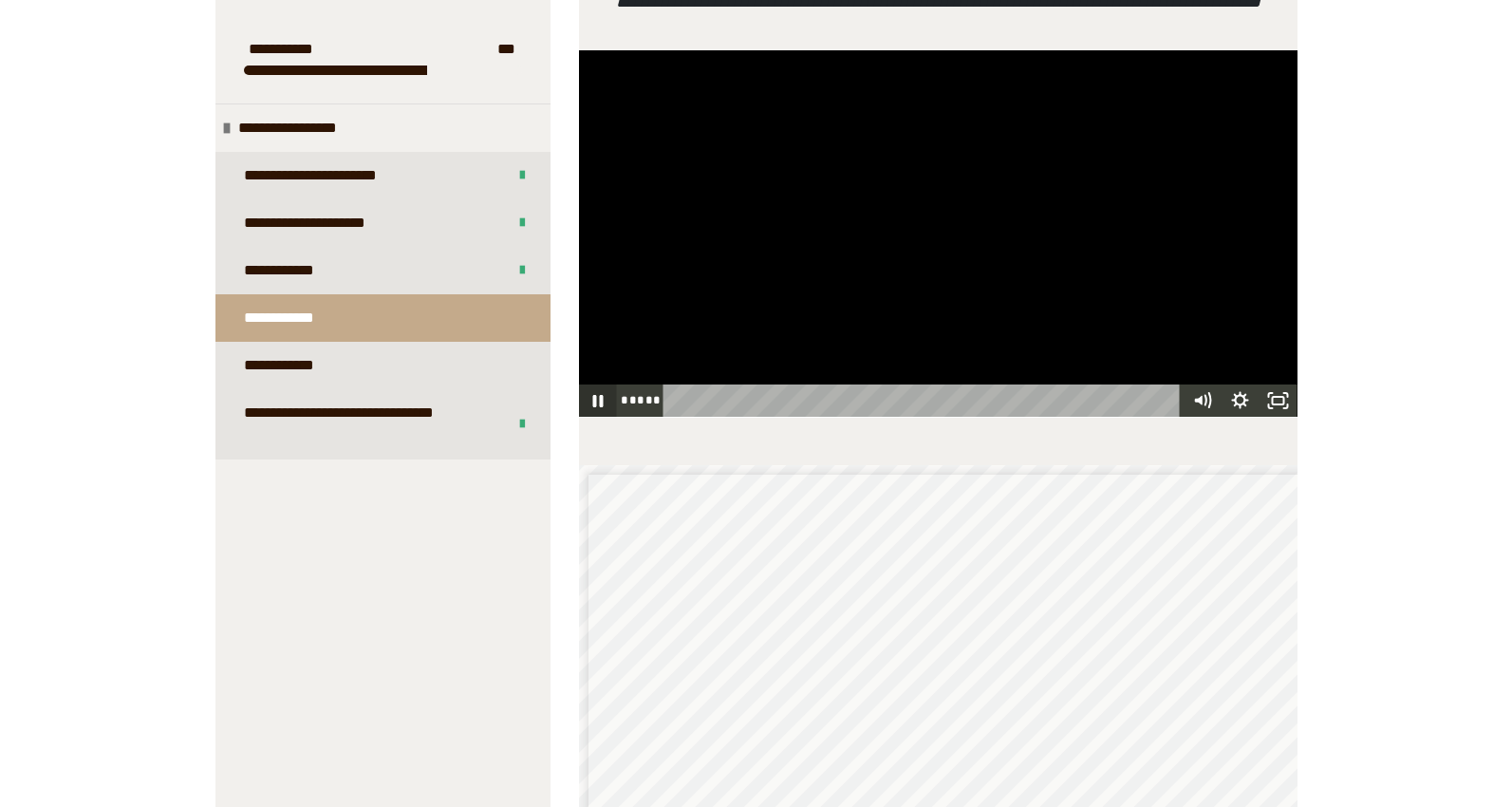 click 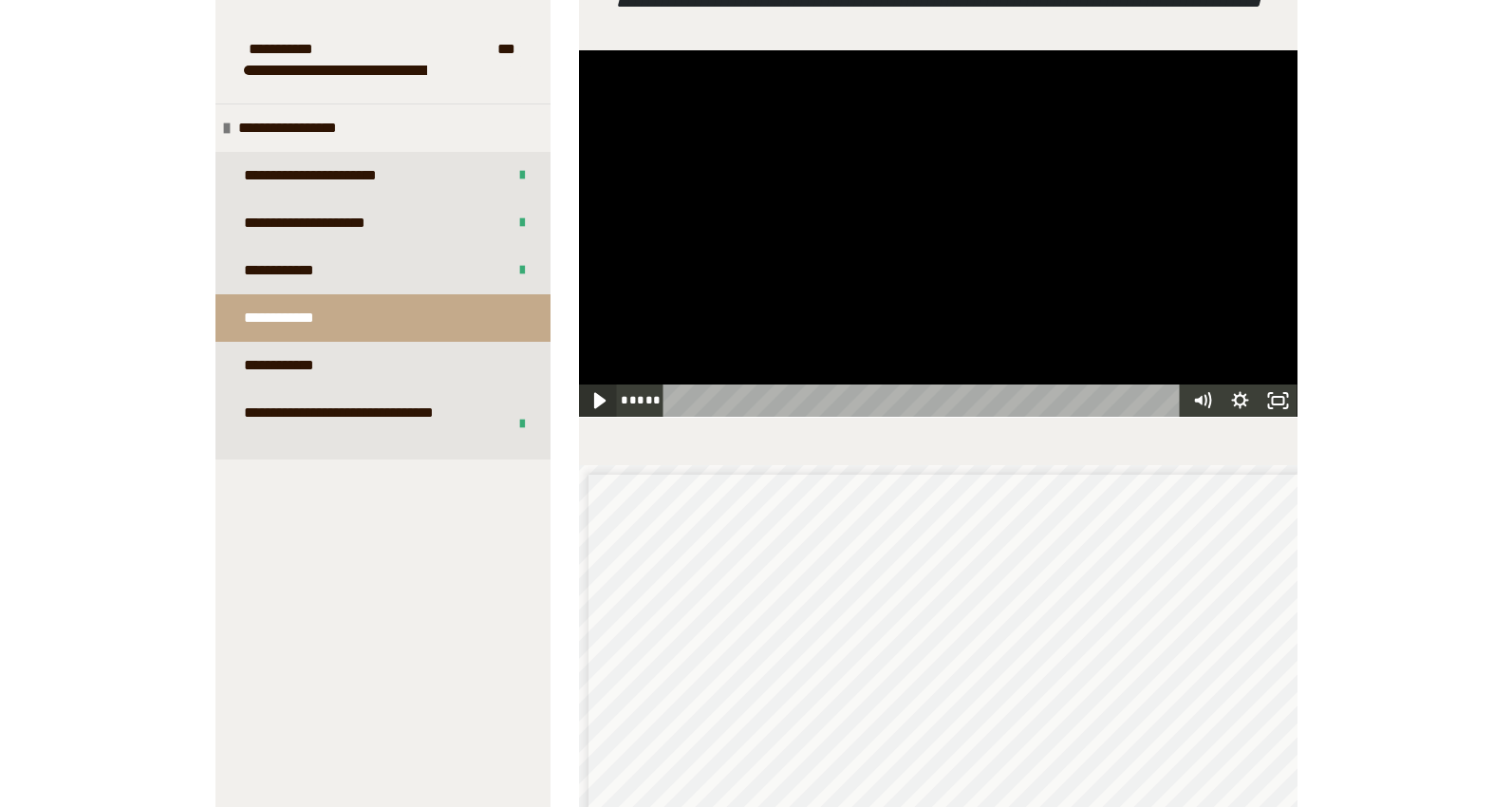 click 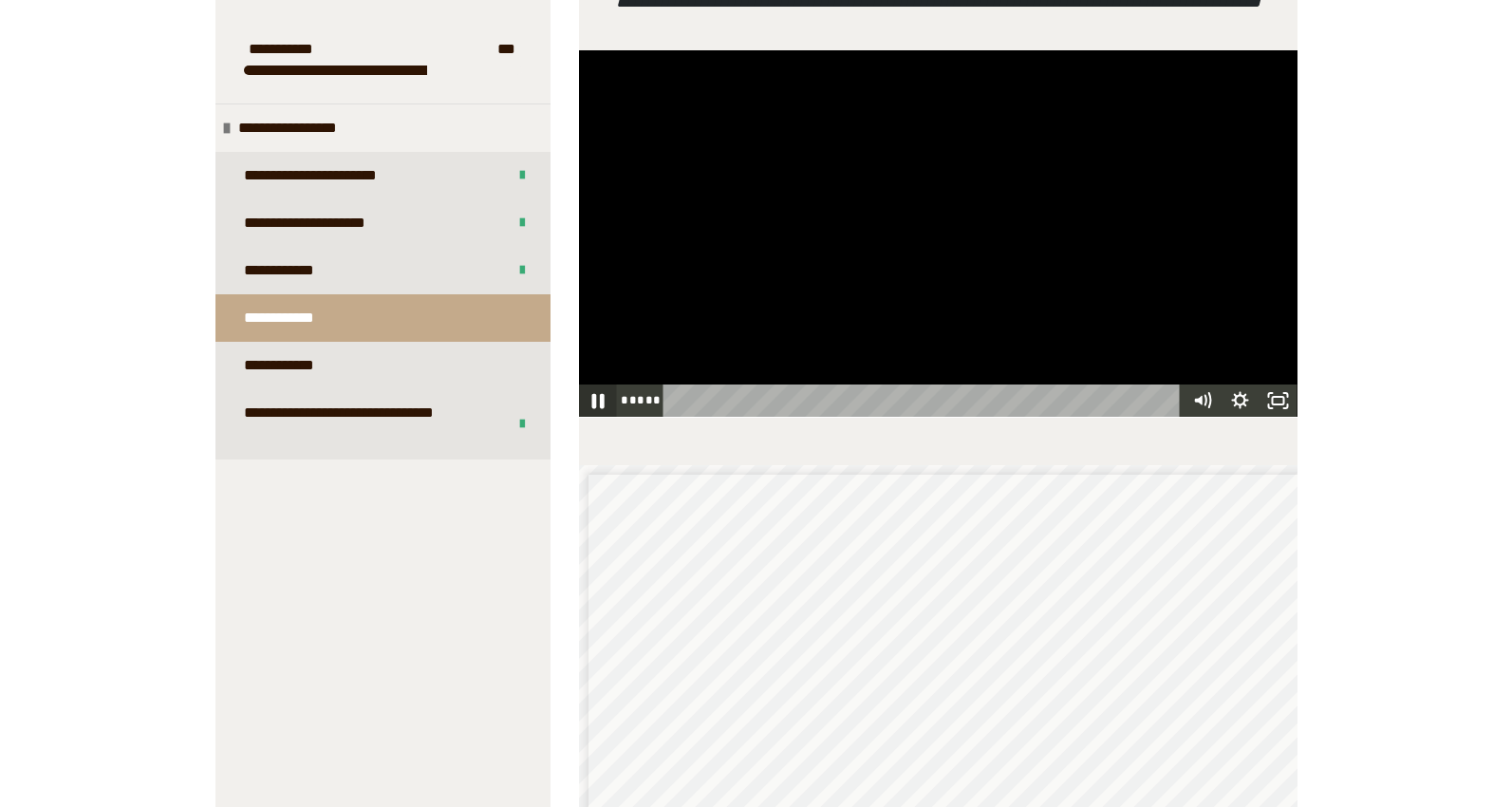 click 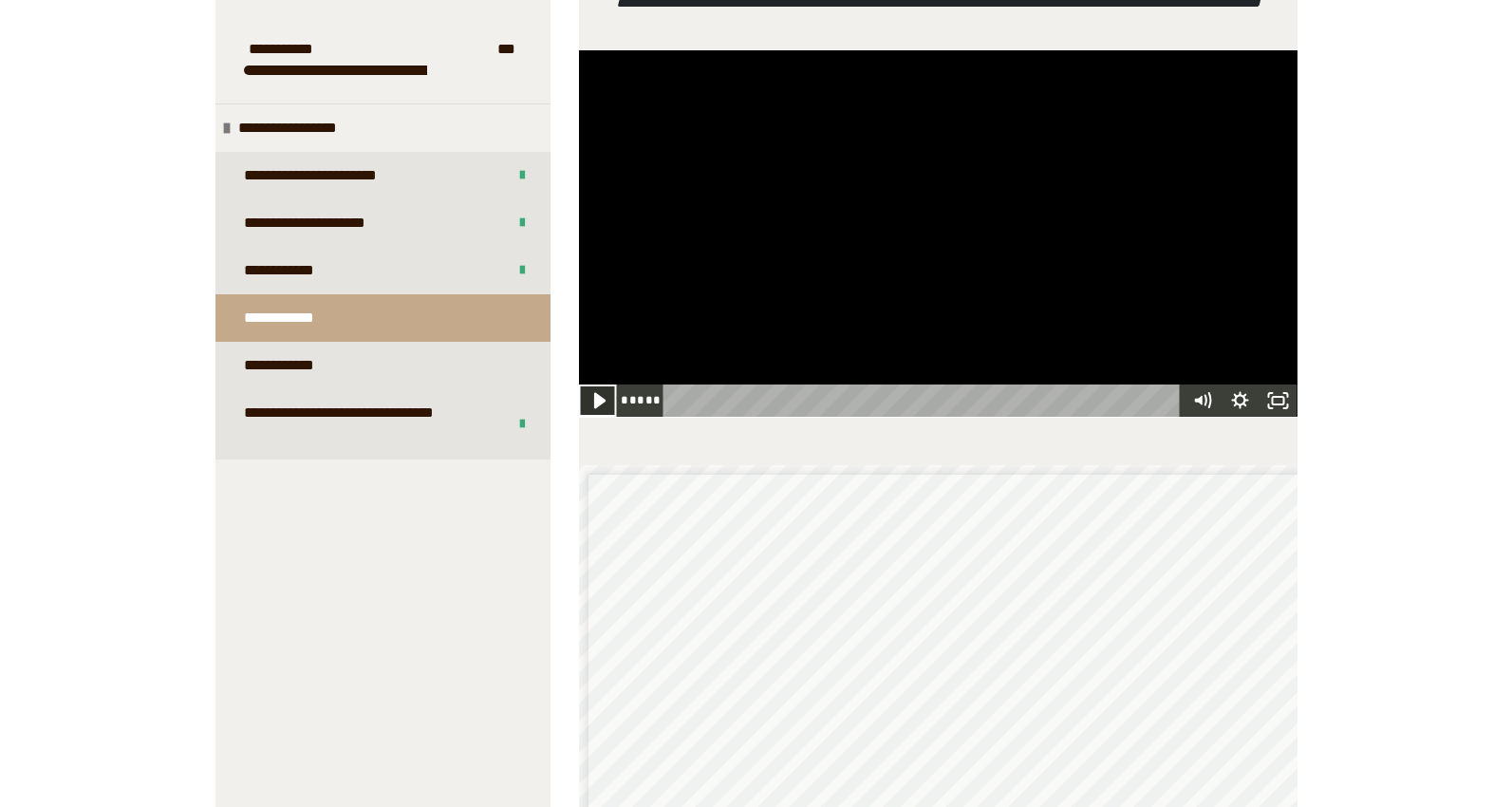 click 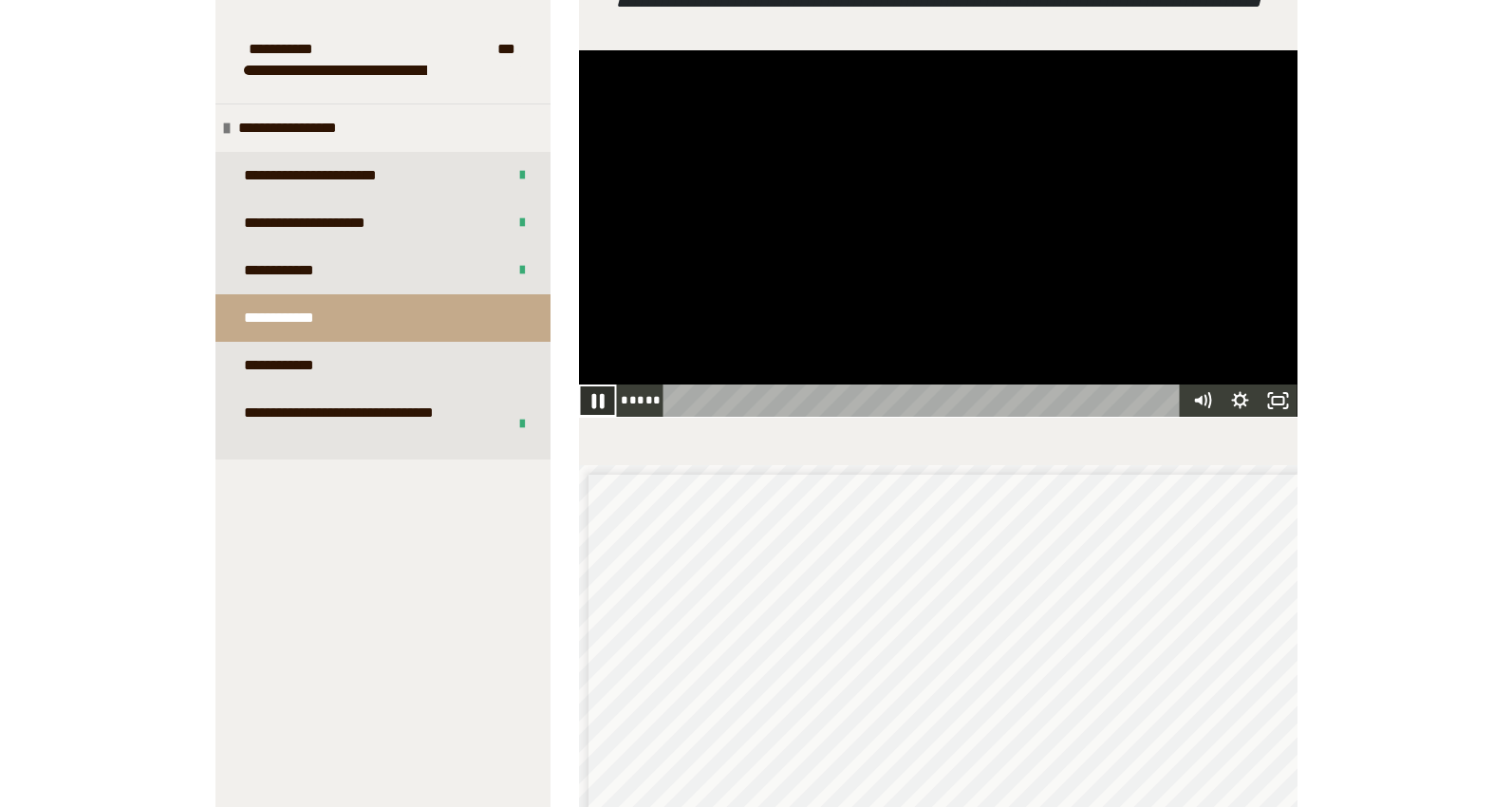 click 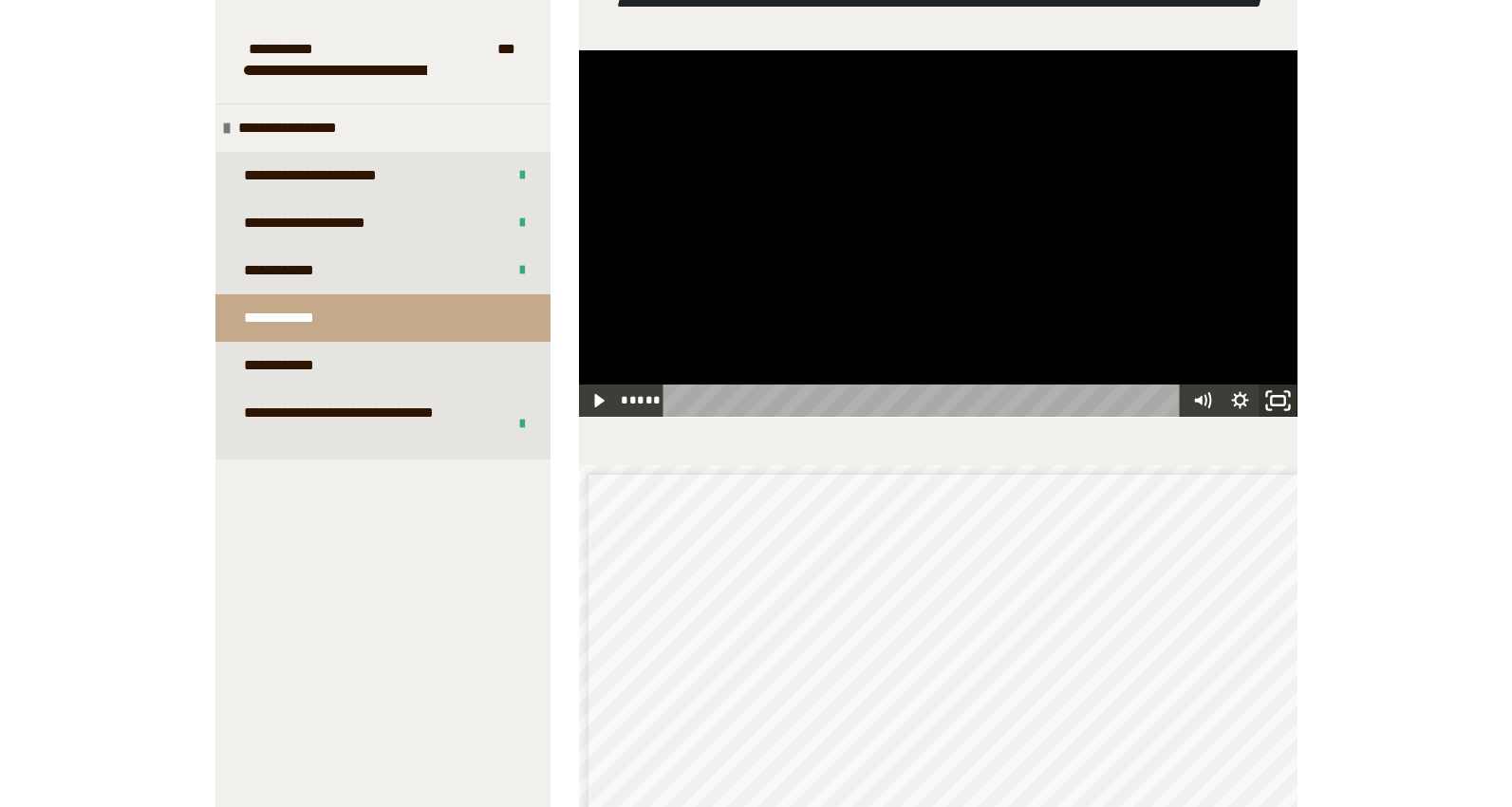 click 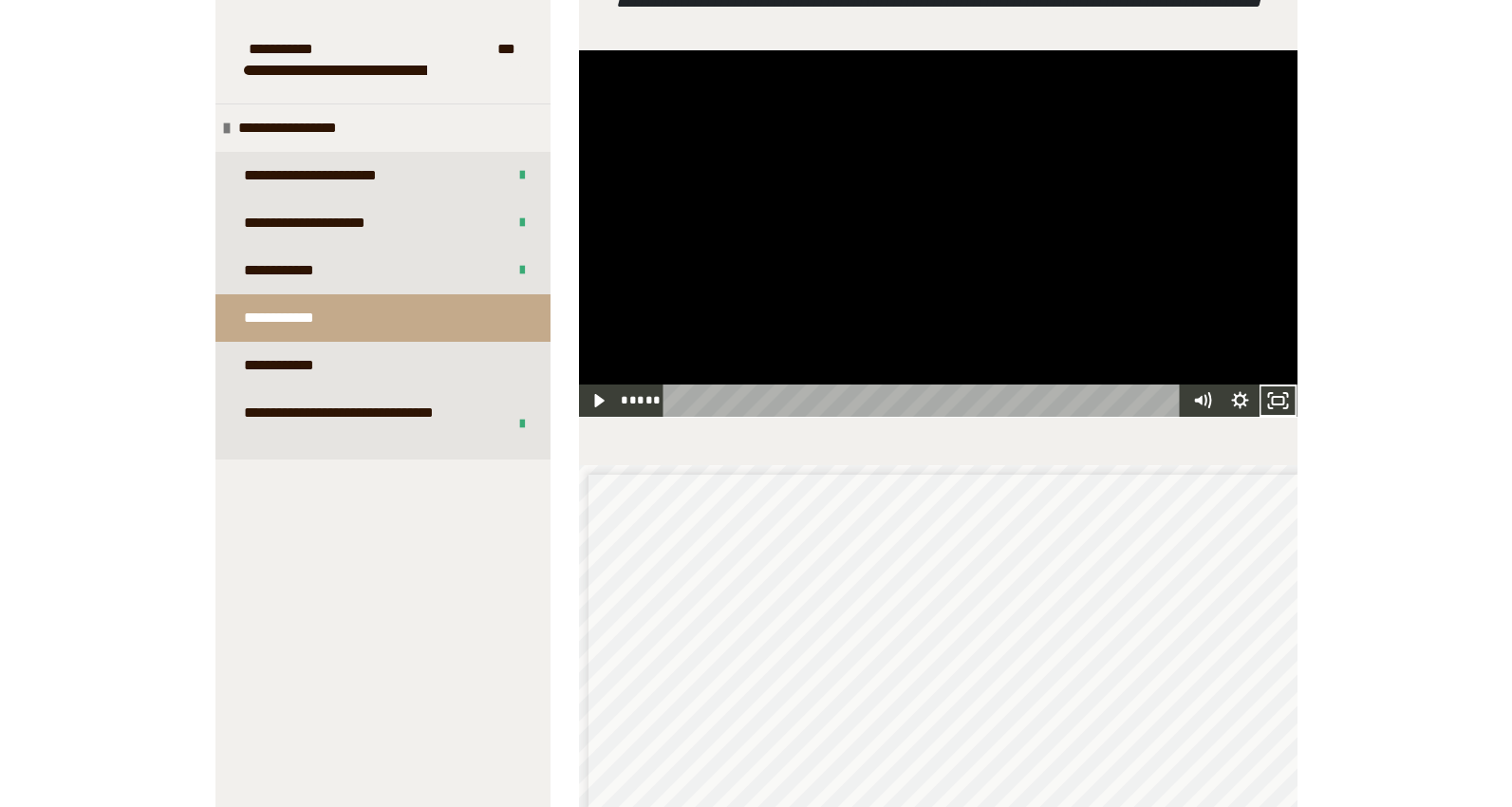 click on "**********" at bounding box center [756, 704] 